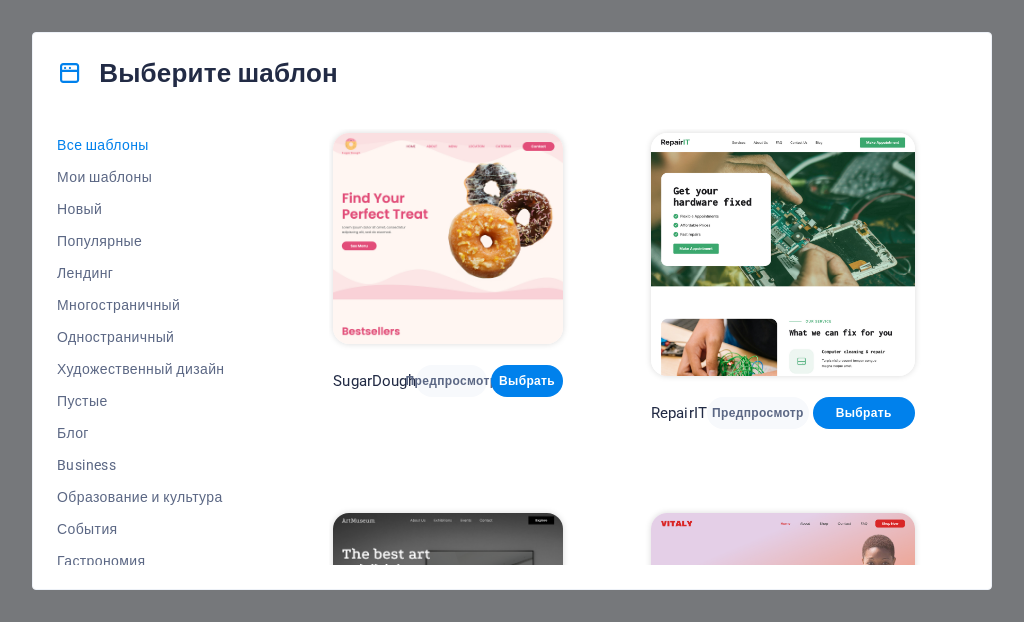 scroll, scrollTop: 0, scrollLeft: 0, axis: both 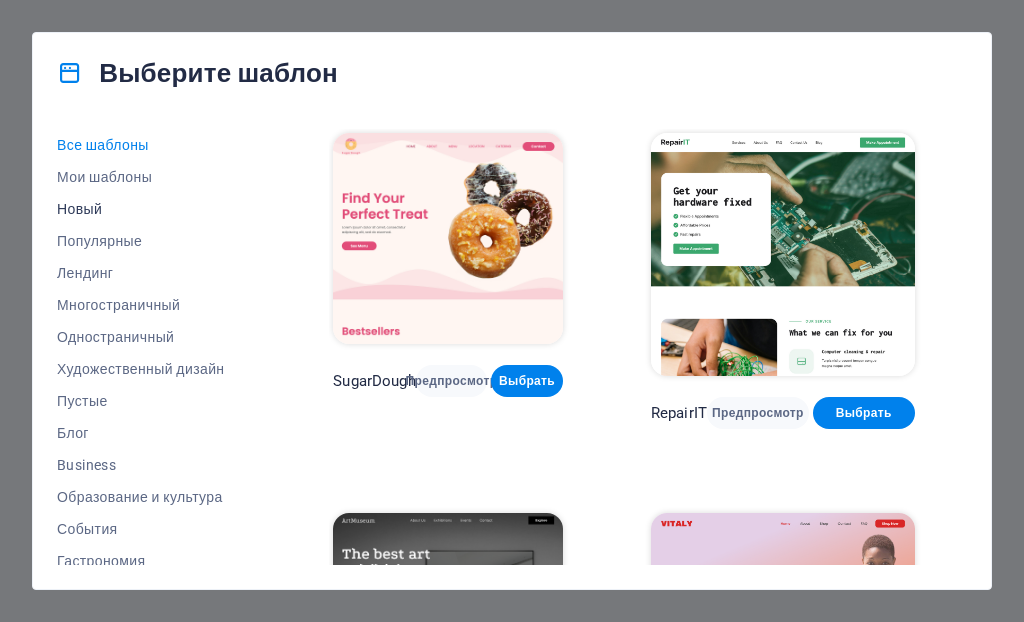 click on "Новый" at bounding box center [151, 209] 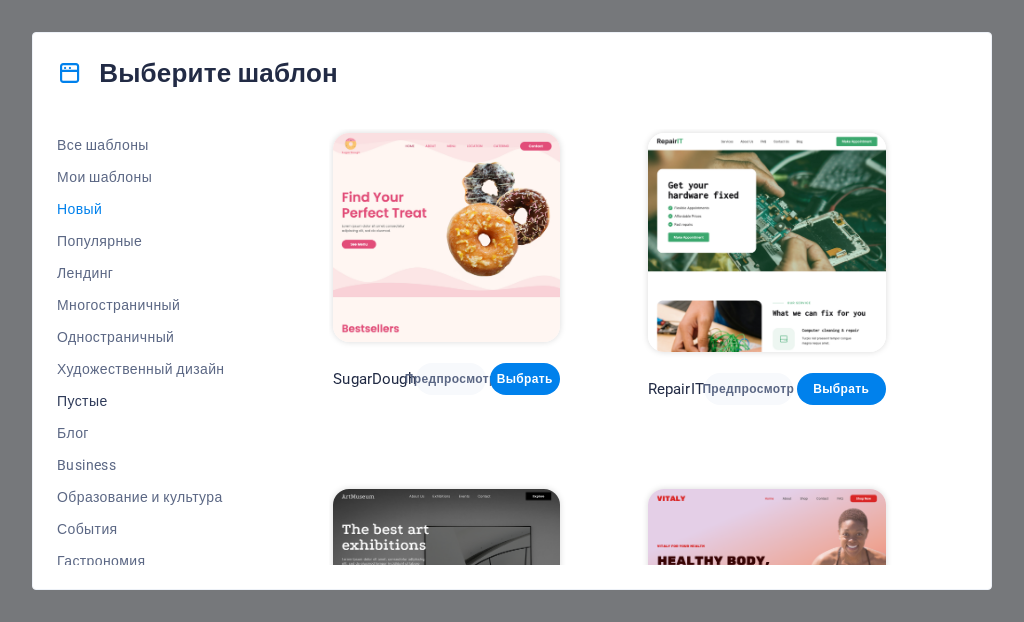 click on "Пустые" at bounding box center [151, 401] 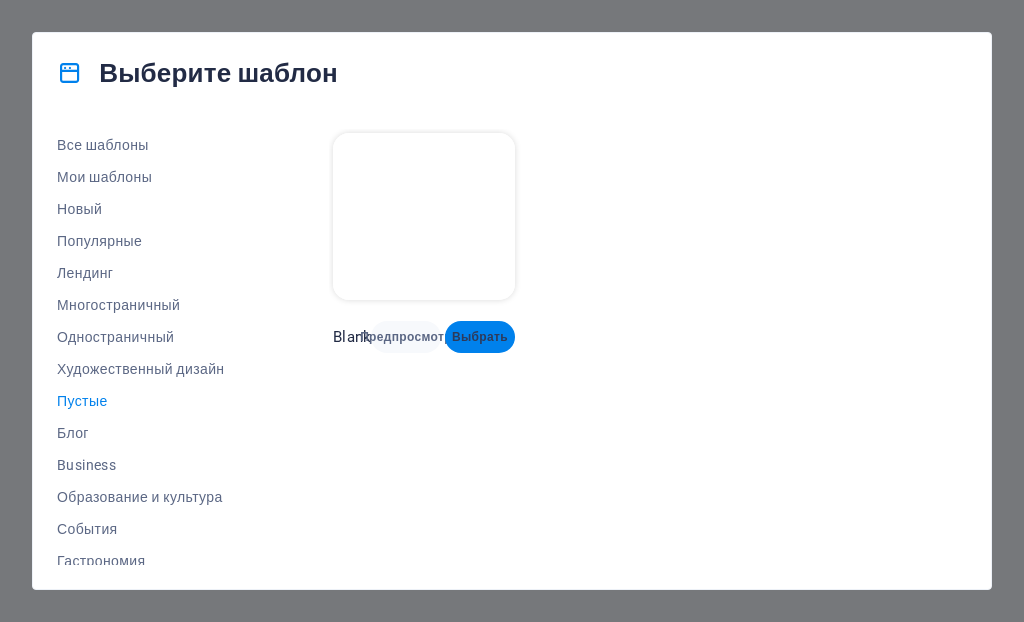 click on "Выбрать" at bounding box center [480, 337] 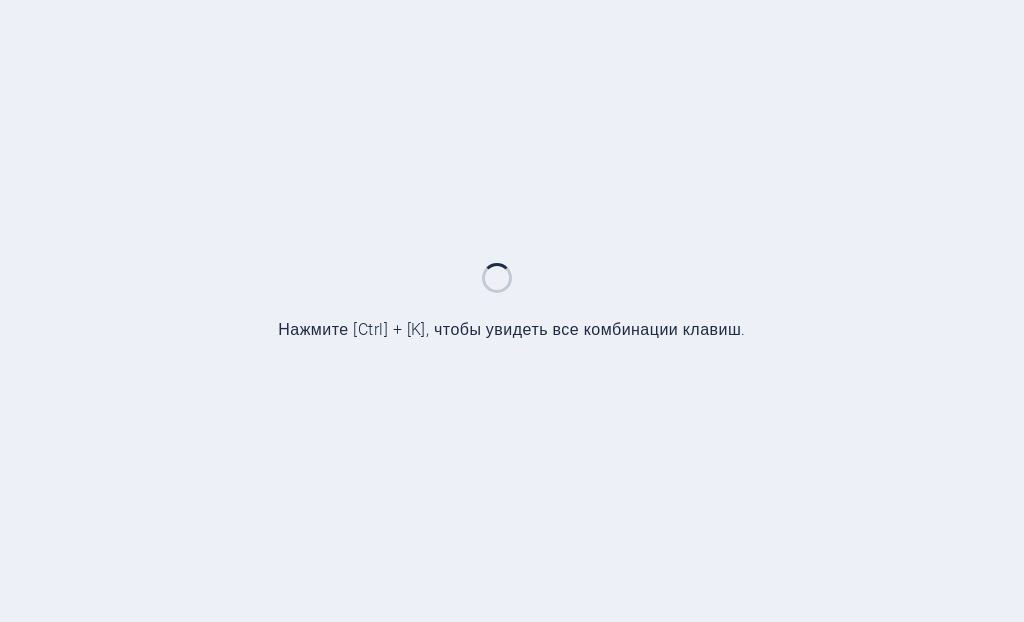scroll, scrollTop: 0, scrollLeft: 0, axis: both 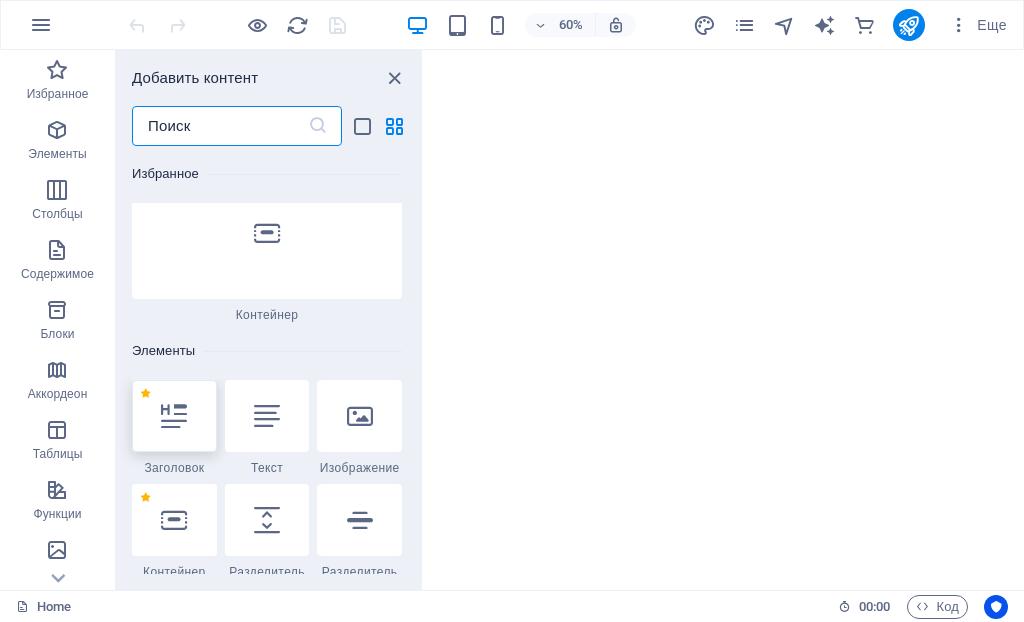 click at bounding box center (174, 416) 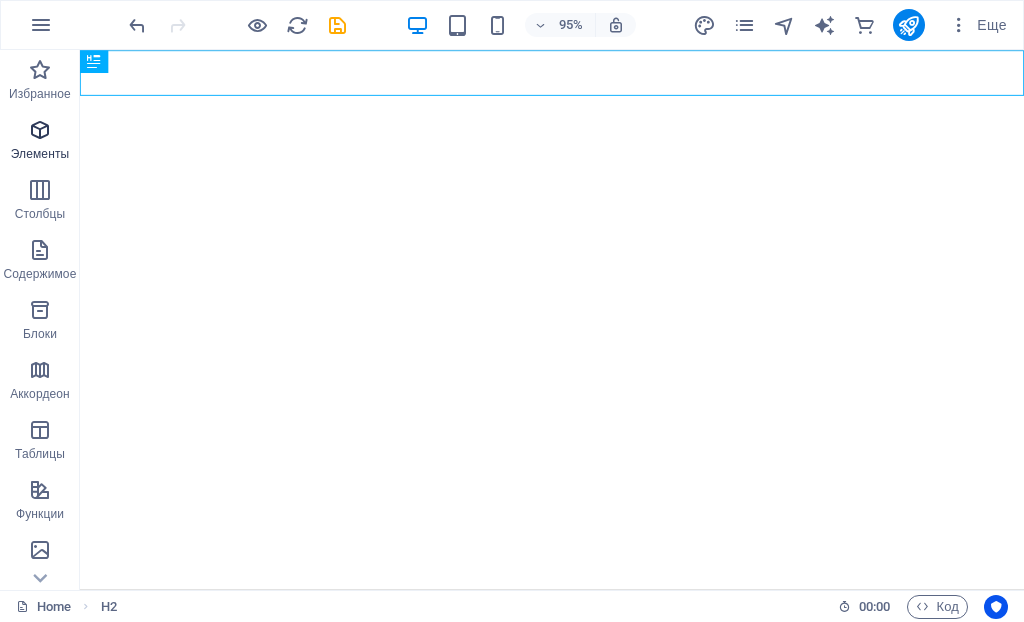 click at bounding box center (40, 130) 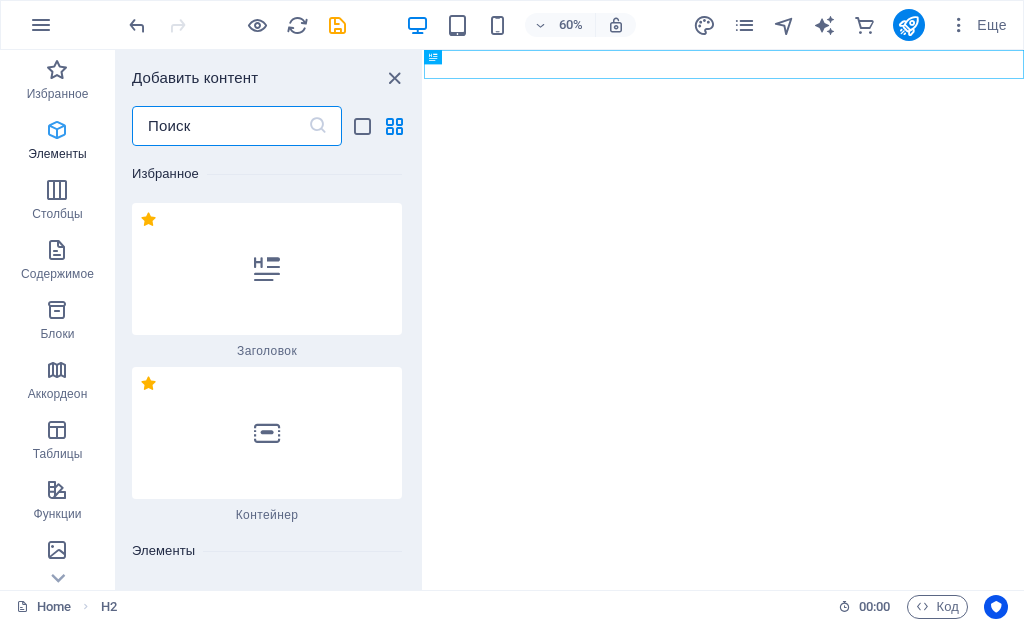 scroll, scrollTop: 377, scrollLeft: 0, axis: vertical 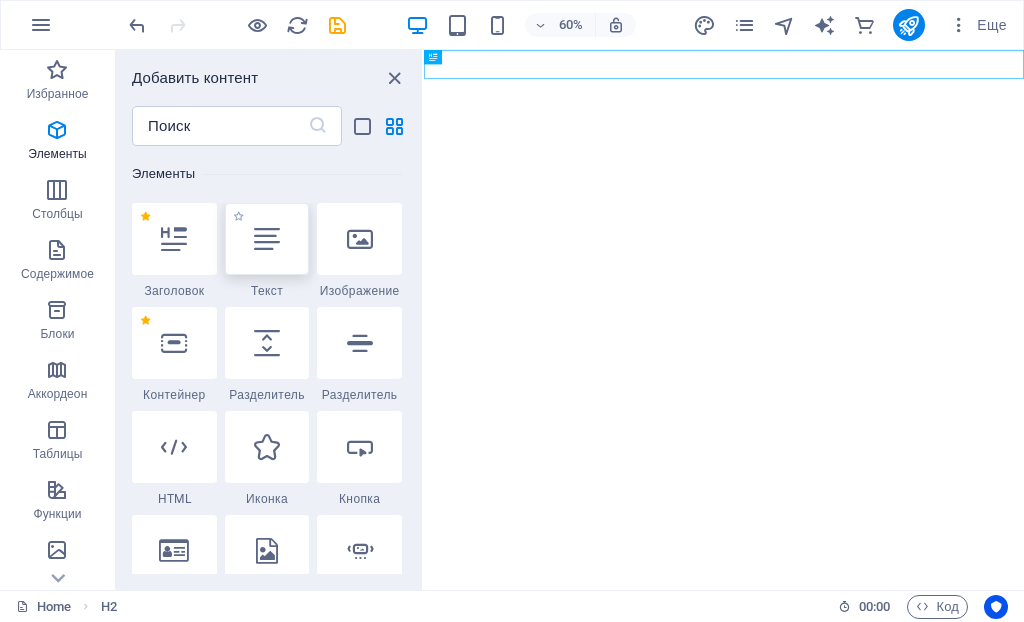 click at bounding box center [267, 239] 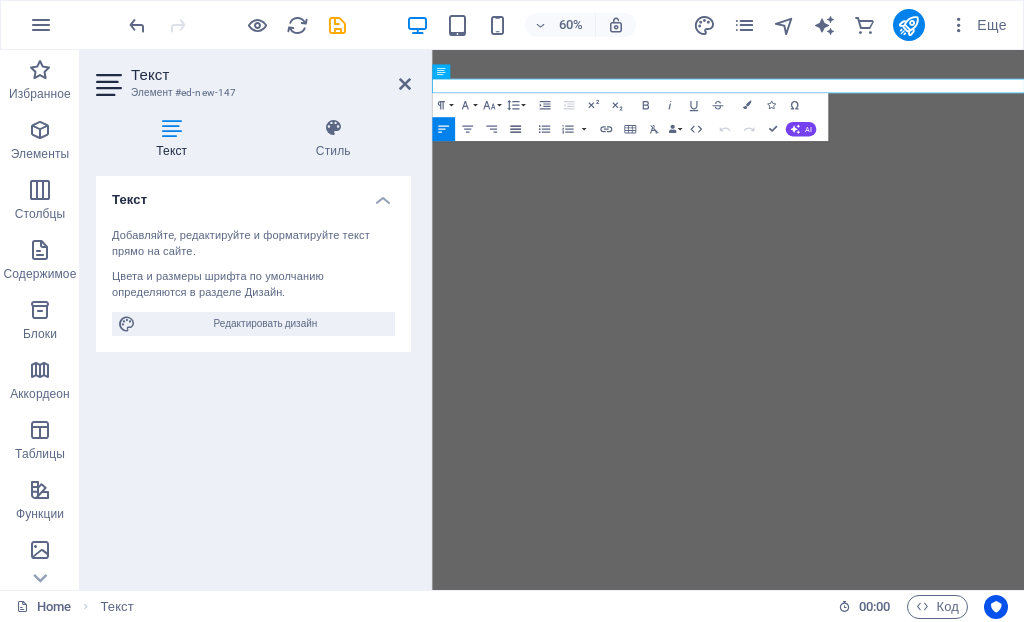 click 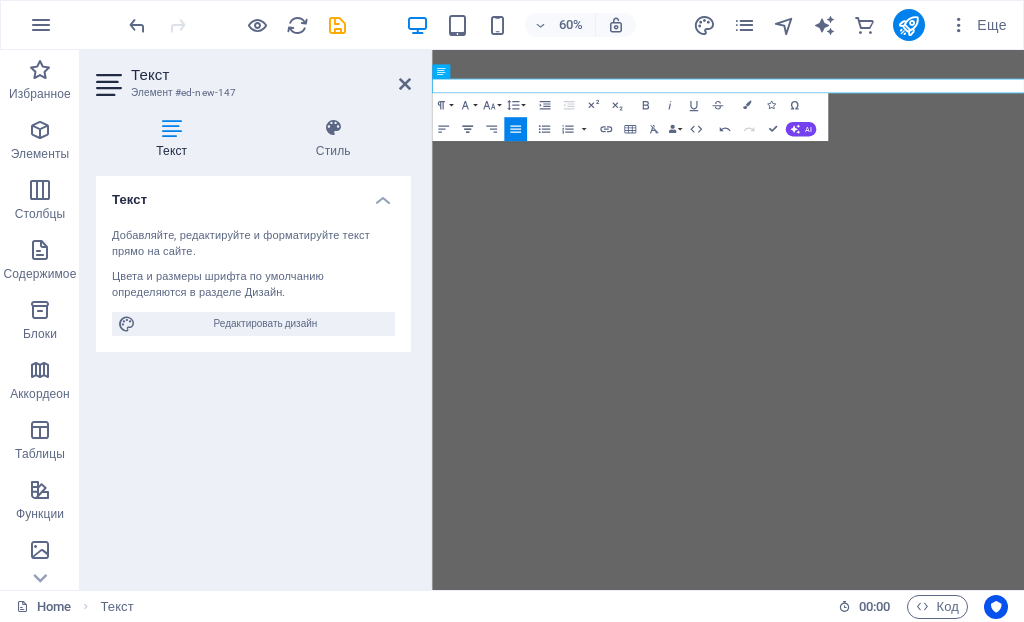 click 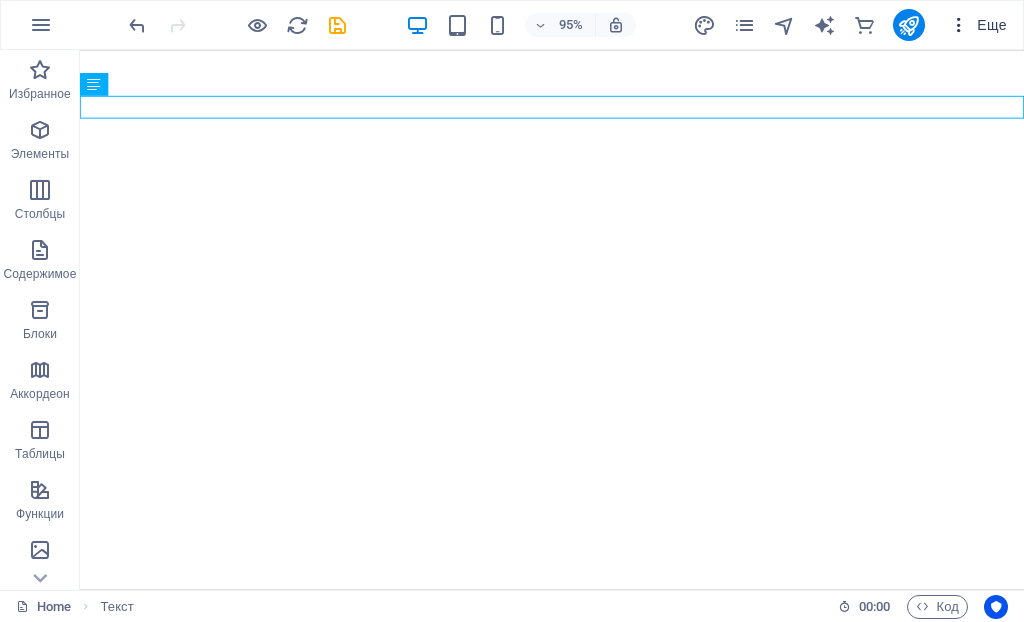 click on "Еще" at bounding box center [978, 25] 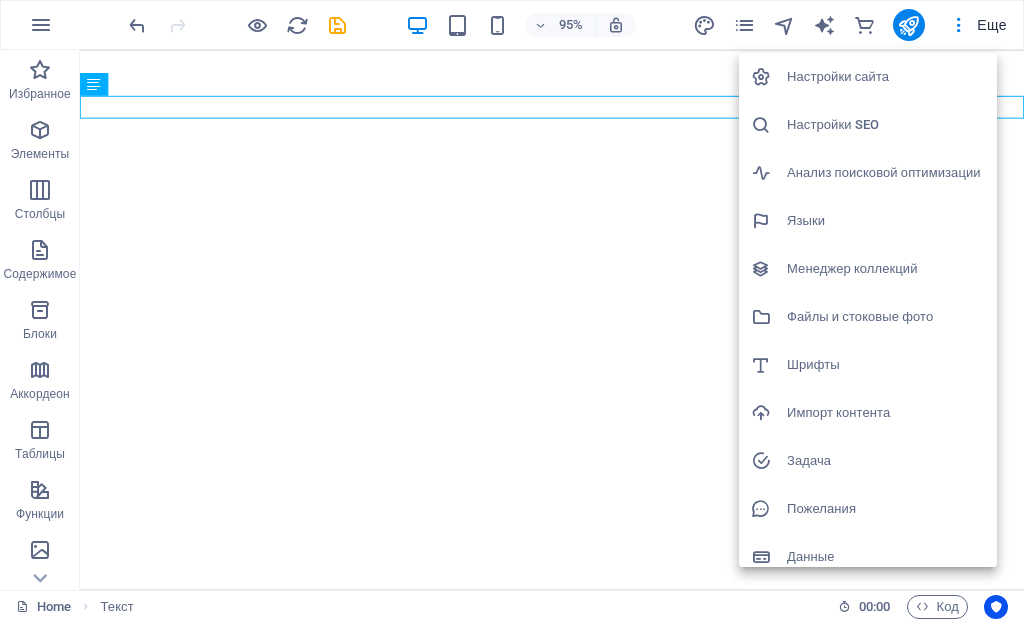 click on "Настройки сайта" at bounding box center [886, 77] 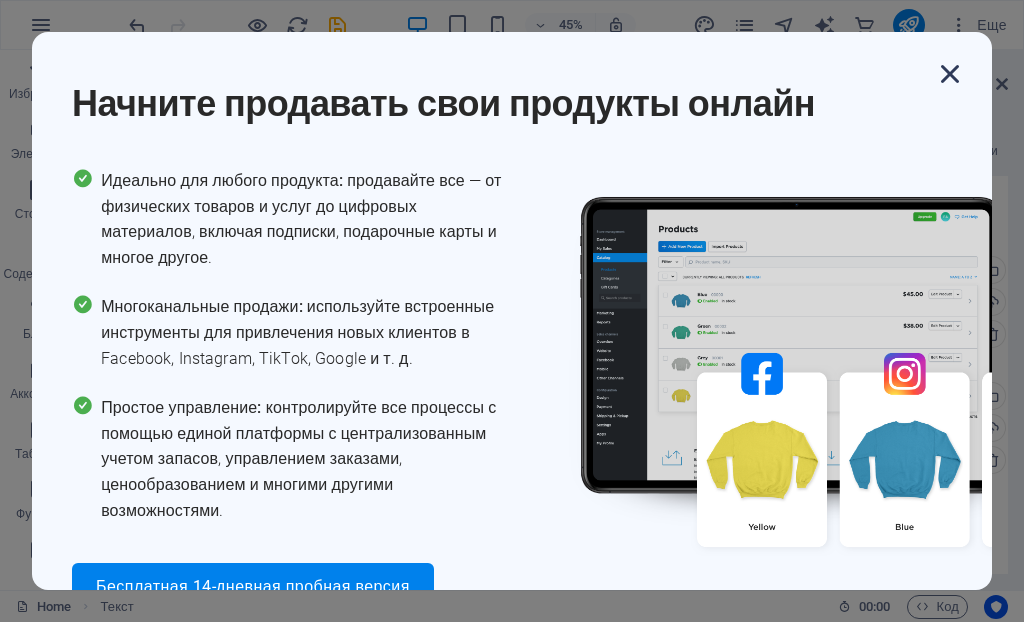 click at bounding box center (950, 74) 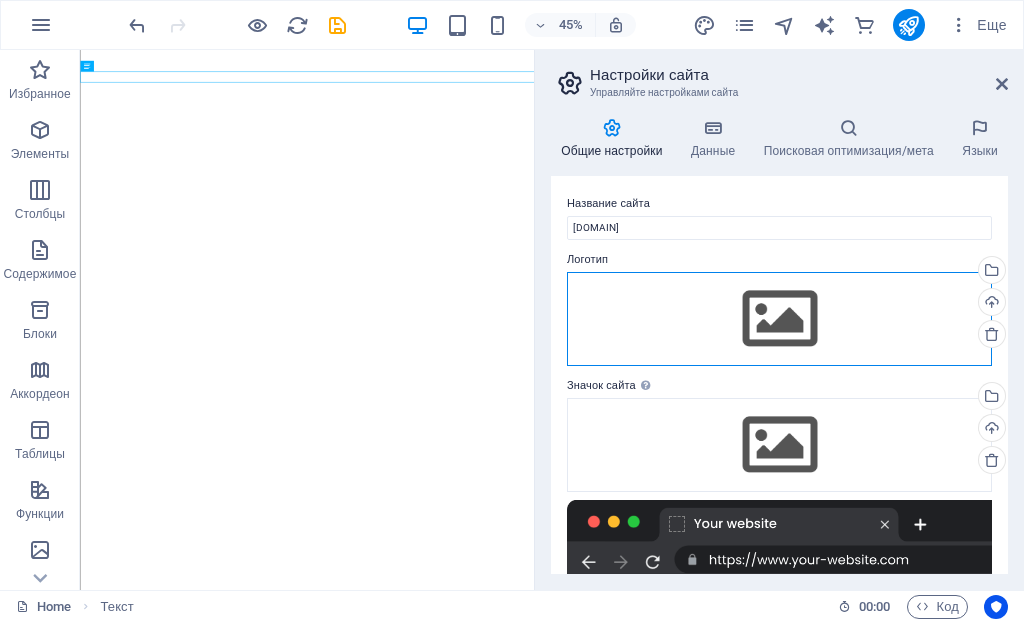 click on "Перетащите файлы сюда, нажмите, чтобы выбрать файлы, или выберите файлы из раздела "Файлы" или из бесплатных стоковых фото и видео" at bounding box center [779, 319] 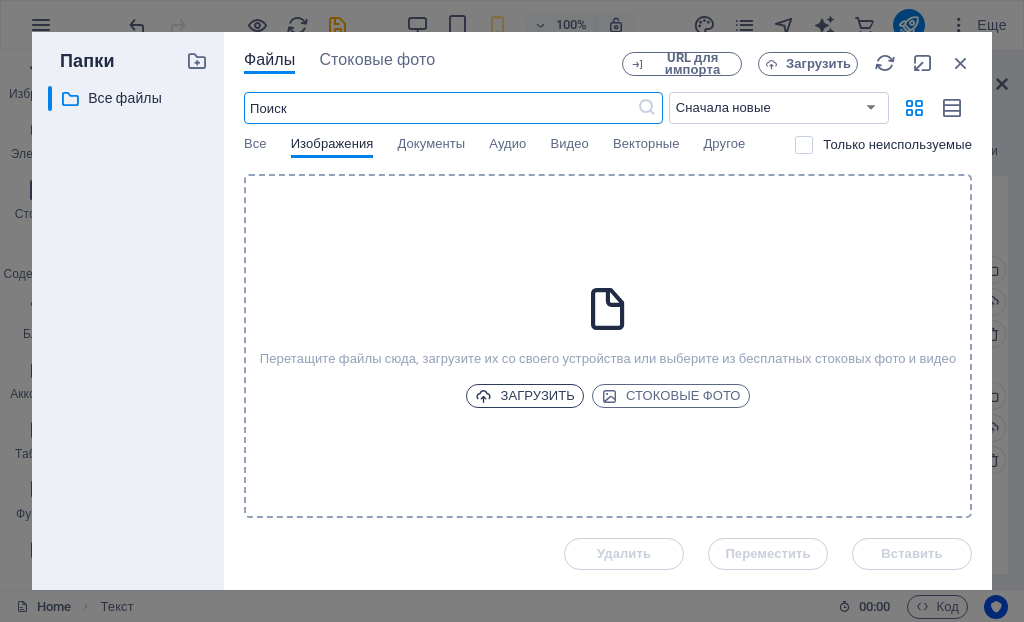 click on "Загрузить" at bounding box center (525, 396) 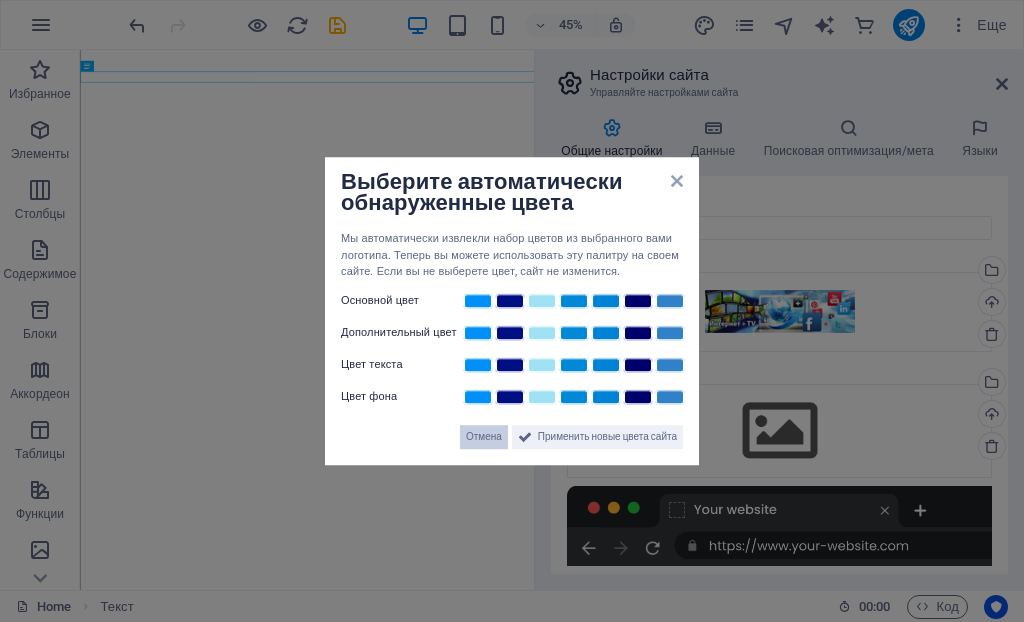 click on "Отмена" at bounding box center (484, 437) 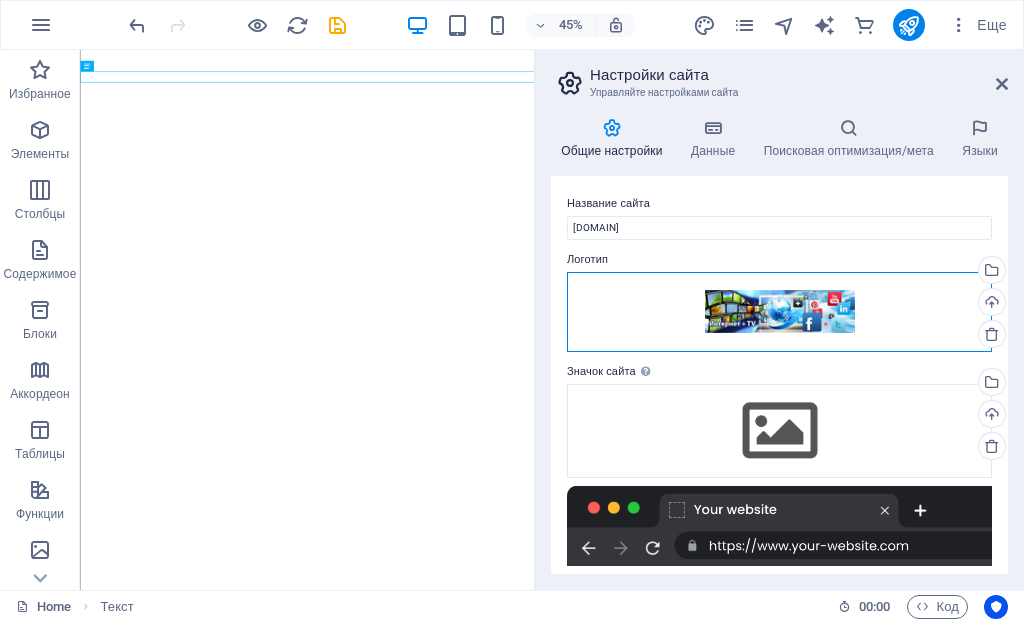 click on "Перетащите файлы сюда, нажмите, чтобы выбрать файлы, или выберите файлы из раздела "Файлы" или из бесплатных стоковых фото и видео" at bounding box center (779, 312) 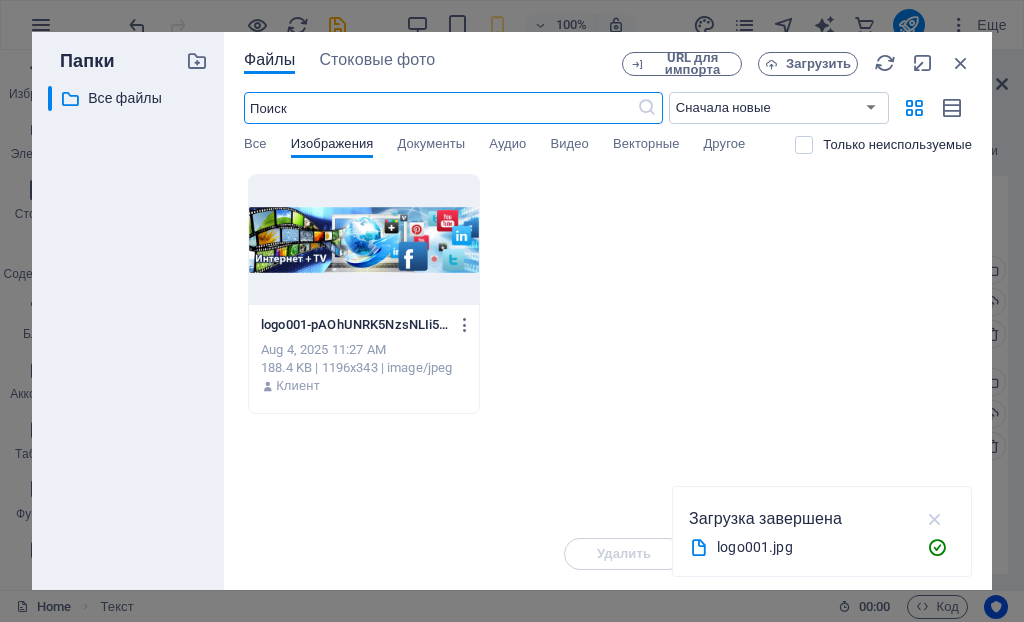 click at bounding box center (935, 519) 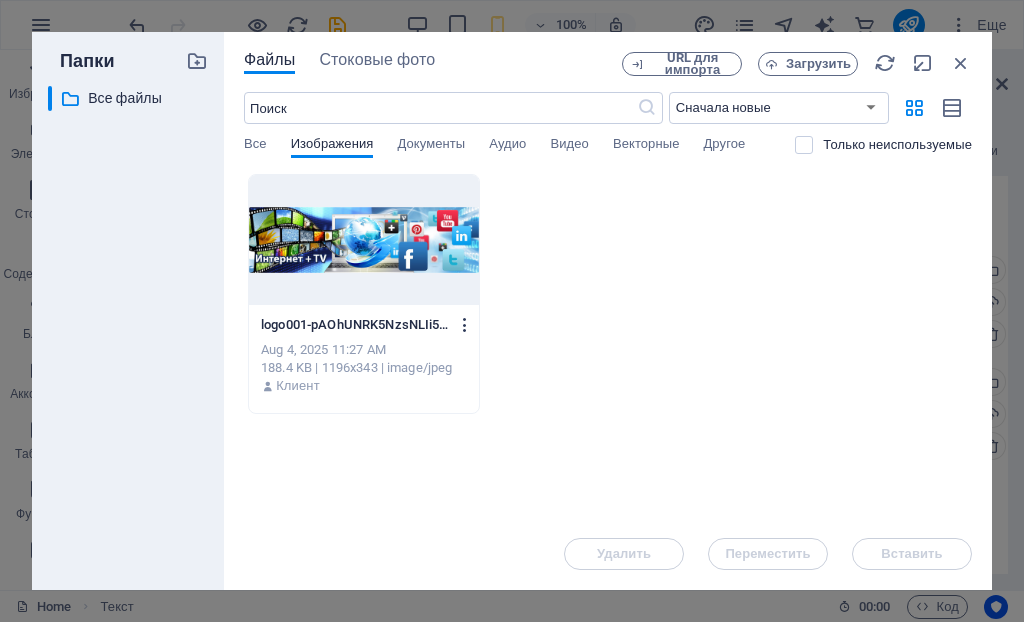 click at bounding box center (465, 325) 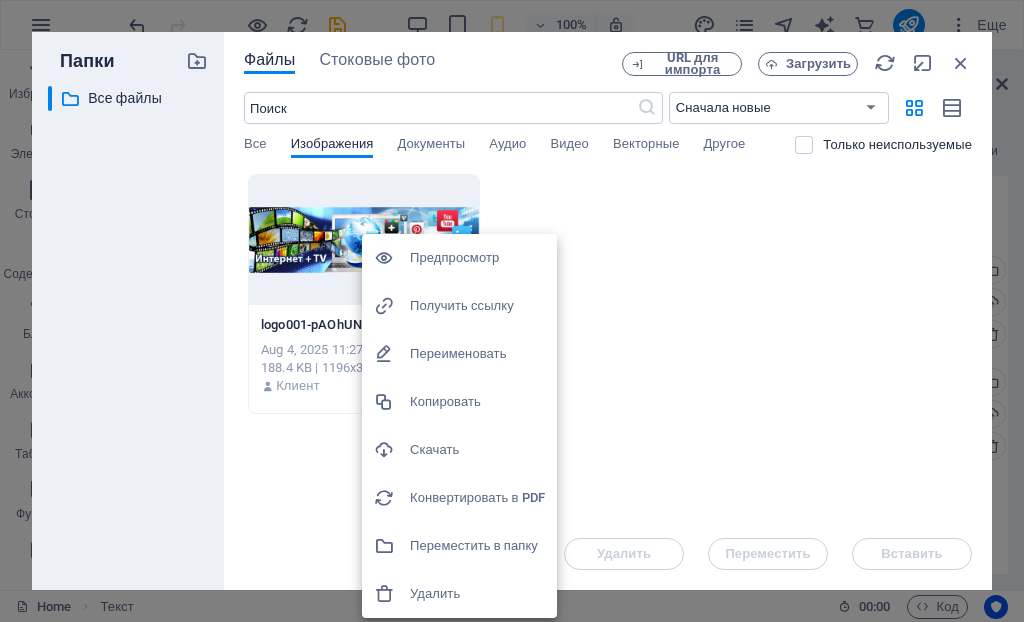 click at bounding box center [512, 311] 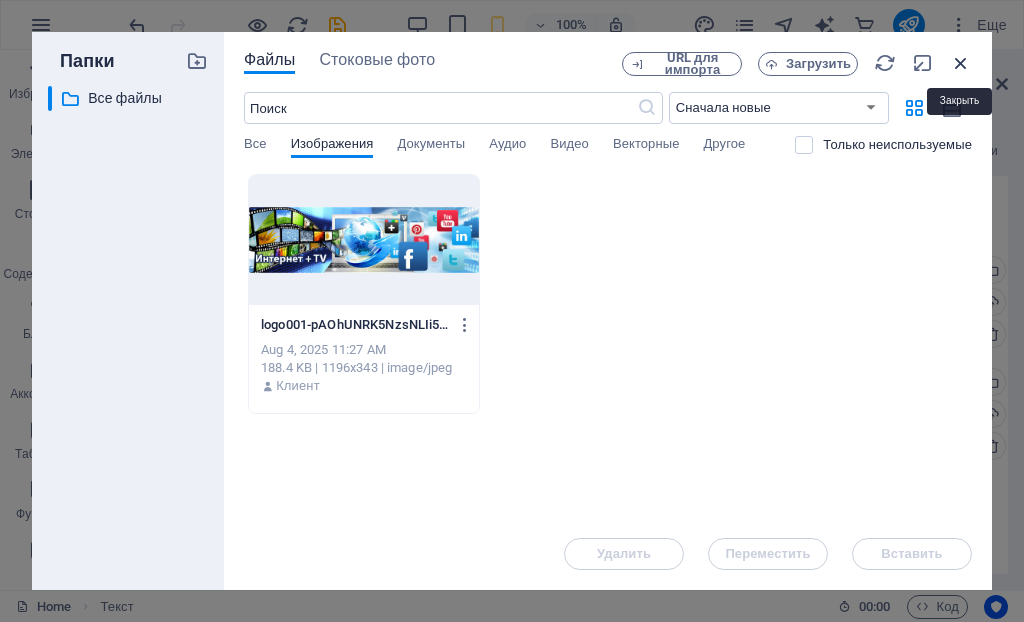 click at bounding box center [961, 63] 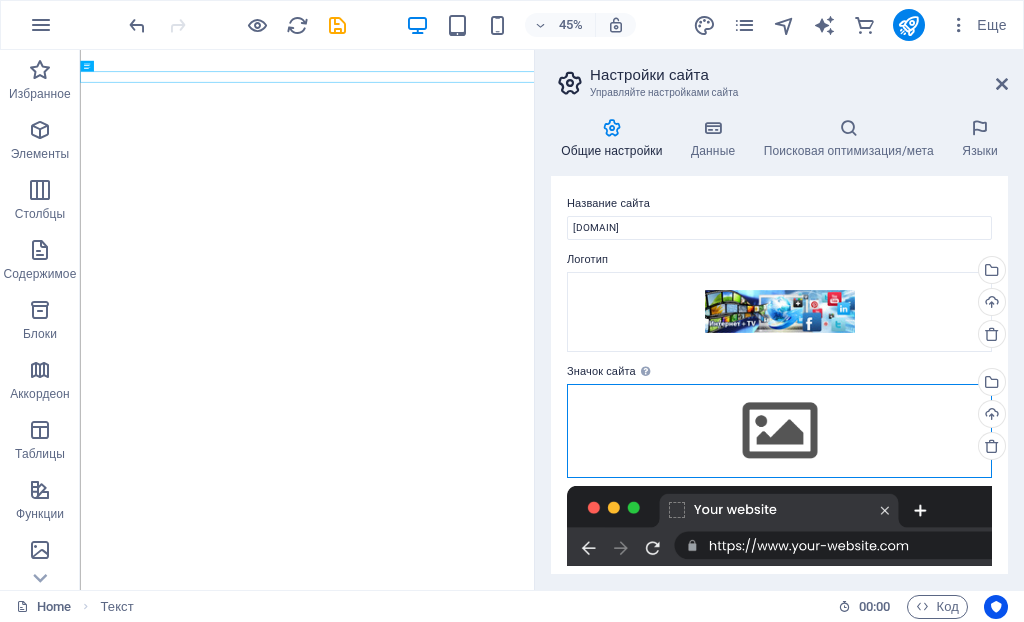 click on "Перетащите файлы сюда, нажмите, чтобы выбрать файлы, или выберите файлы из раздела "Файлы" или из бесплатных стоковых фото и видео" at bounding box center [779, 431] 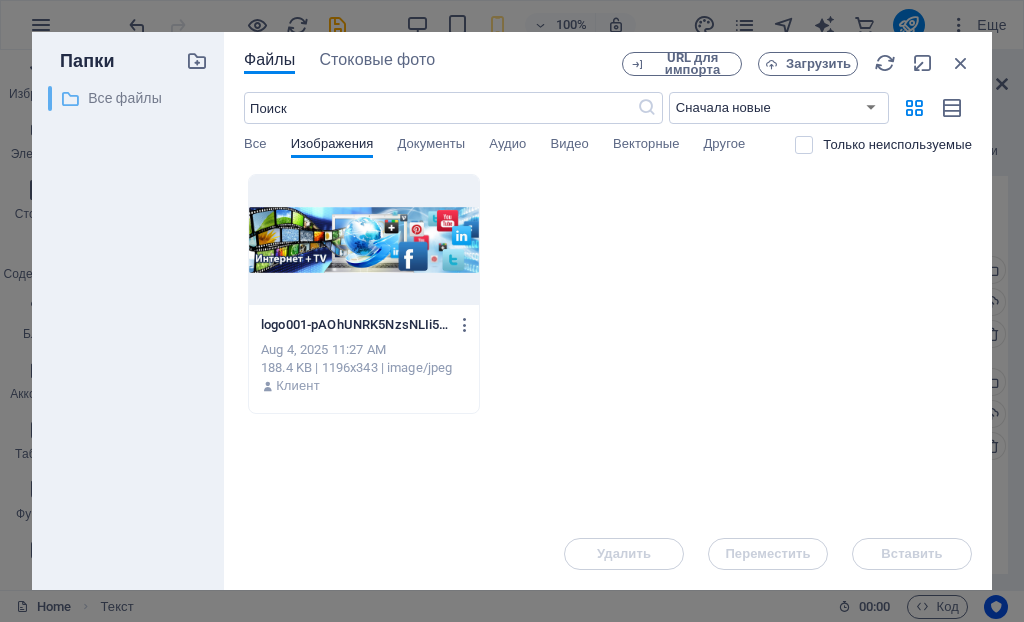 click on "Все файлы" at bounding box center [129, 98] 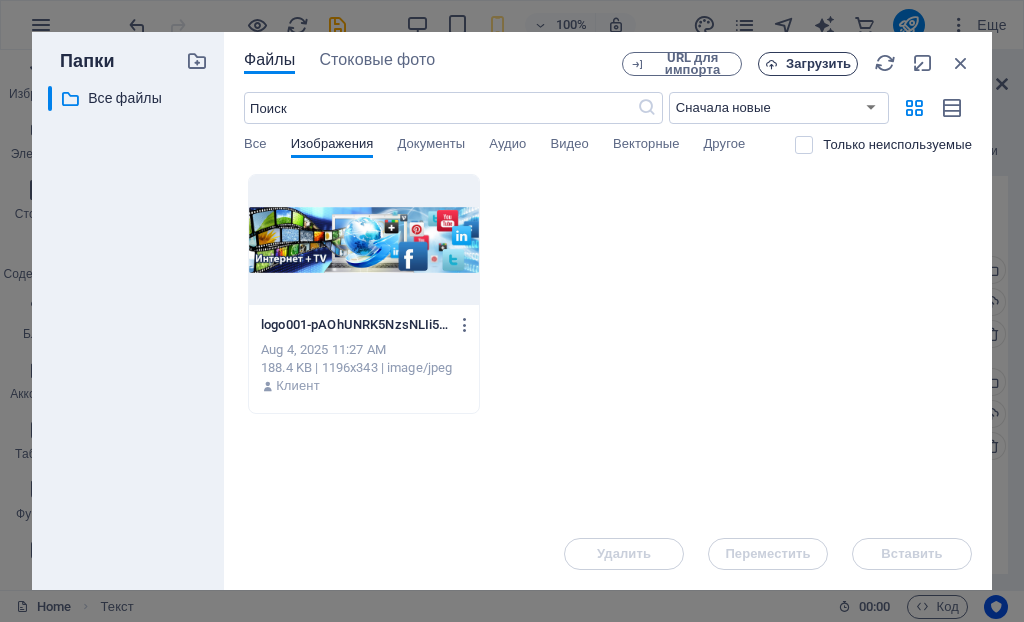 click on "Загрузить" at bounding box center [818, 64] 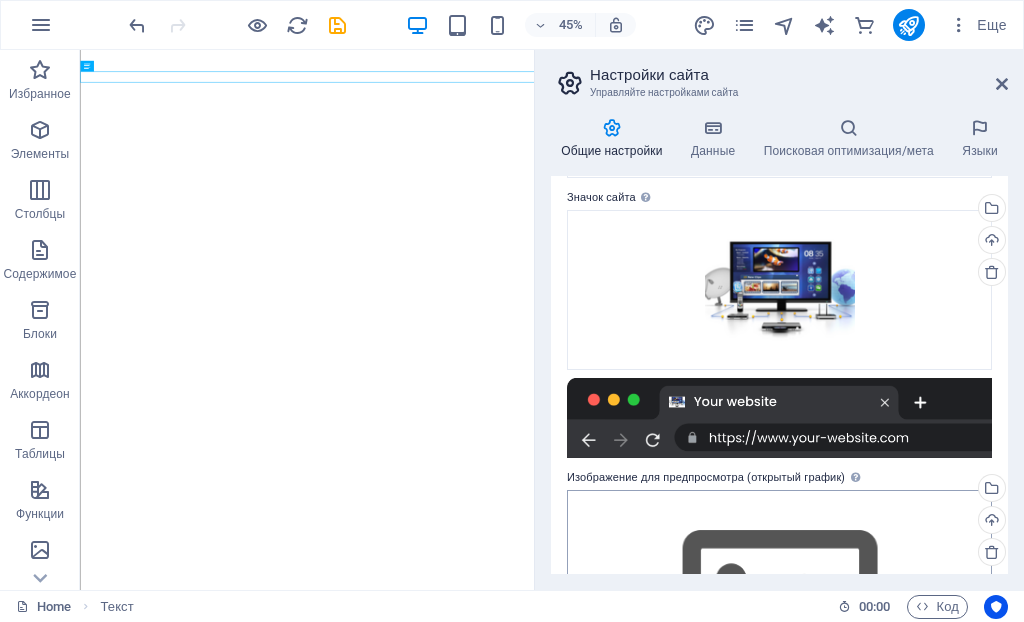 scroll, scrollTop: 0, scrollLeft: 0, axis: both 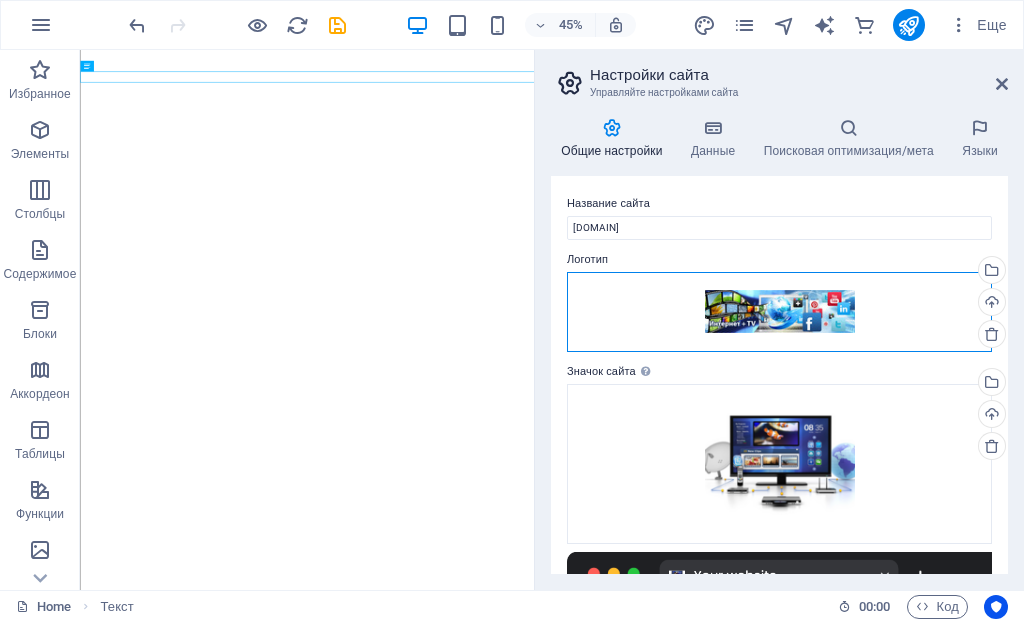 click on "Перетащите файлы сюда, нажмите, чтобы выбрать файлы, или выберите файлы из раздела "Файлы" или из бесплатных стоковых фото и видео" at bounding box center [779, 312] 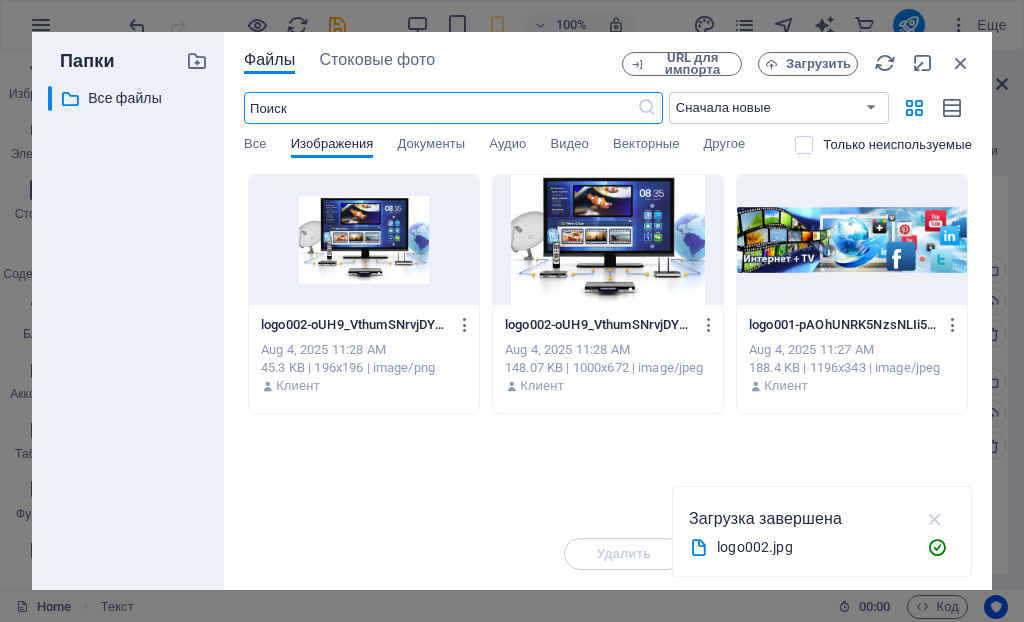 click at bounding box center [935, 519] 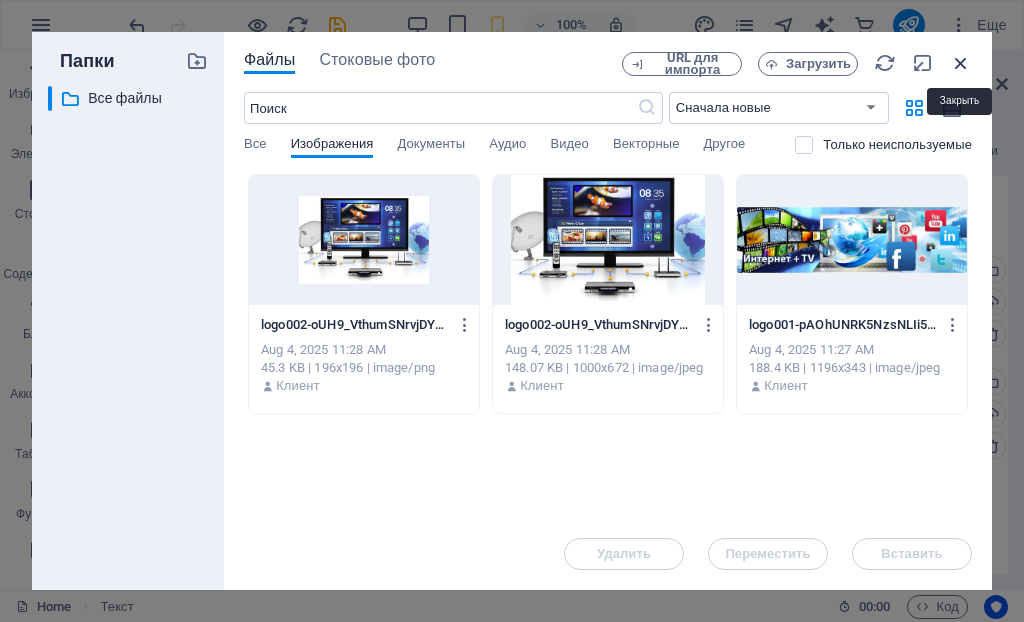 click at bounding box center [961, 63] 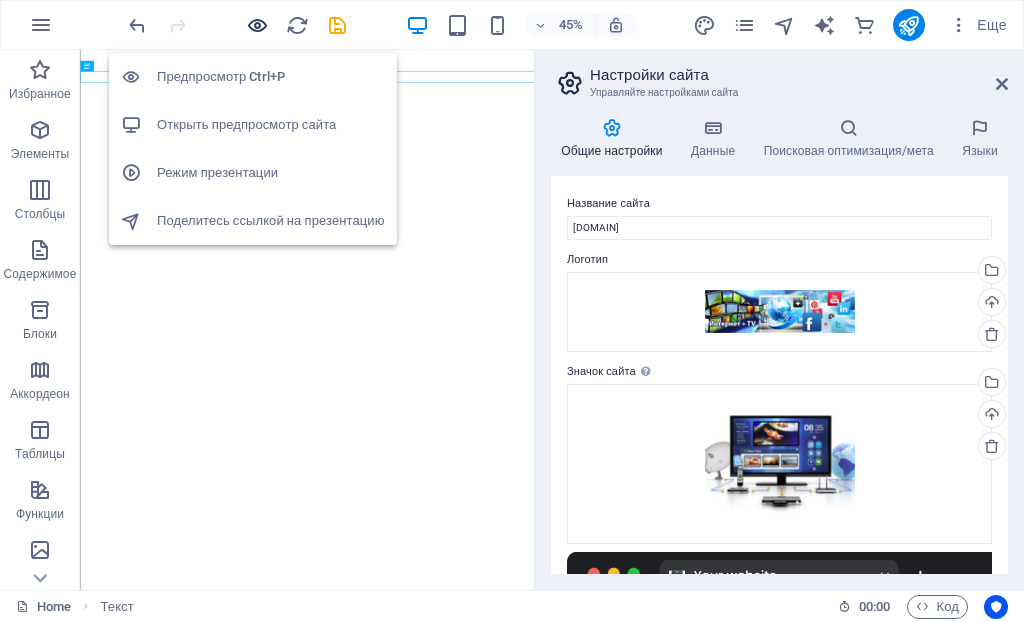 click at bounding box center [257, 25] 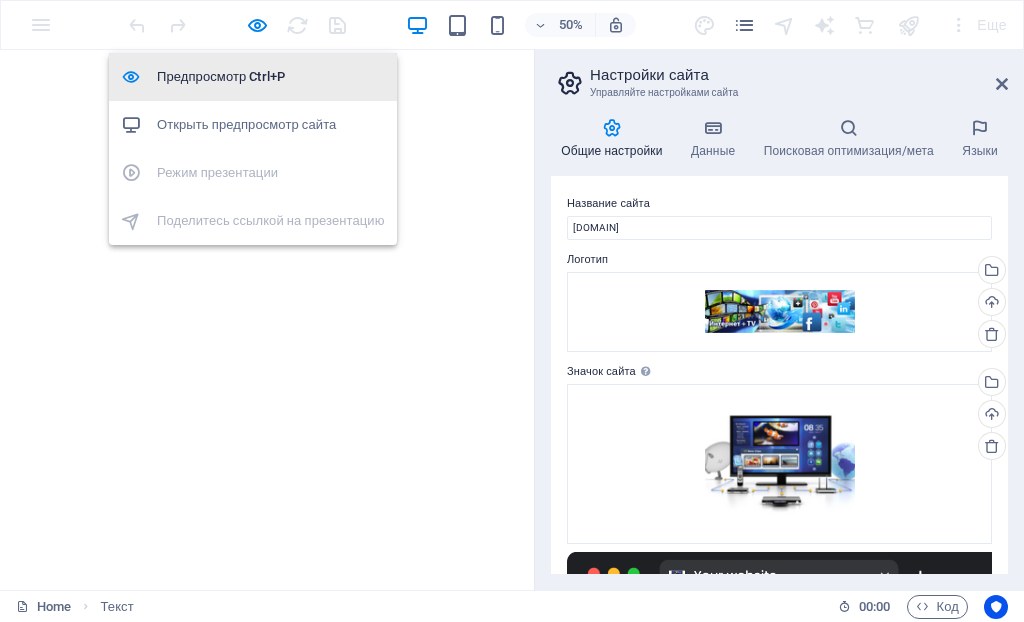 click on "Предпросмотр Ctrl+P" at bounding box center (271, 77) 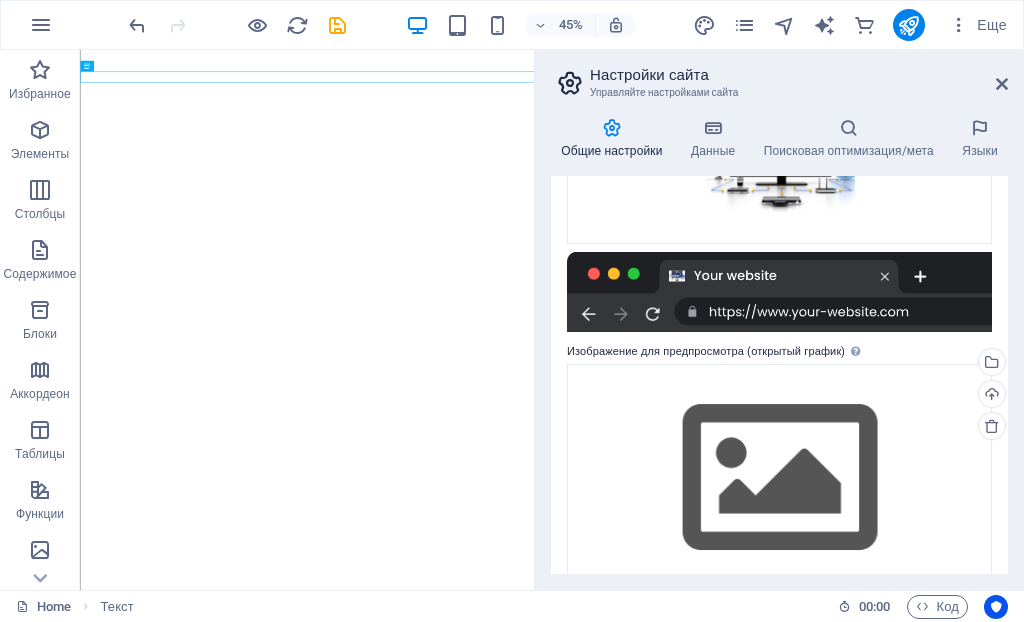 scroll, scrollTop: 335, scrollLeft: 0, axis: vertical 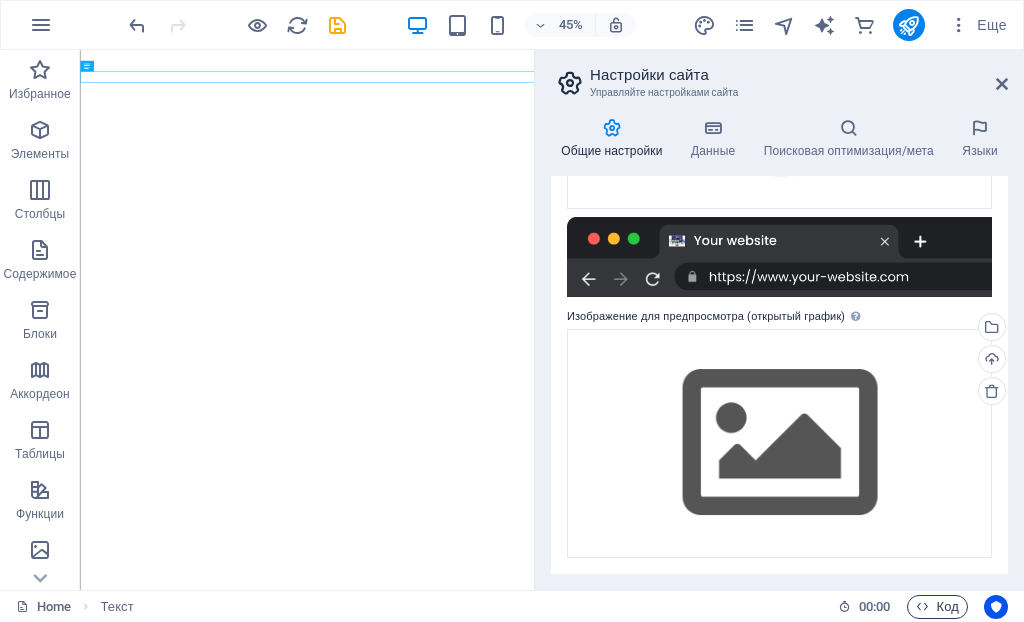click on "Код" at bounding box center [937, 607] 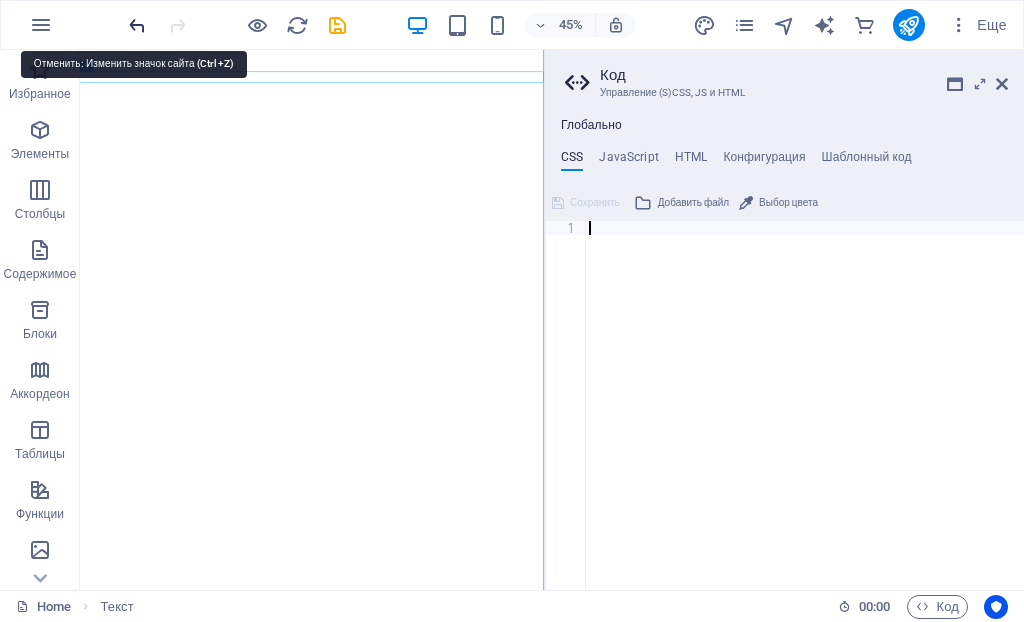 click at bounding box center (137, 25) 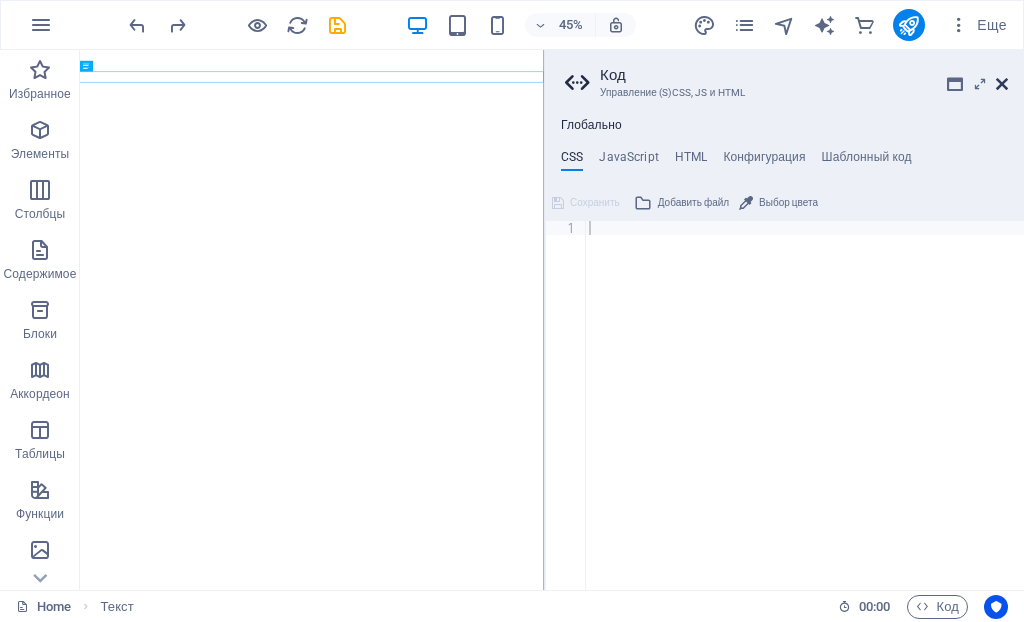 click at bounding box center (1002, 84) 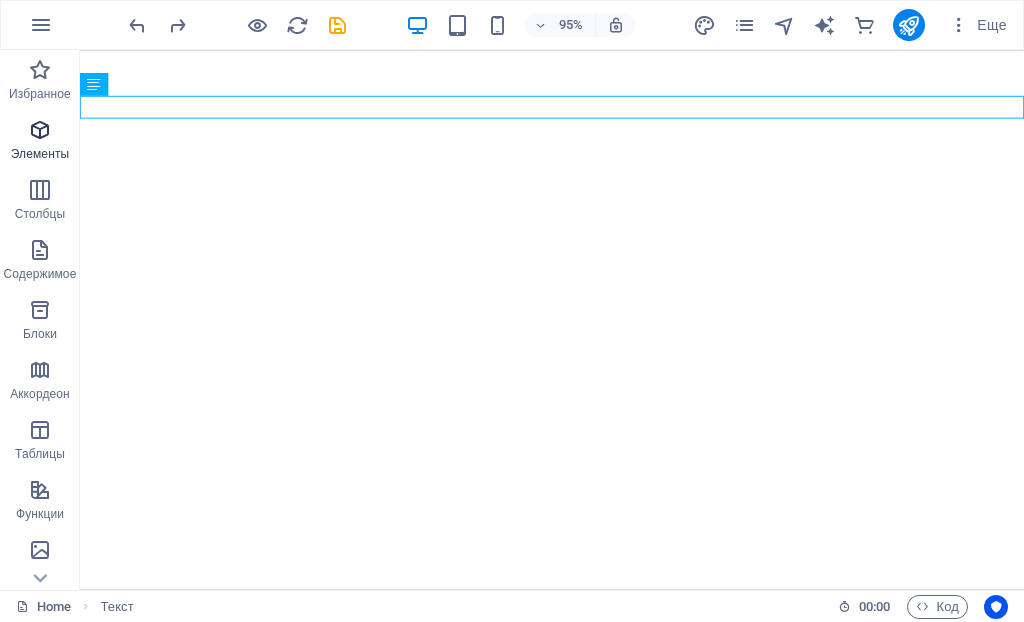 click at bounding box center [40, 130] 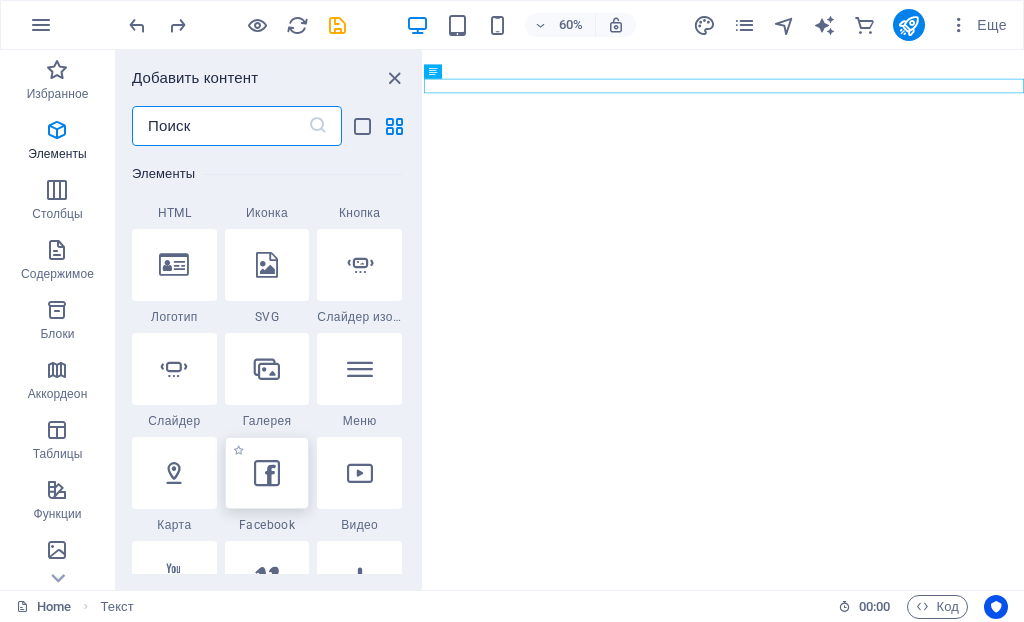 scroll, scrollTop: 677, scrollLeft: 0, axis: vertical 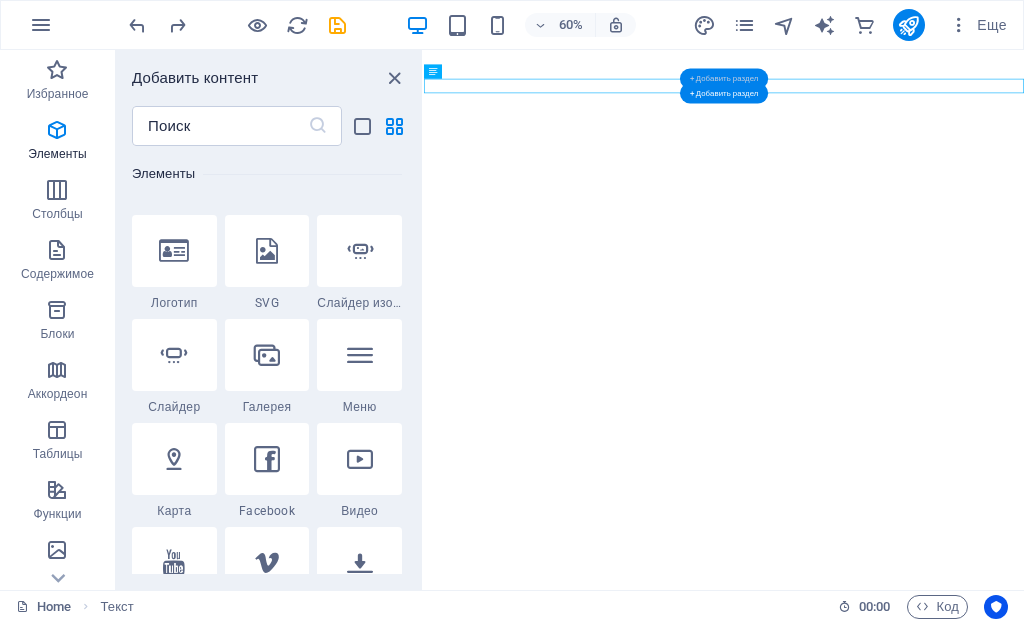 click on "+ Добавить раздел" at bounding box center (724, 79) 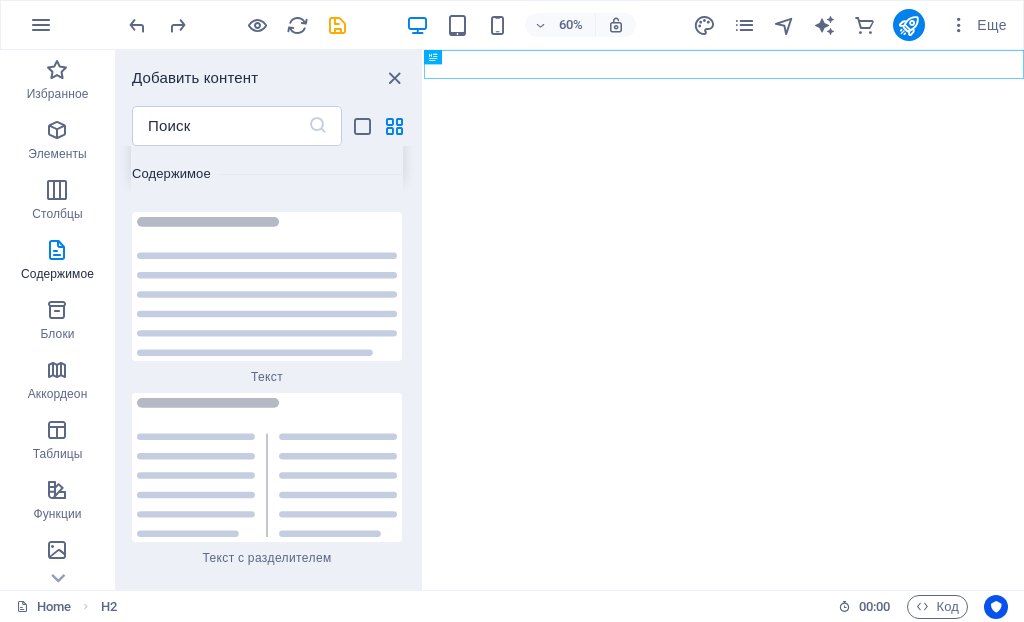 scroll, scrollTop: 7234, scrollLeft: 0, axis: vertical 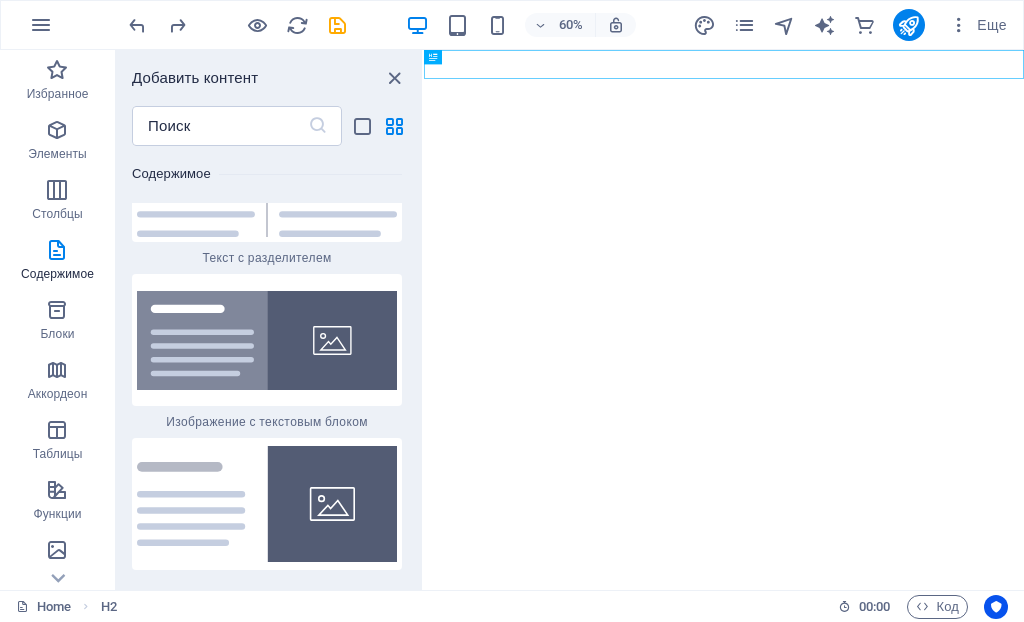 click at bounding box center (267, 340) 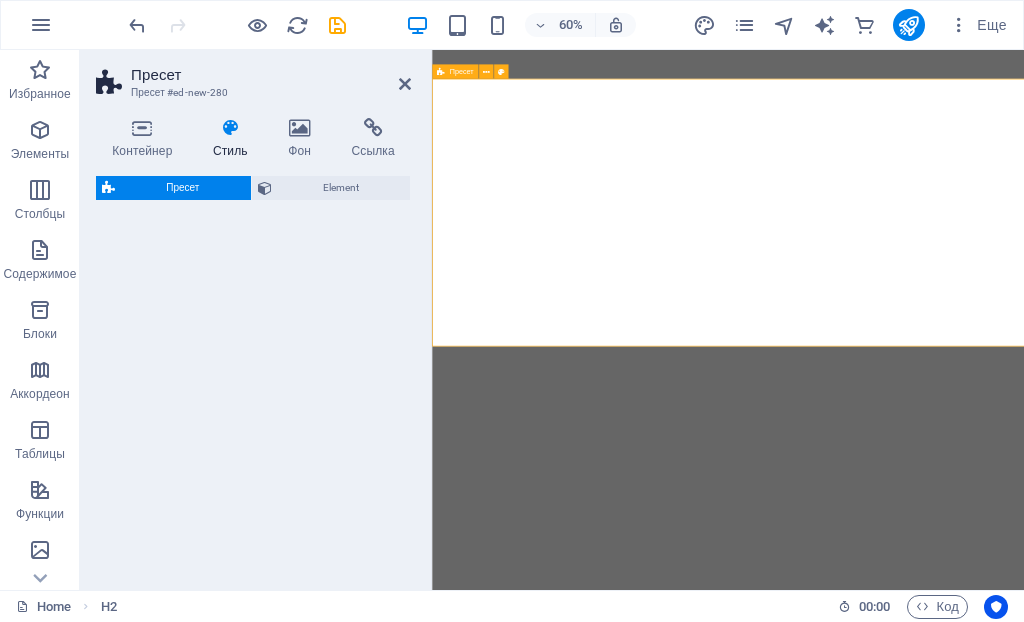 select on "rem" 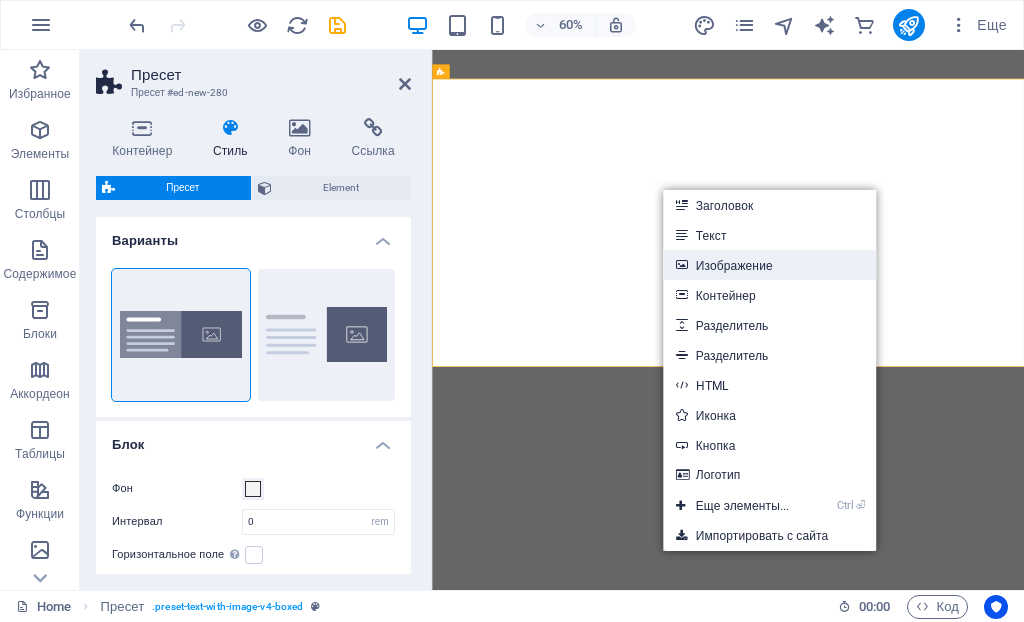 click on "Изображение" at bounding box center (770, 265) 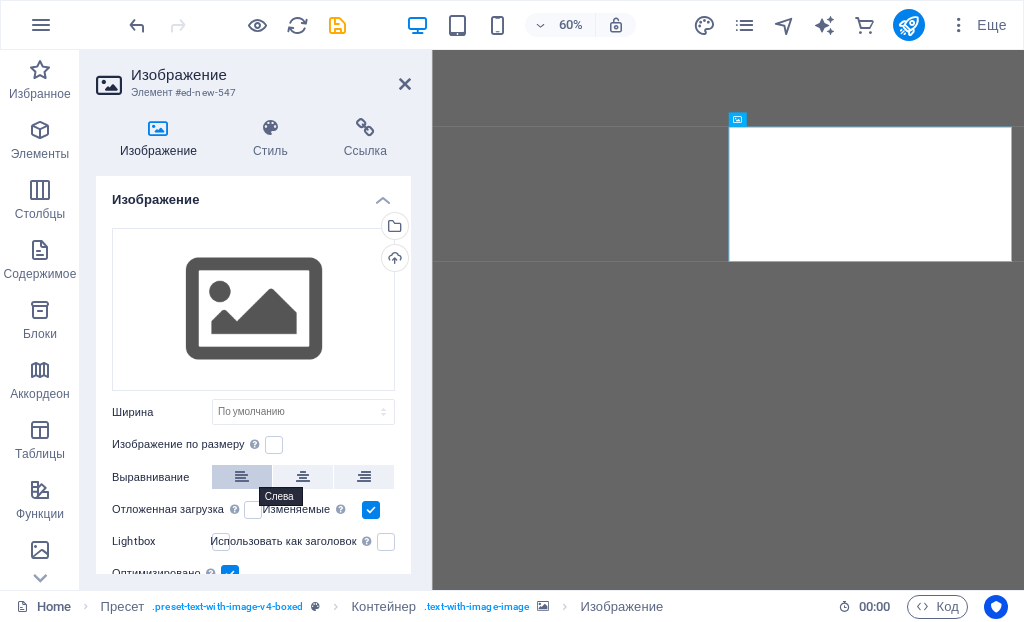 scroll, scrollTop: 74, scrollLeft: 0, axis: vertical 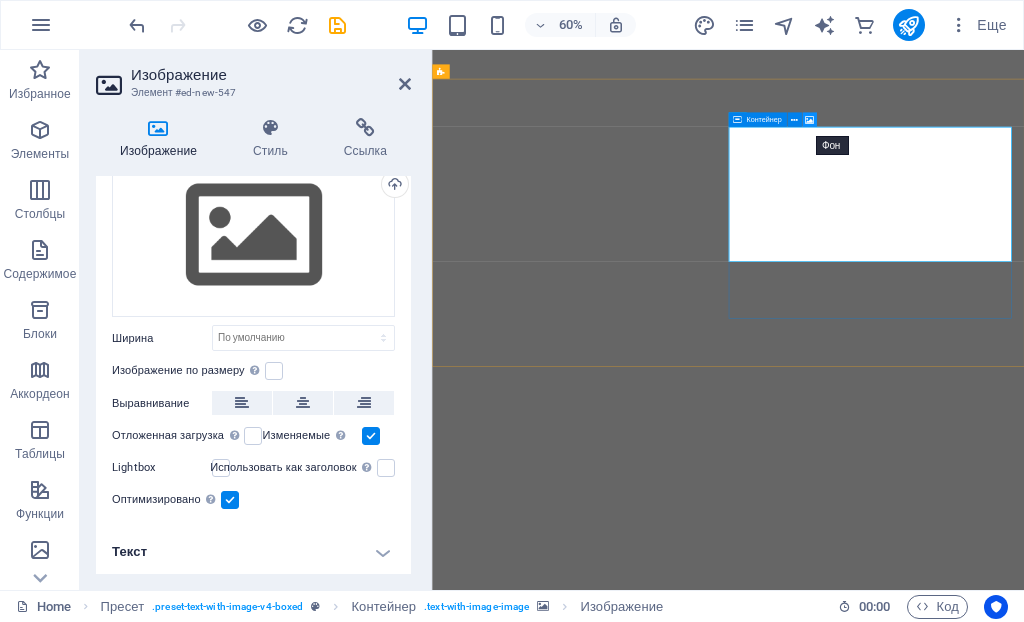 click at bounding box center [809, 119] 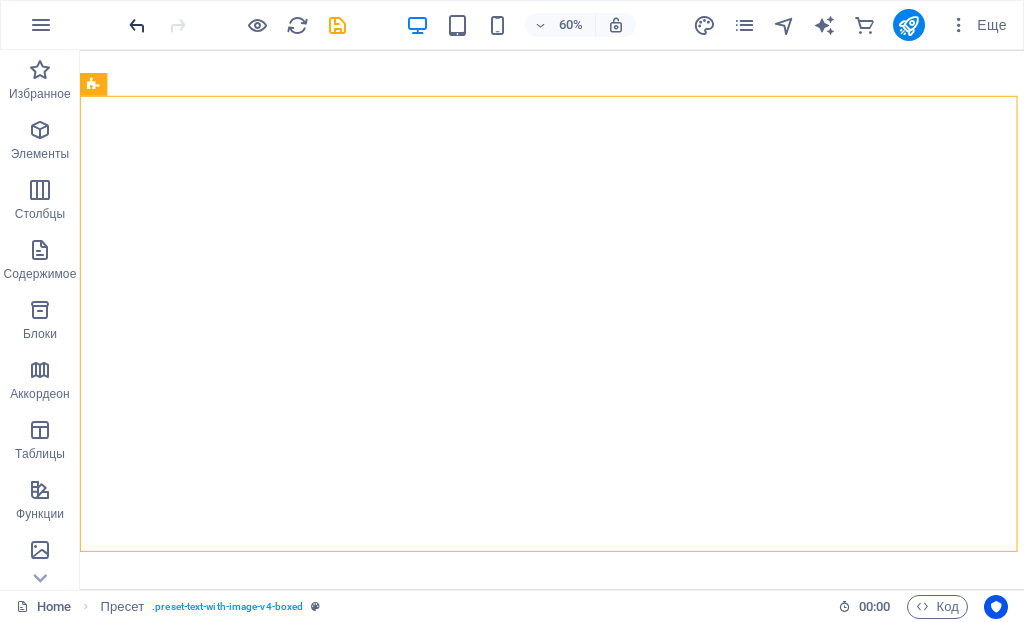 click at bounding box center (137, 25) 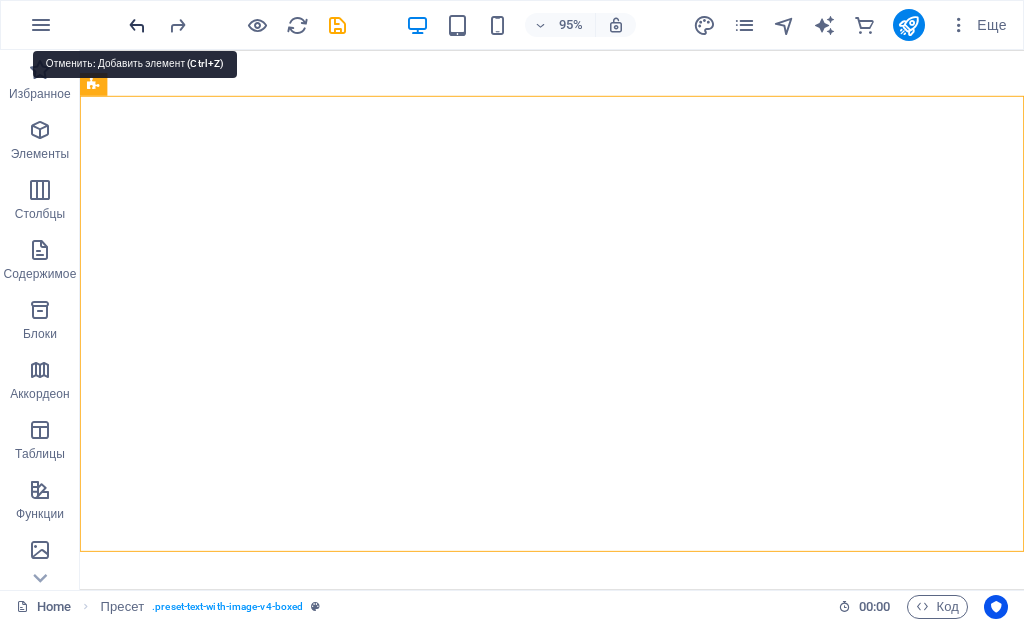 click at bounding box center (137, 25) 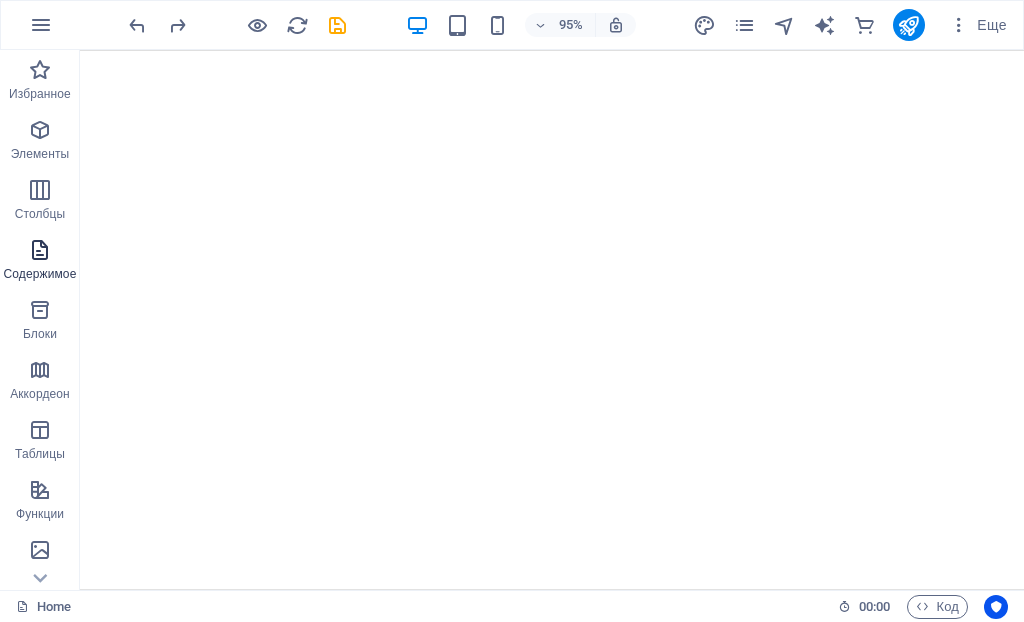 click on "Содержимое" at bounding box center (40, 262) 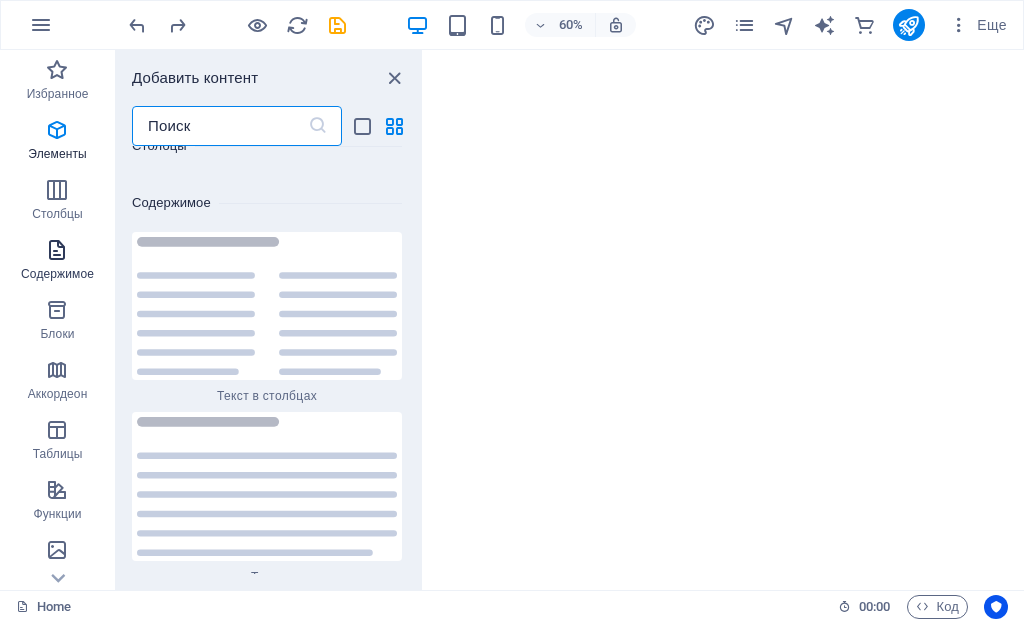 scroll, scrollTop: 6734, scrollLeft: 0, axis: vertical 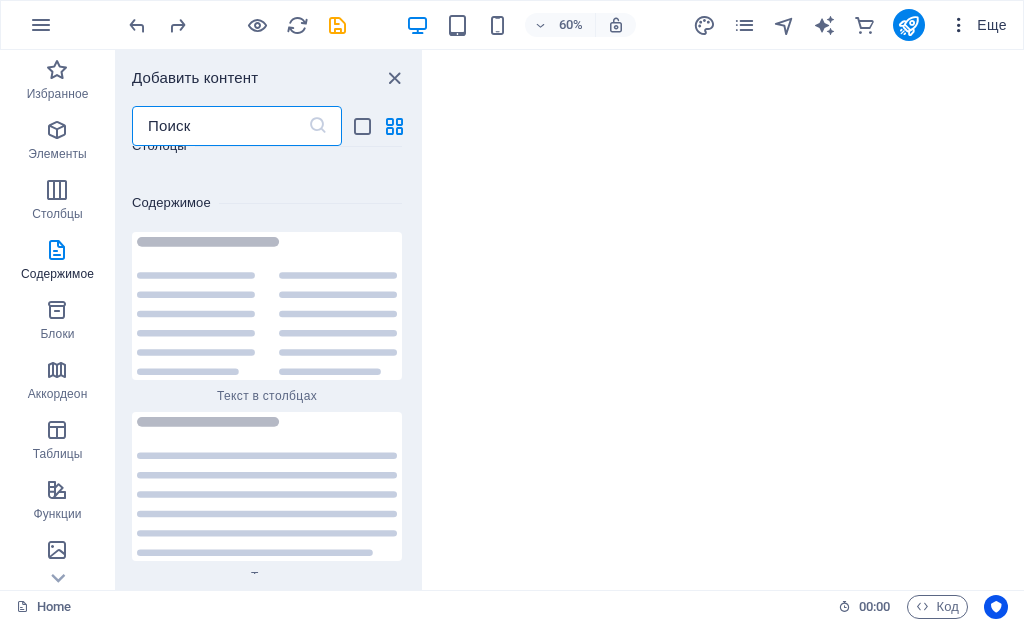 click at bounding box center [959, 25] 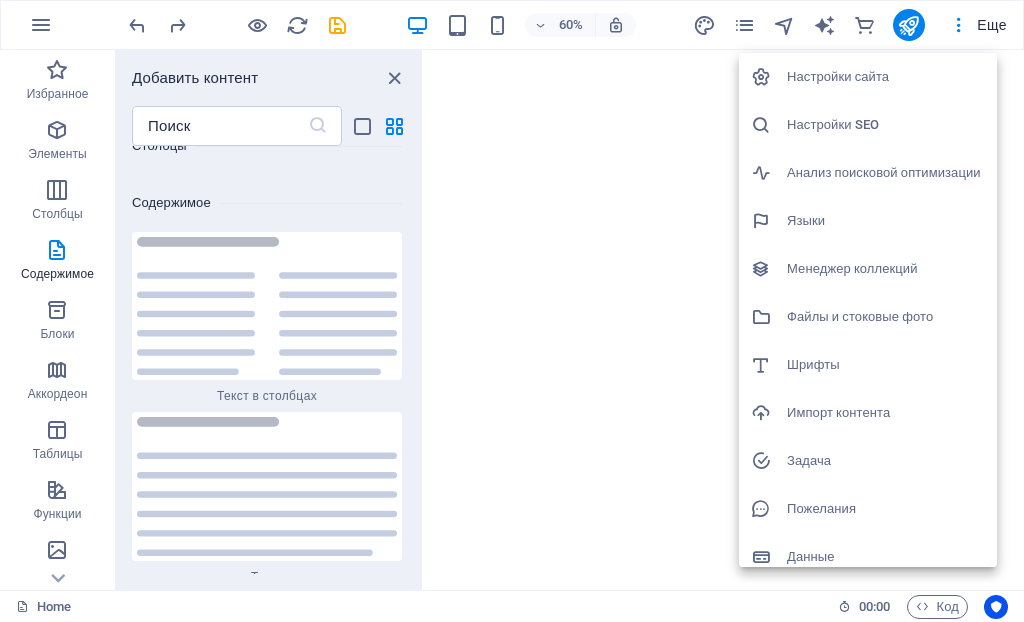click on "Настройки сайта" at bounding box center [886, 77] 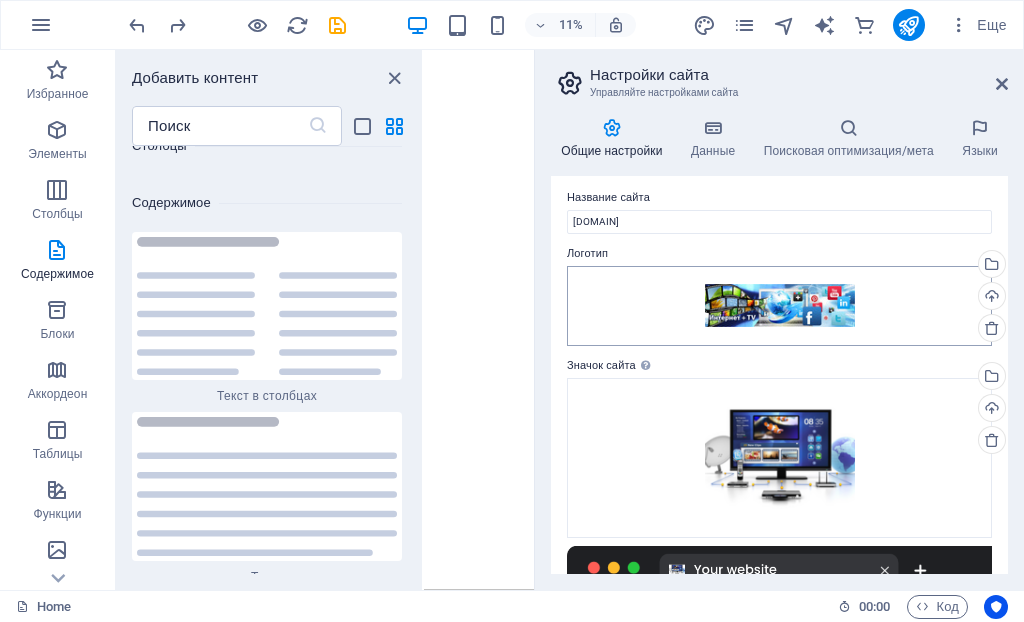 scroll, scrollTop: 0, scrollLeft: 0, axis: both 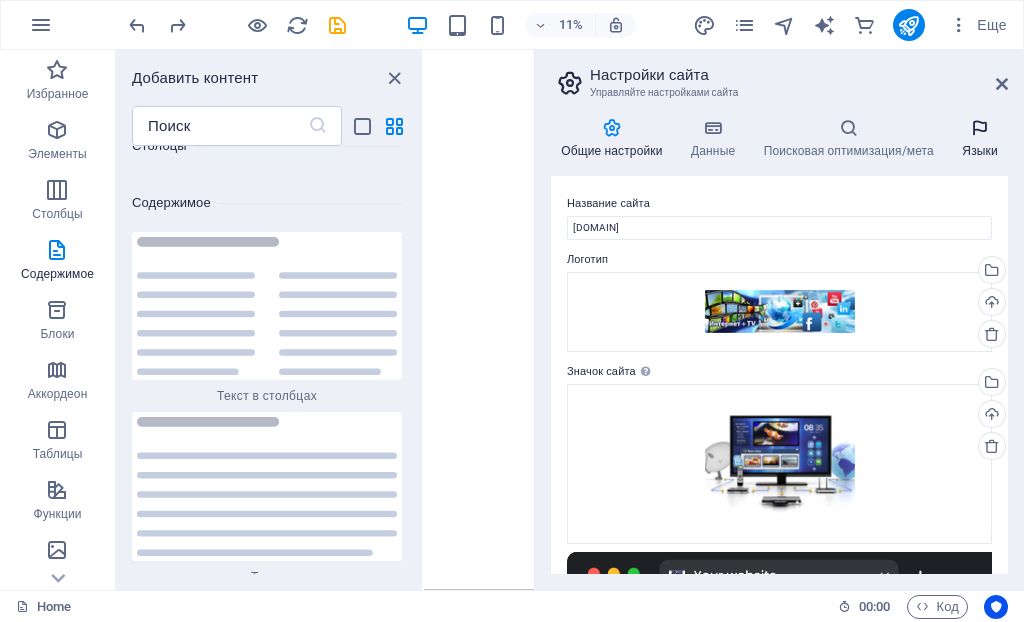 click at bounding box center [980, 128] 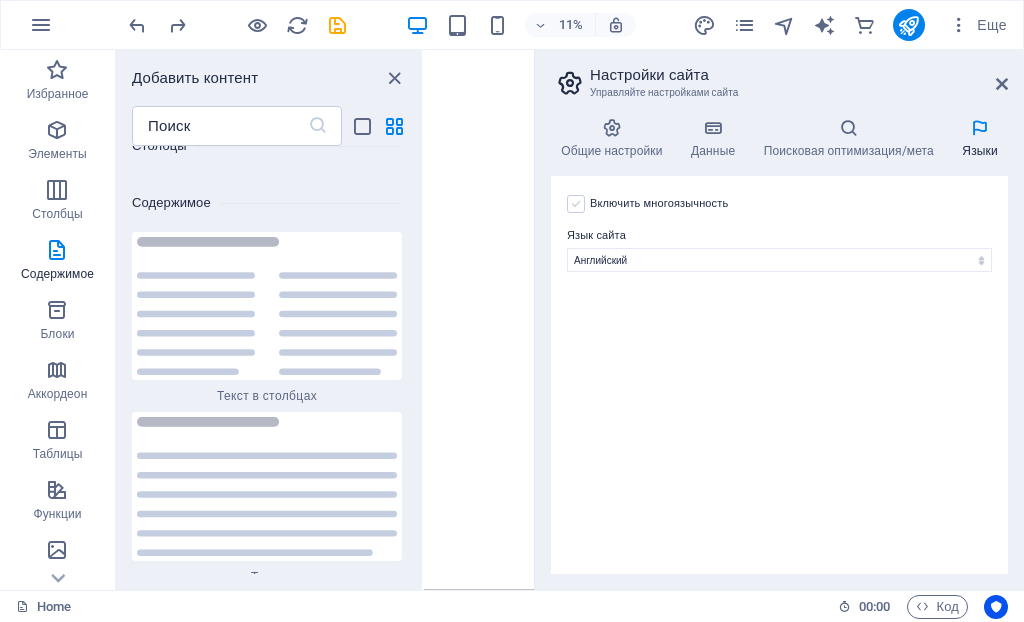 click at bounding box center [576, 204] 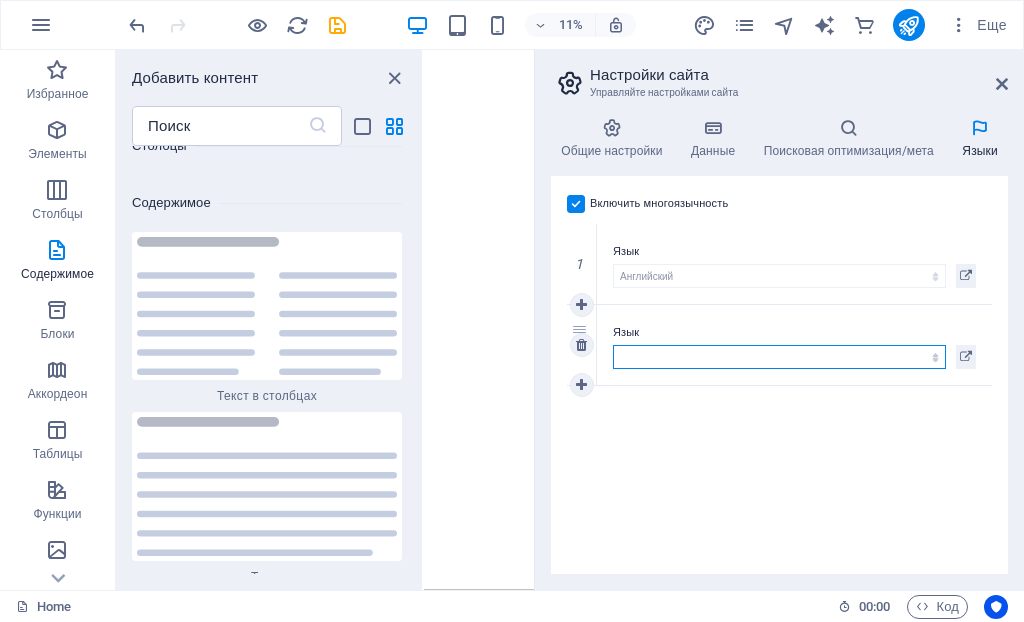 click on "Албанский Английский Арабский Бенгальский Болгарский Венгерский Вьетнамский Голландский Греческий Датский Иврит Индонезийский Испанский Итальянский Канури Каталонский Китайский Корейский Латвийский Латинский Литовский Македонский Мальтийский Немецкий Норвежский Пенджабский Польский Португальский Румынский Русский Сербский Словацкий Словенский Тайский Турецкий Украинский Урду Фарси (Персидский) Финский Французский Хинди Хорватский Чешский Японский Abkhazian Afar Afrikaans Akan Amharic Aragonese Armenian Assamese Avaric Avestan Aymara Azerbaijani Bambara Bashkir Basque Belarusian Bihari languages Bislama Bokmål" at bounding box center [779, 357] 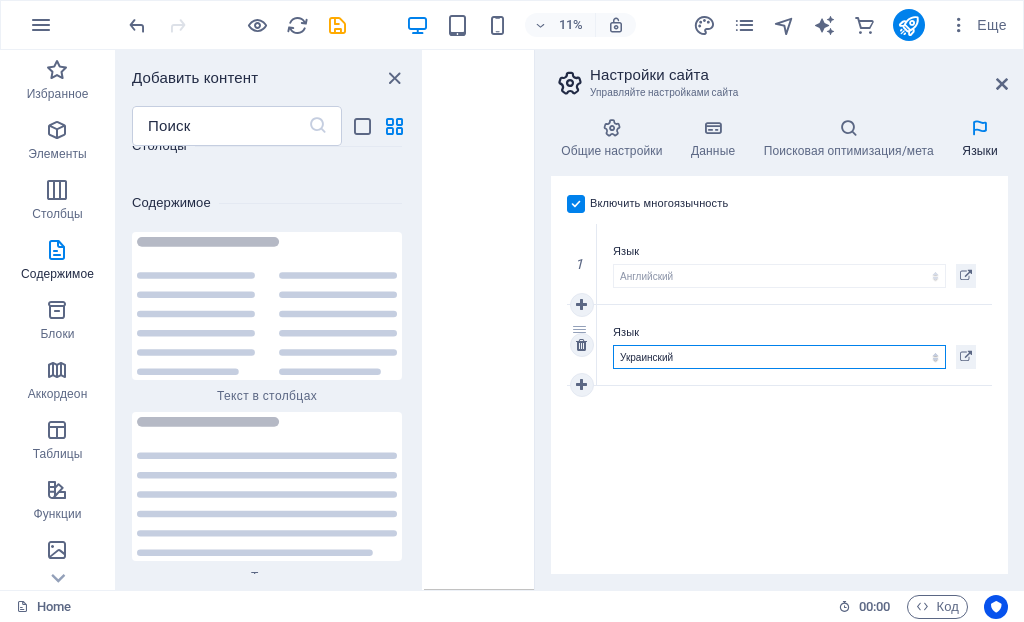 click on "Албанский Английский Арабский Бенгальский Болгарский Венгерский Вьетнамский Голландский Греческий Датский Иврит Индонезийский Испанский Итальянский Канури Каталонский Китайский Корейский Латвийский Латинский Литовский Македонский Мальтийский Немецкий Норвежский Пенджабский Польский Португальский Румынский Русский Сербский Словацкий Словенский Тайский Турецкий Украинский Урду Фарси (Персидский) Финский Французский Хинди Хорватский Чешский Японский Abkhazian Afar Afrikaans Akan Amharic Aragonese Armenian Assamese Avaric Avestan Aymara Azerbaijani Bambara Bashkir Basque Belarusian Bihari languages Bislama Bokmål" at bounding box center (779, 357) 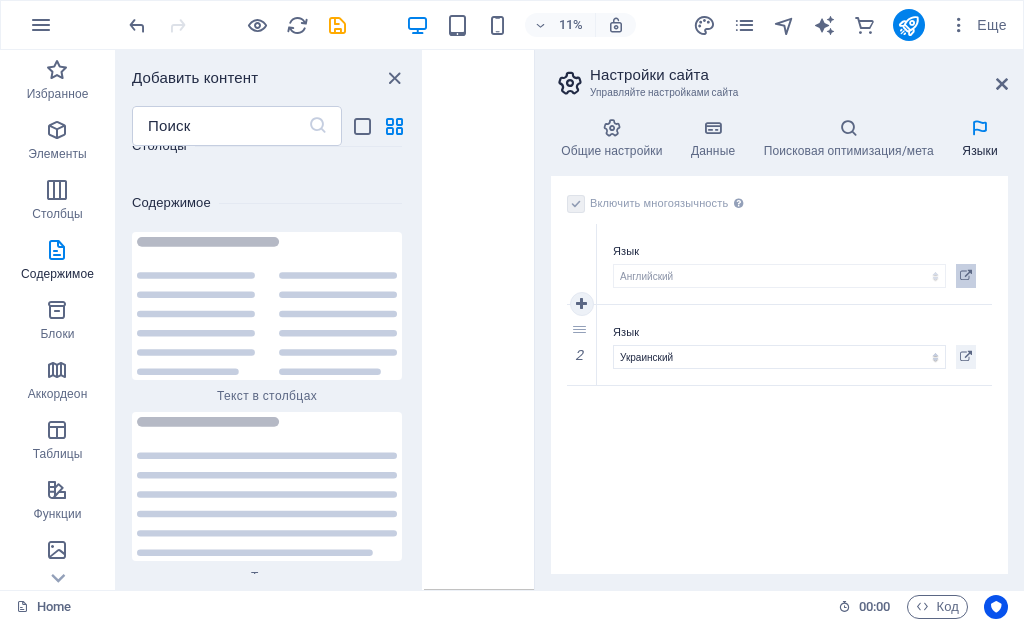 click at bounding box center (966, 276) 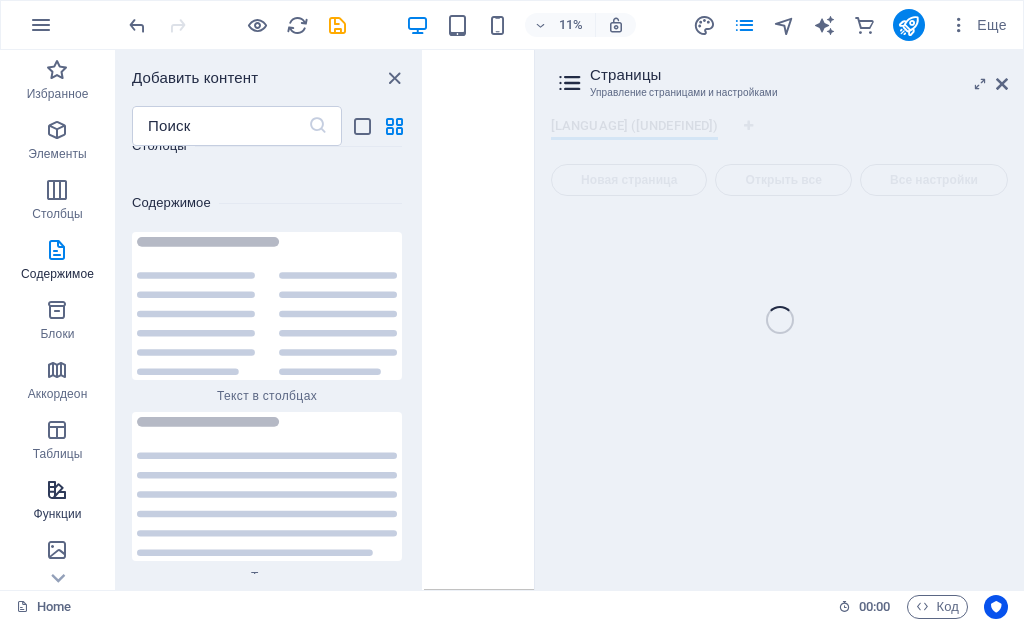 click at bounding box center (57, 490) 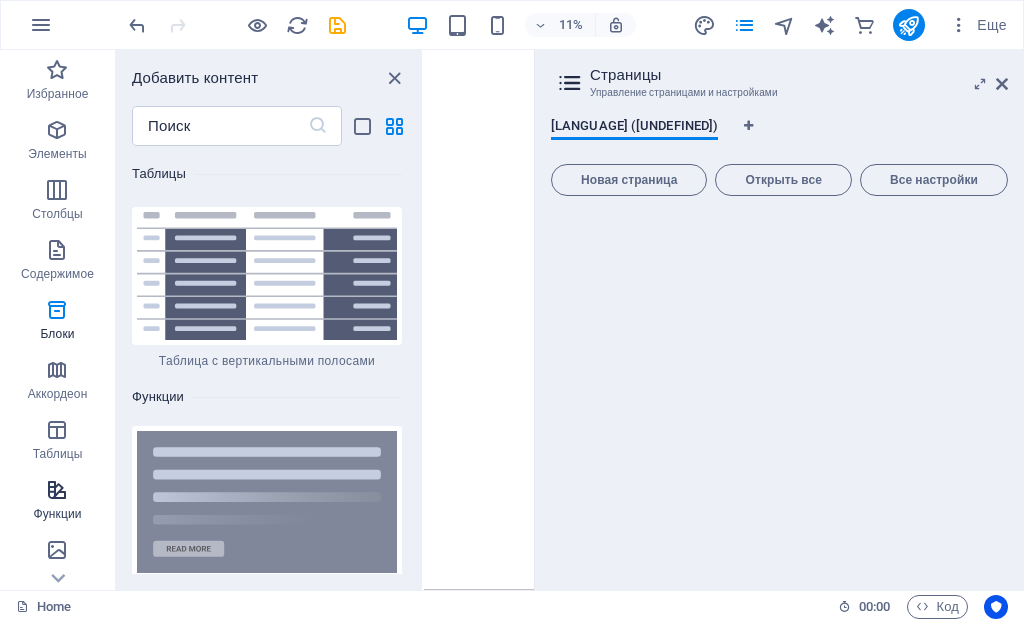 scroll, scrollTop: 14982, scrollLeft: 0, axis: vertical 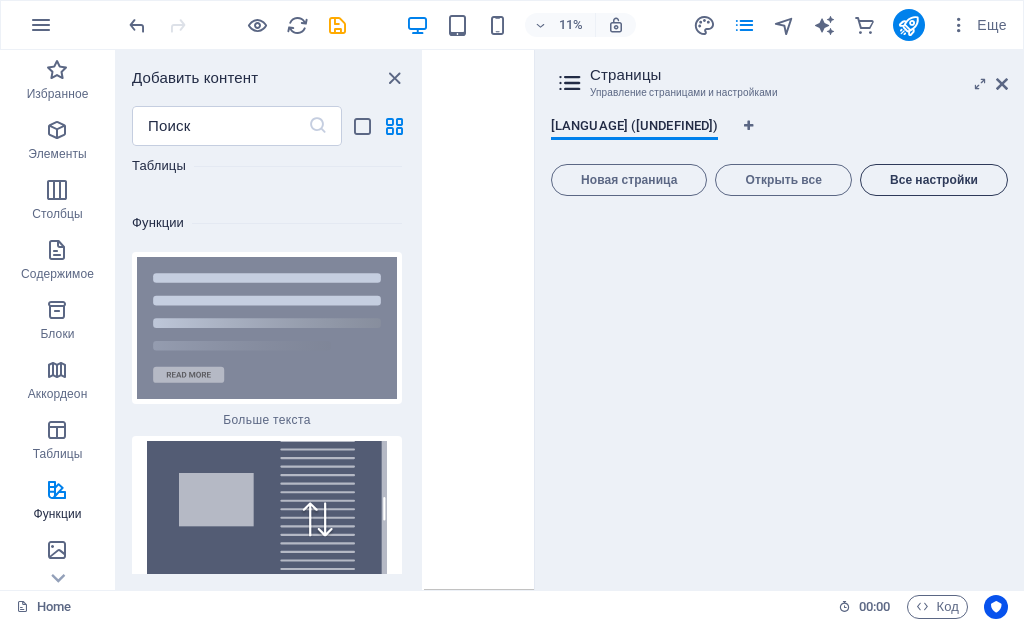 click on "Все настройки" at bounding box center [934, 180] 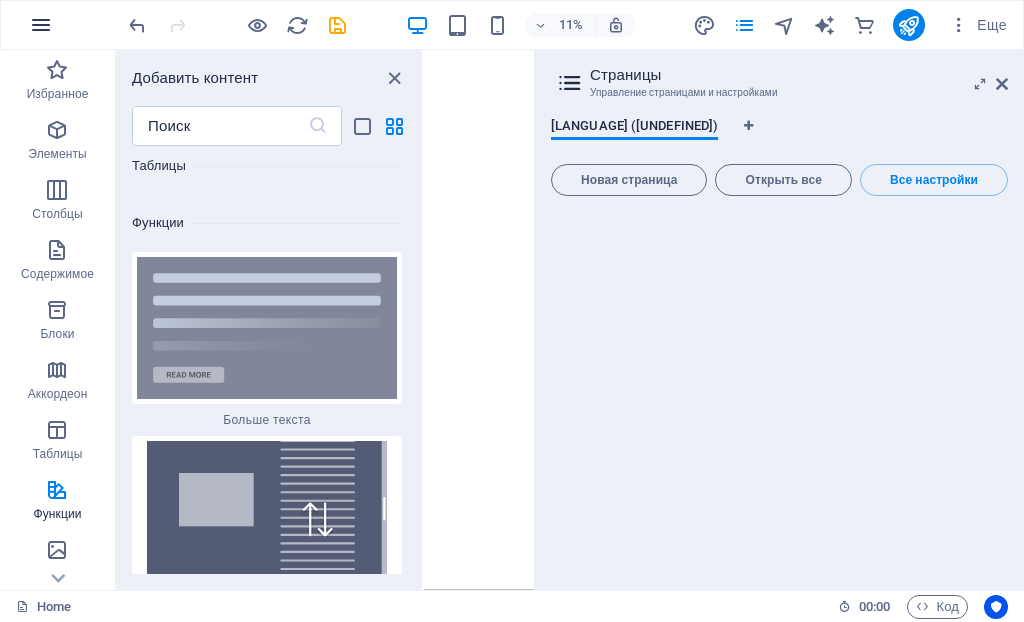 click at bounding box center [41, 25] 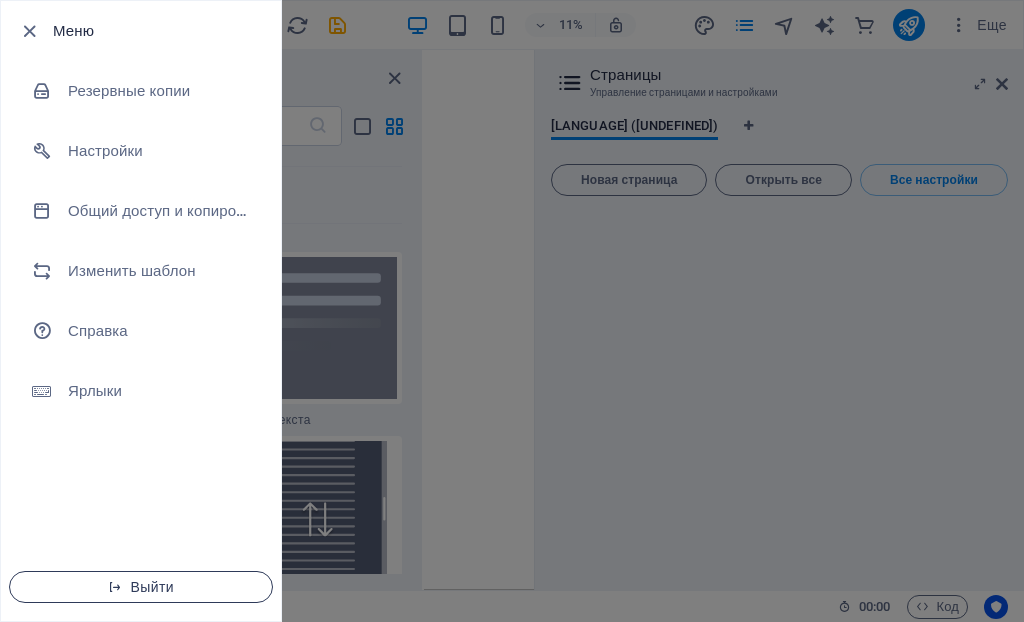 click on "Выйти" at bounding box center [141, 587] 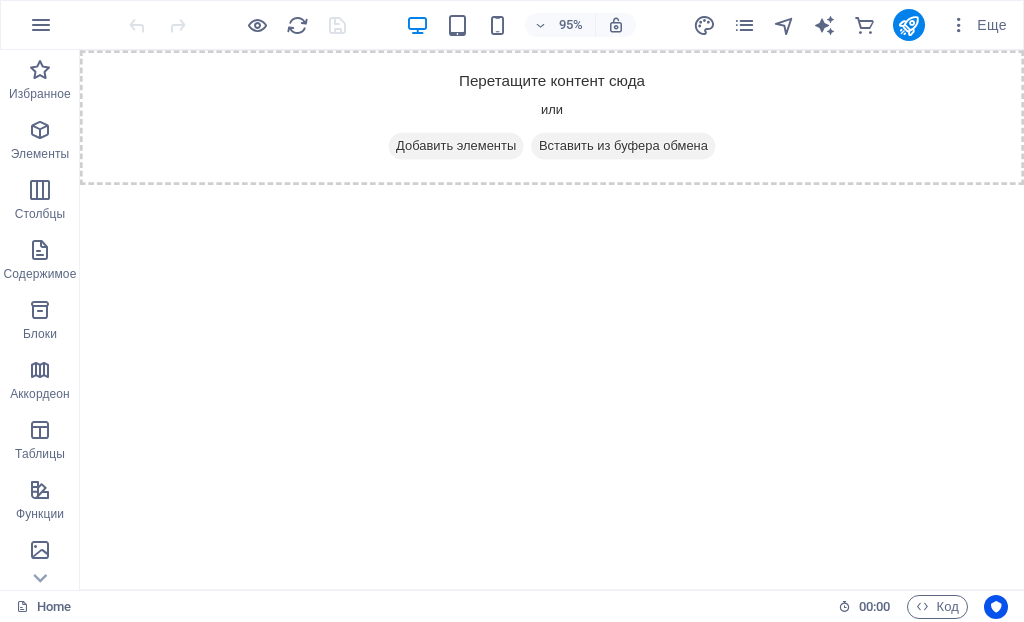 scroll, scrollTop: 0, scrollLeft: 0, axis: both 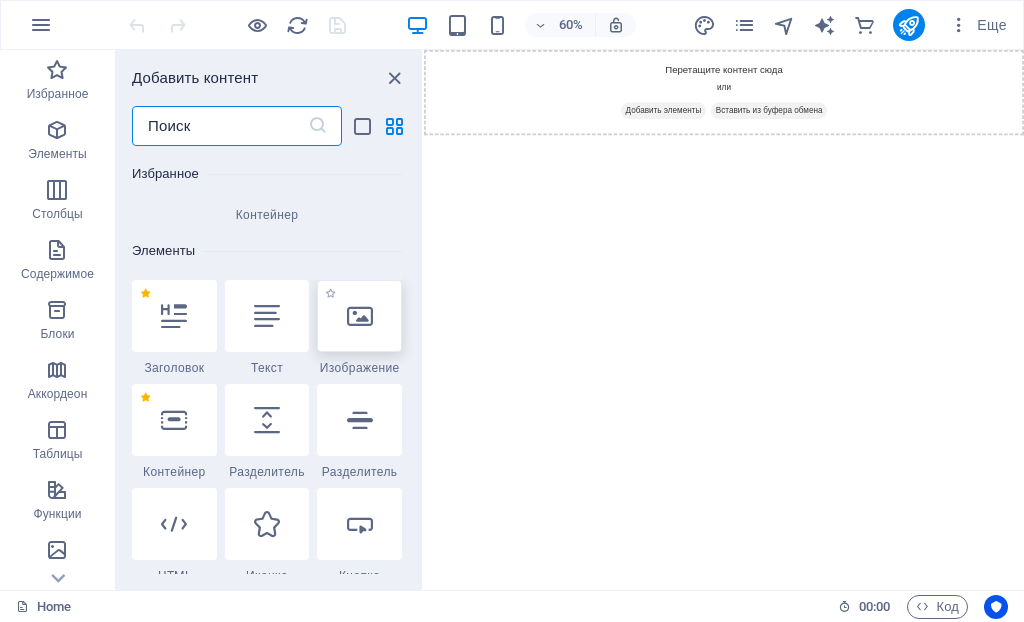 click at bounding box center [359, 316] 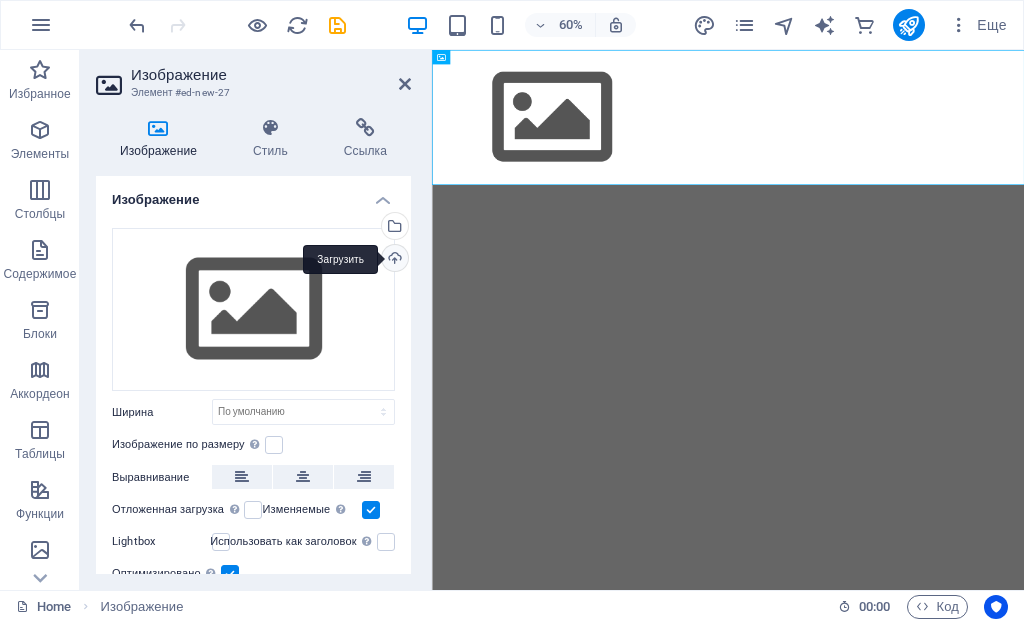 click on "Загрузить" at bounding box center [393, 260] 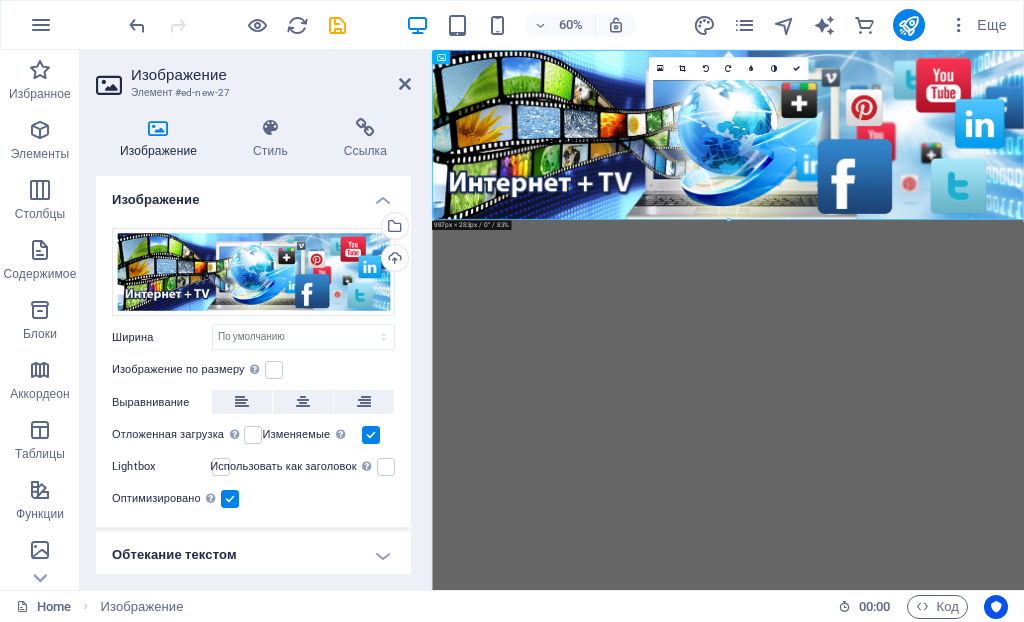 click on "Изображение" at bounding box center [253, 194] 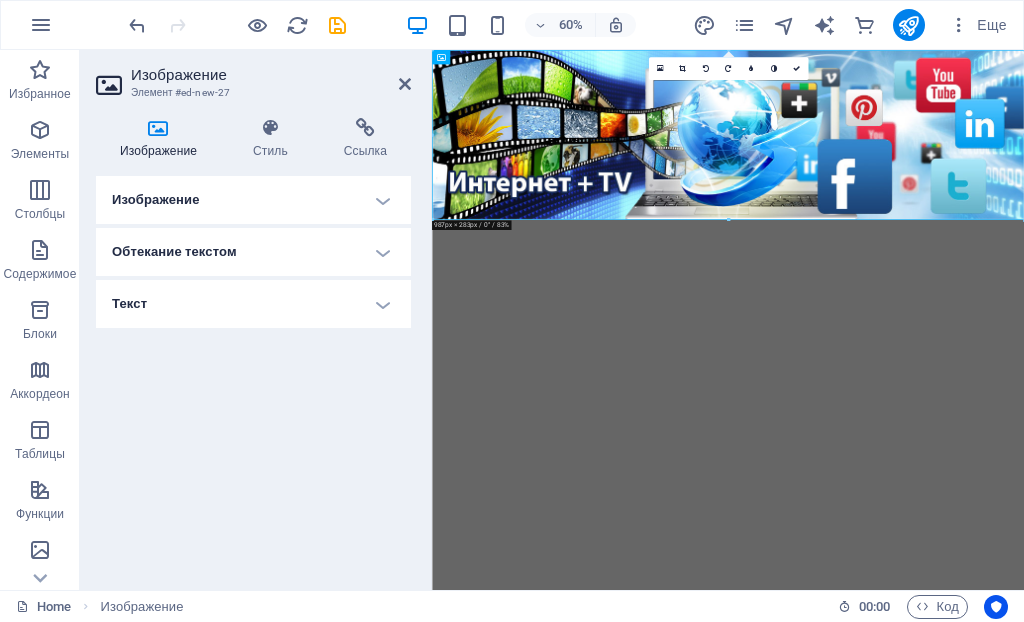 click on "Текст" at bounding box center (253, 304) 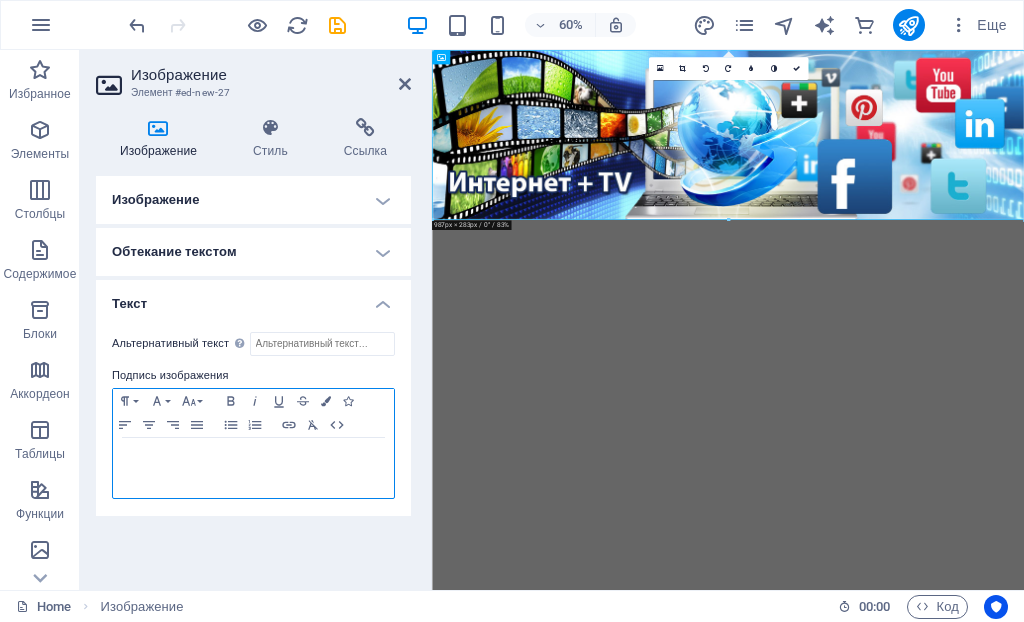 click at bounding box center [253, 457] 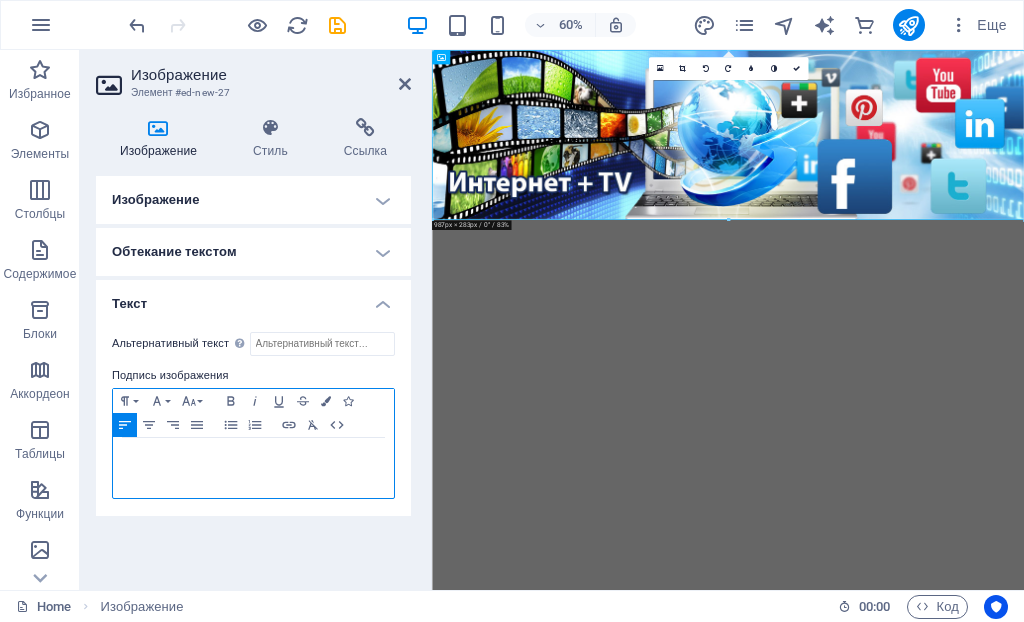 type 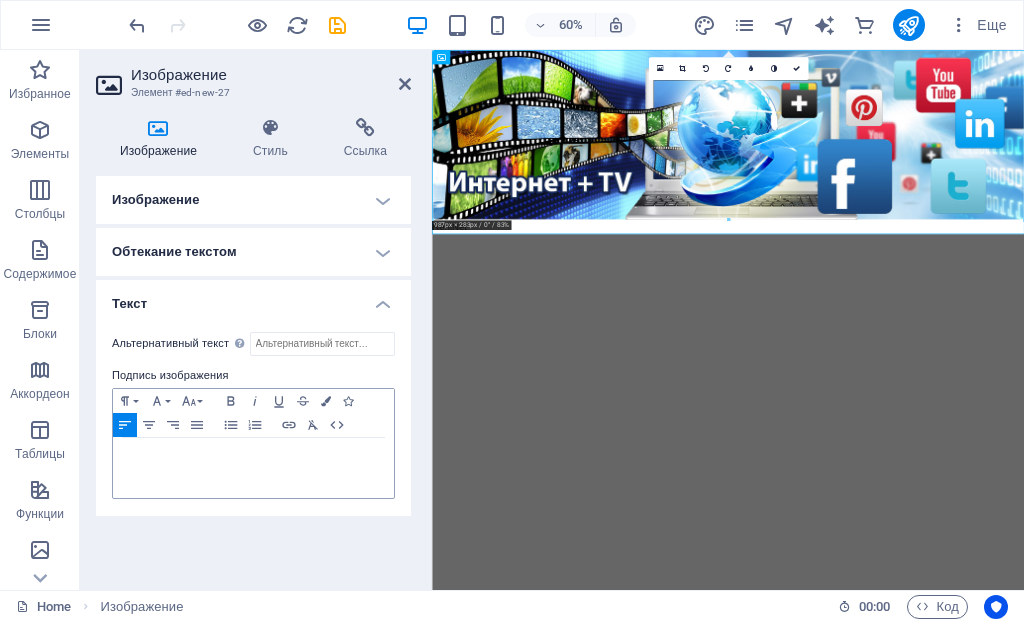 click on "Текст" at bounding box center (253, 298) 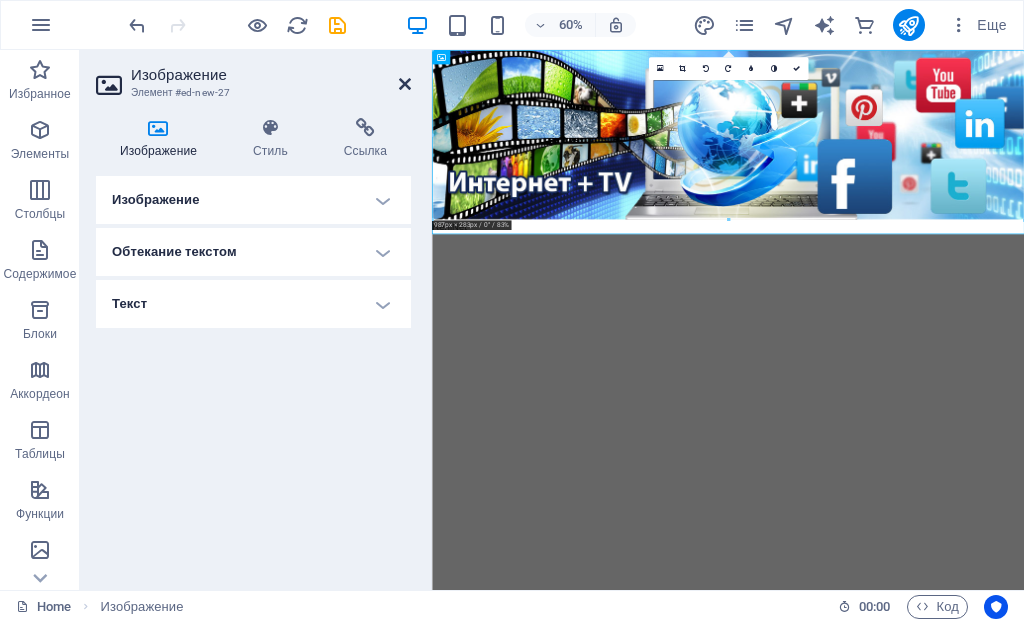 click at bounding box center [405, 84] 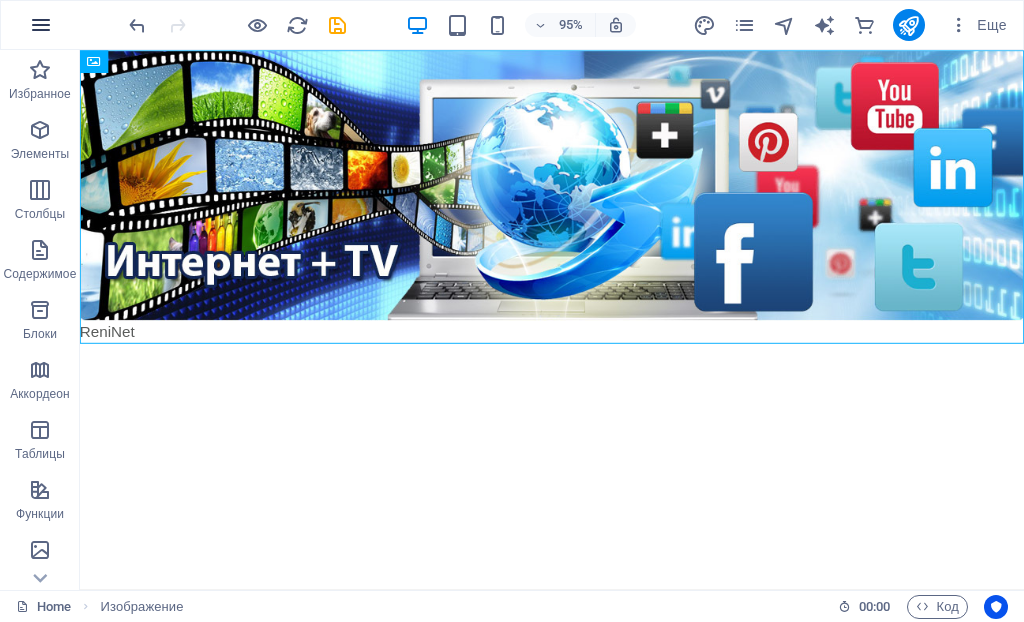 click at bounding box center (41, 25) 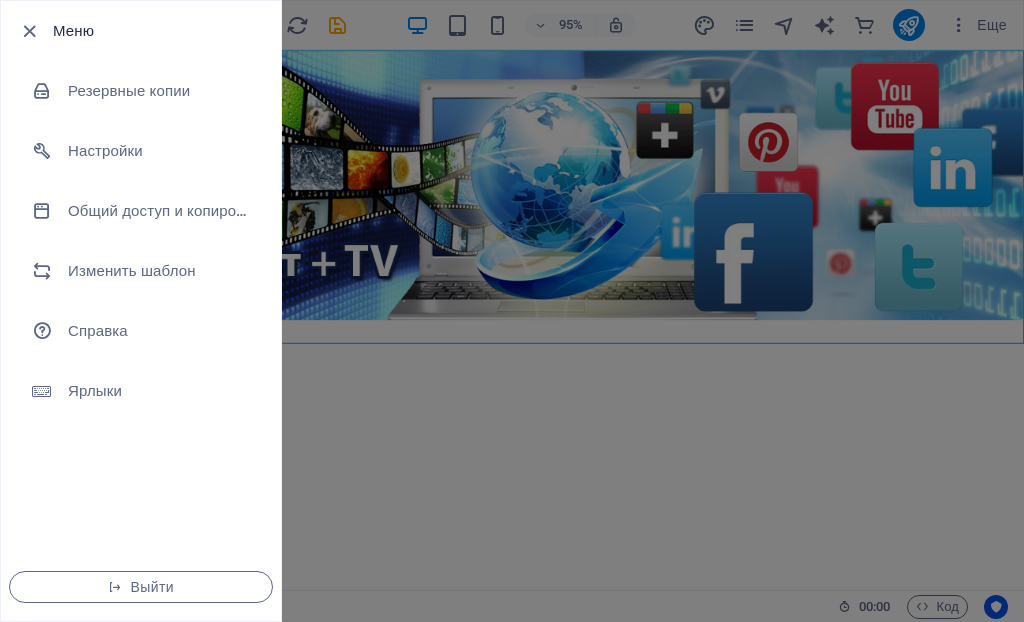 click at bounding box center (512, 311) 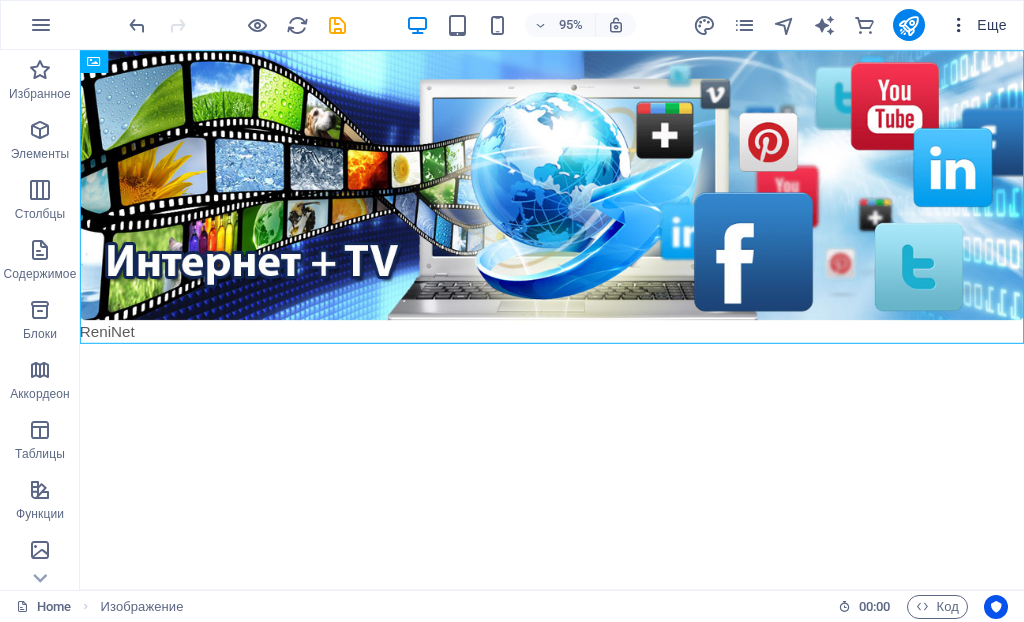 click on "Еще" at bounding box center [978, 25] 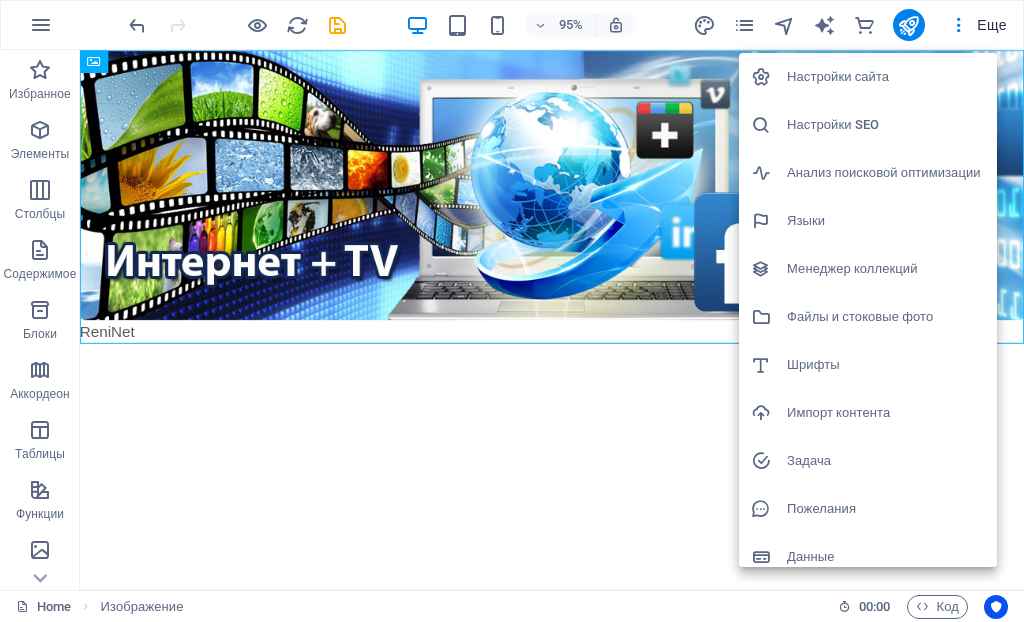 click on "Языки" at bounding box center (886, 221) 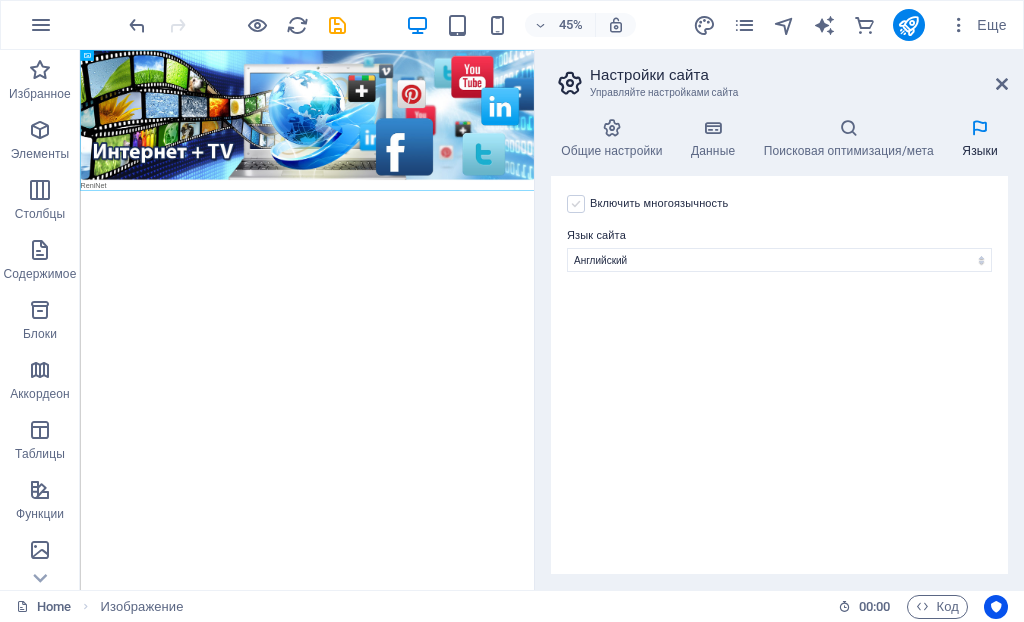 click at bounding box center (576, 204) 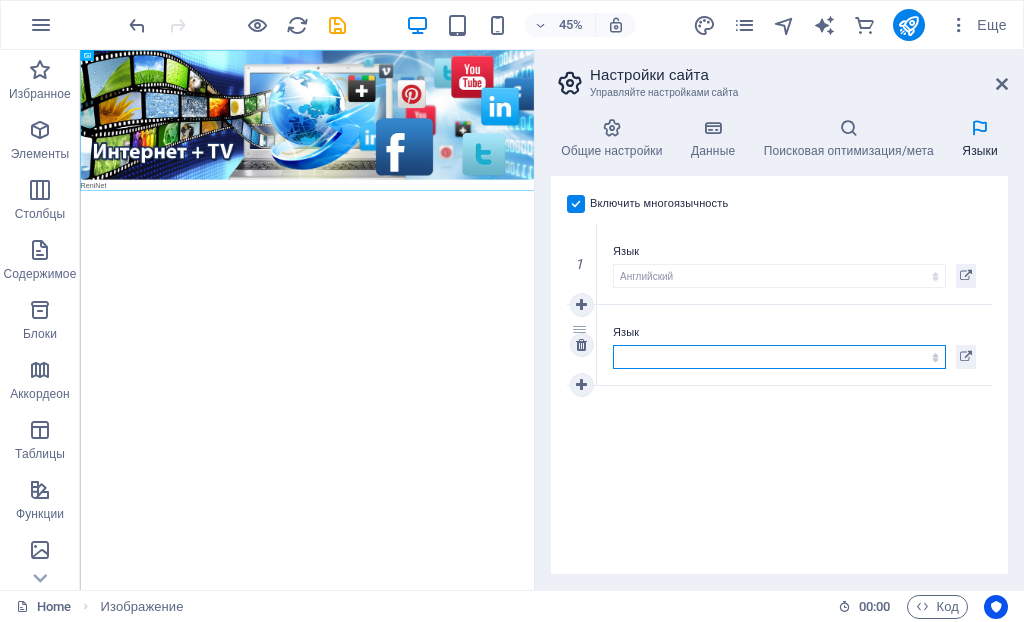 click on "Албанский Английский Арабский Бенгальский Болгарский Венгерский Вьетнамский Голландский Греческий Датский Иврит Индонезийский Испанский Итальянский Канури Каталонский Китайский Корейский Латвийский Латинский Литовский Македонский Мальтийский Немецкий Норвежский Пенджабский Польский Португальский Румынский Русский Сербский Словацкий Словенский Тайский Турецкий Украинский Урду Фарси (Персидский) Финский Французский Хинди Хорватский Чешский Японский Abkhazian Afar Afrikaans Akan Amharic Aragonese Armenian Assamese Avaric Avestan Aymara Azerbaijani Bambara Bashkir Basque Belarusian Bihari languages Bislama Bokmål" at bounding box center [779, 357] 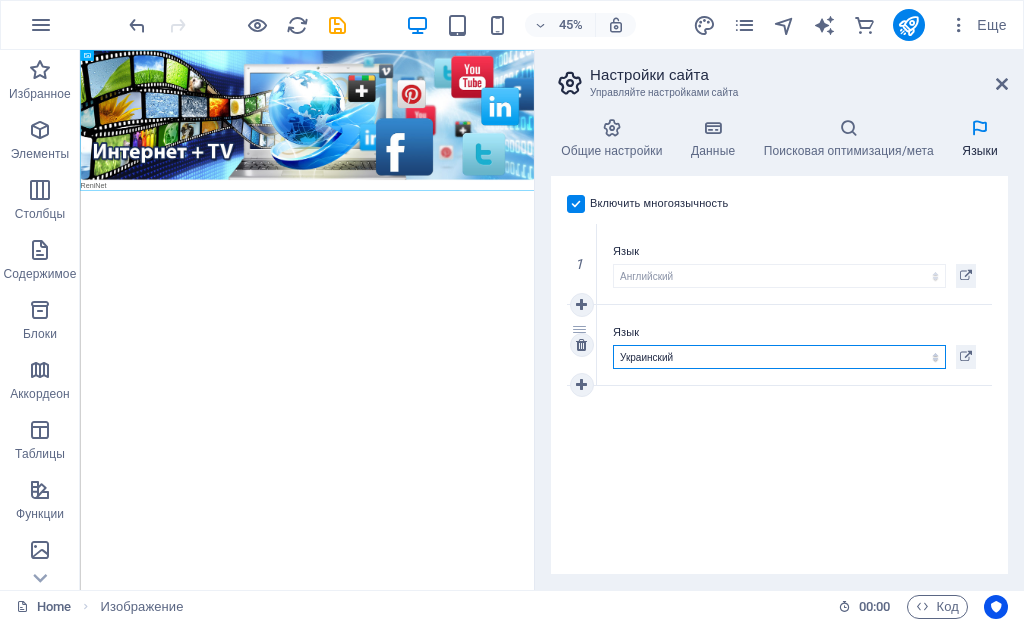 click on "Албанский Английский Арабский Бенгальский Болгарский Венгерский Вьетнамский Голландский Греческий Датский Иврит Индонезийский Испанский Итальянский Канури Каталонский Китайский Корейский Латвийский Латинский Литовский Македонский Мальтийский Немецкий Норвежский Пенджабский Польский Португальский Румынский Русский Сербский Словацкий Словенский Тайский Турецкий Украинский Урду Фарси (Персидский) Финский Французский Хинди Хорватский Чешский Японский Abkhazian Afar Afrikaans Akan Amharic Aragonese Armenian Assamese Avaric Avestan Aymara Azerbaijani Bambara Bashkir Basque Belarusian Bihari languages Bislama Bokmål" at bounding box center [779, 357] 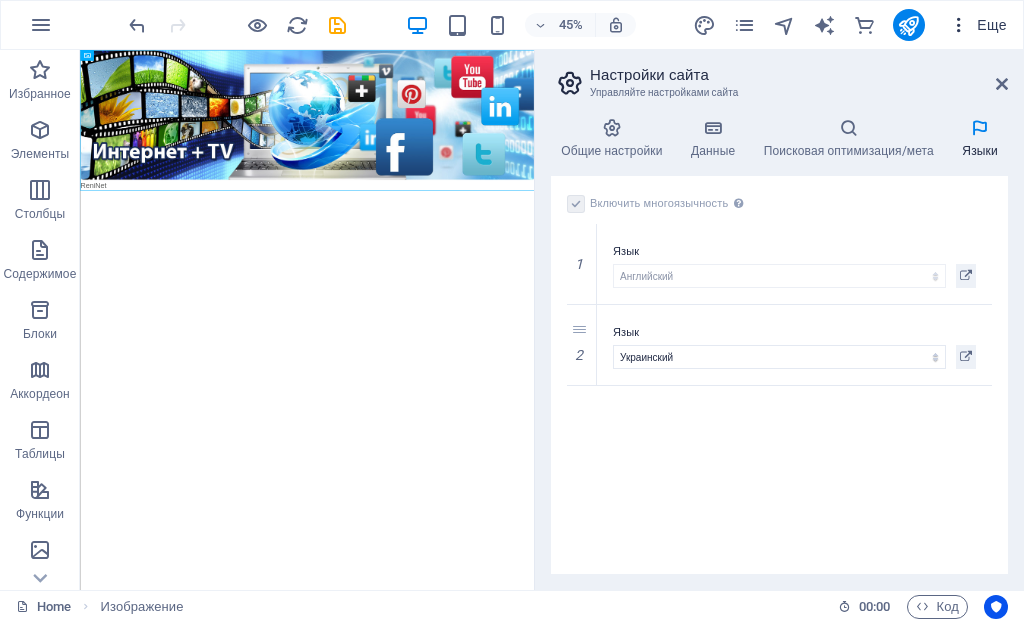 click on "Еще" at bounding box center (978, 25) 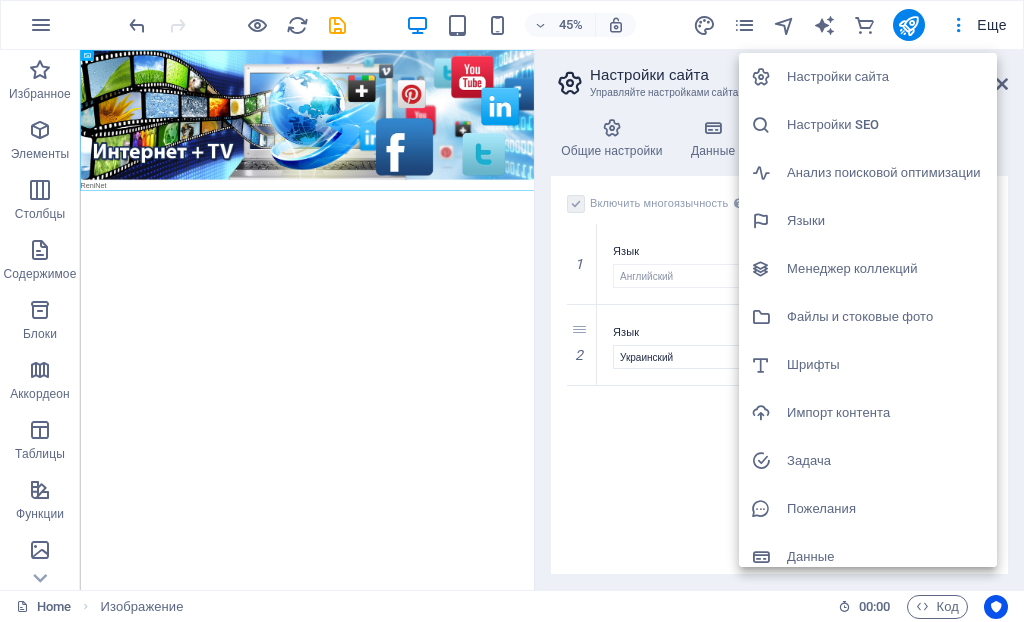 click at bounding box center [512, 311] 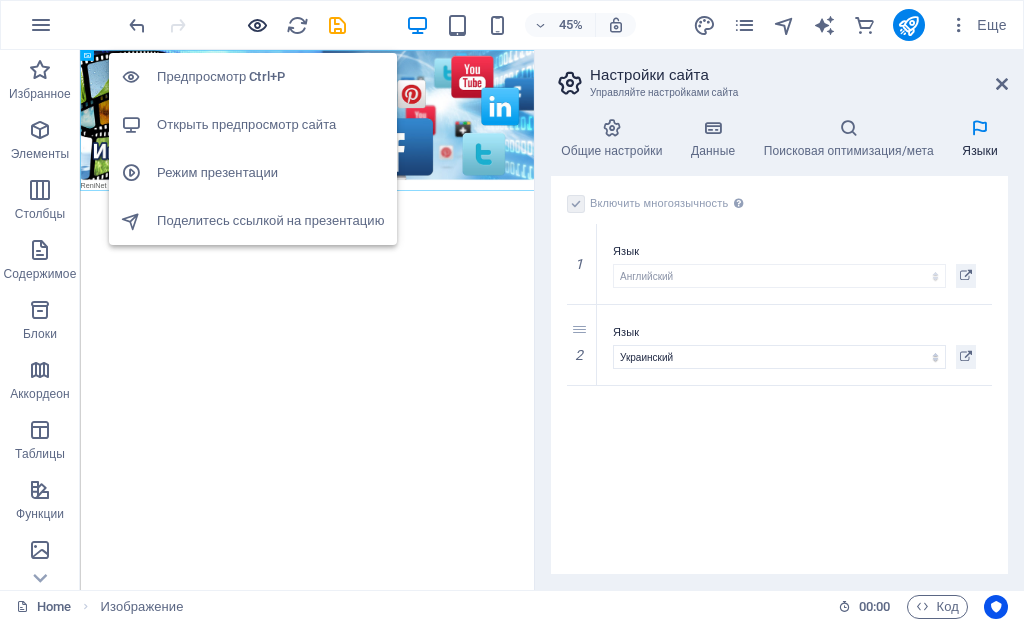 click at bounding box center (257, 25) 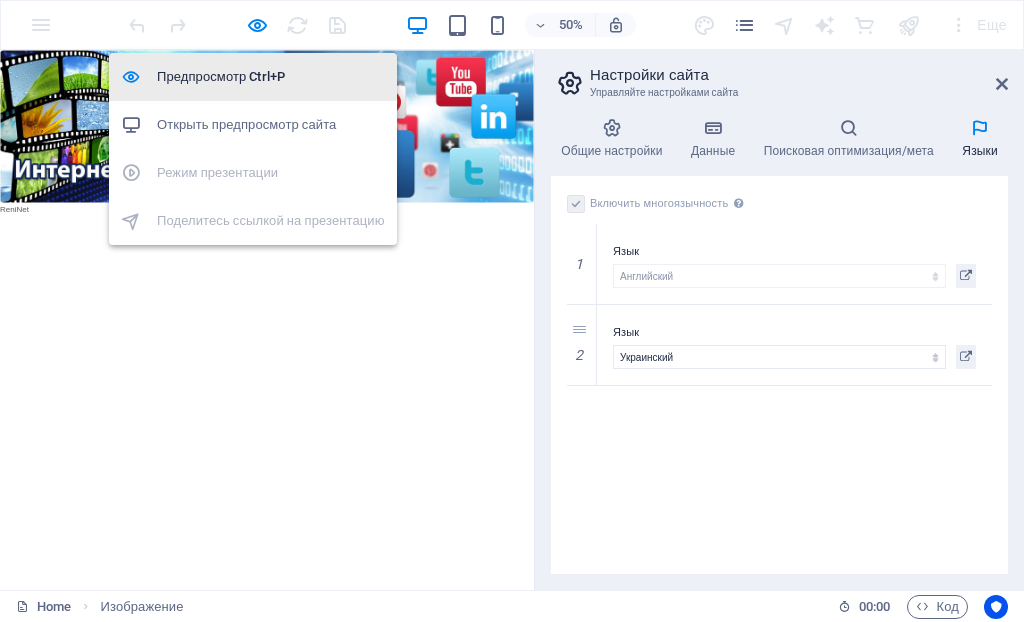 click on "Предпросмотр Ctrl+P" at bounding box center [271, 77] 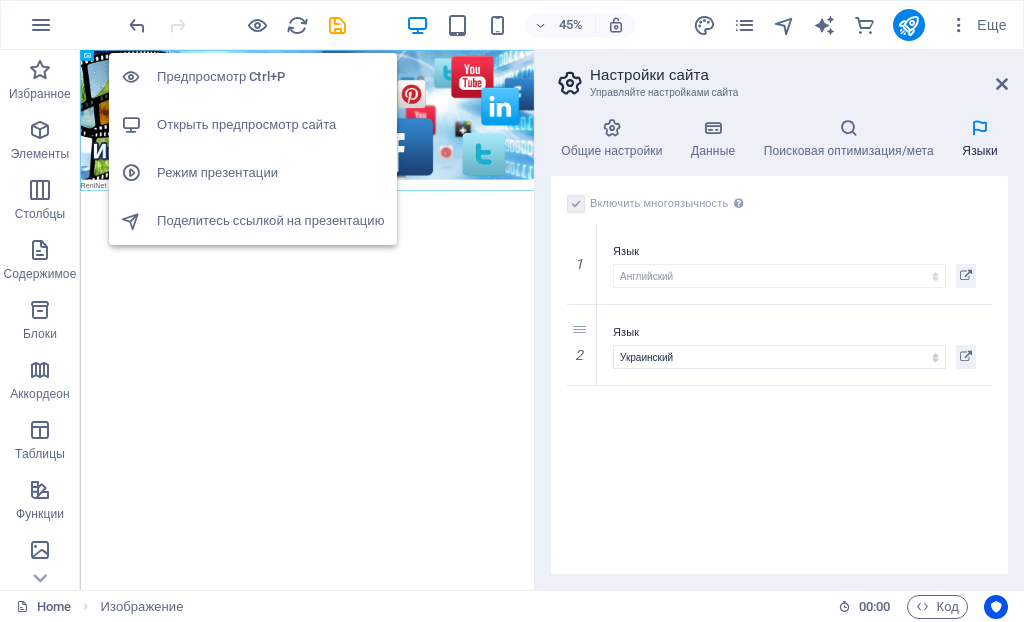 click on "Предпросмотр Ctrl+P" at bounding box center (271, 77) 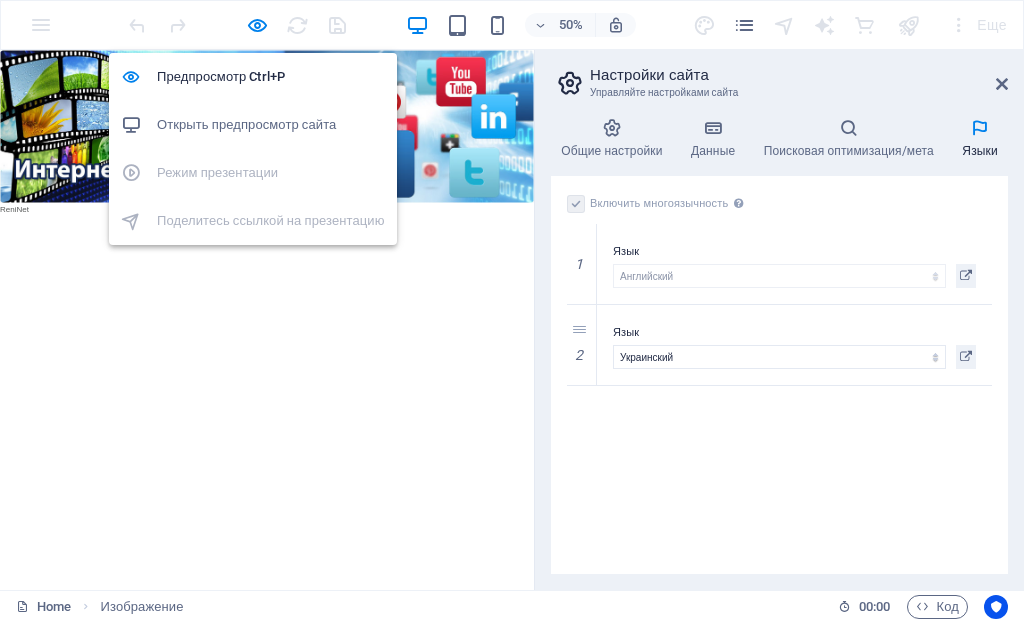 click on "Открыть предпросмотр сайта" at bounding box center (271, 125) 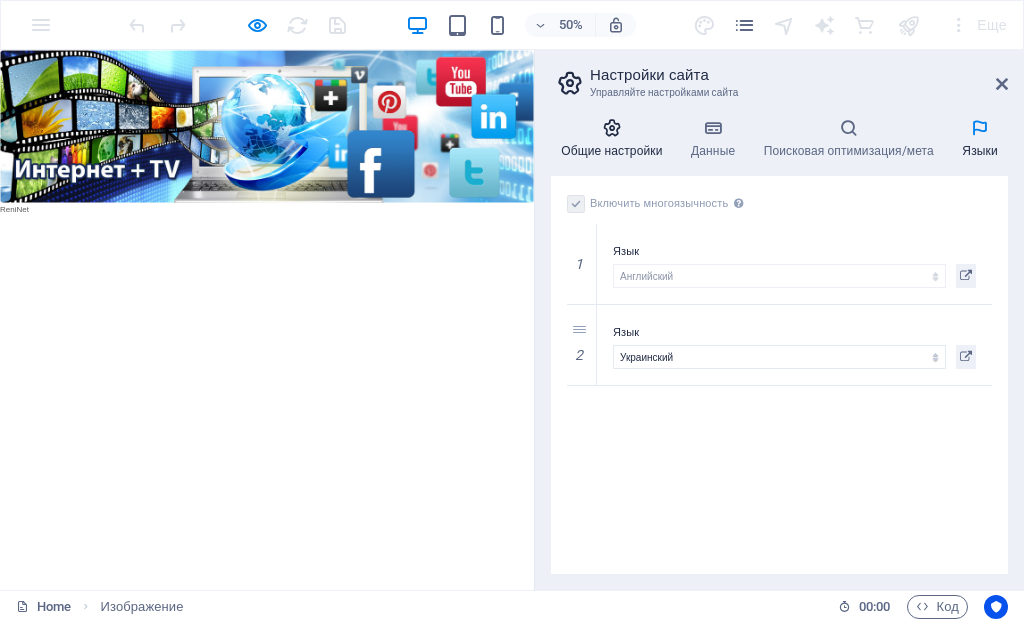 click on "Общие настройки" at bounding box center [616, 139] 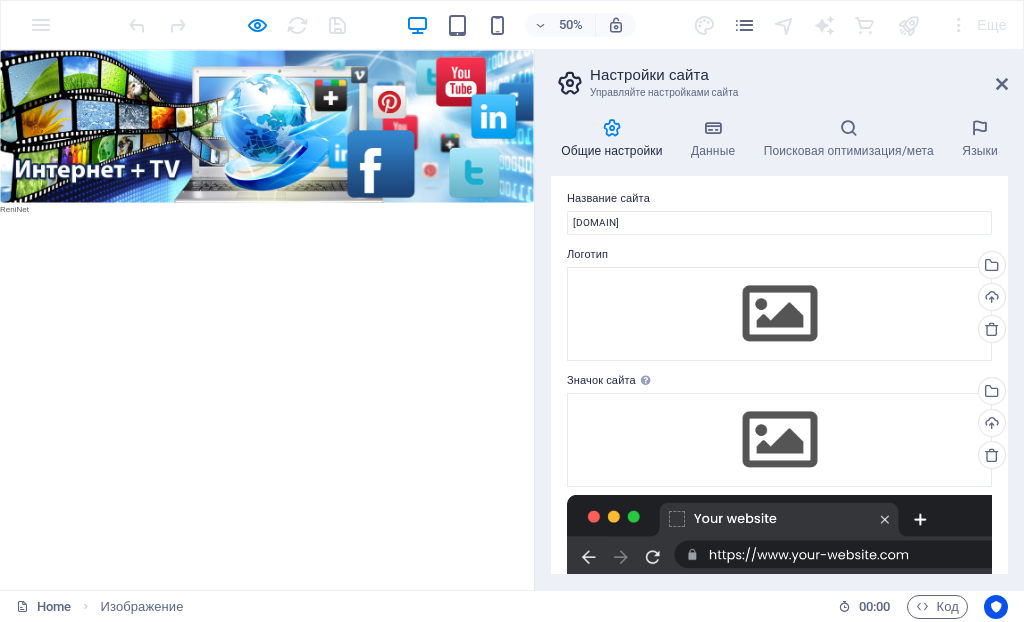 scroll, scrollTop: 0, scrollLeft: 0, axis: both 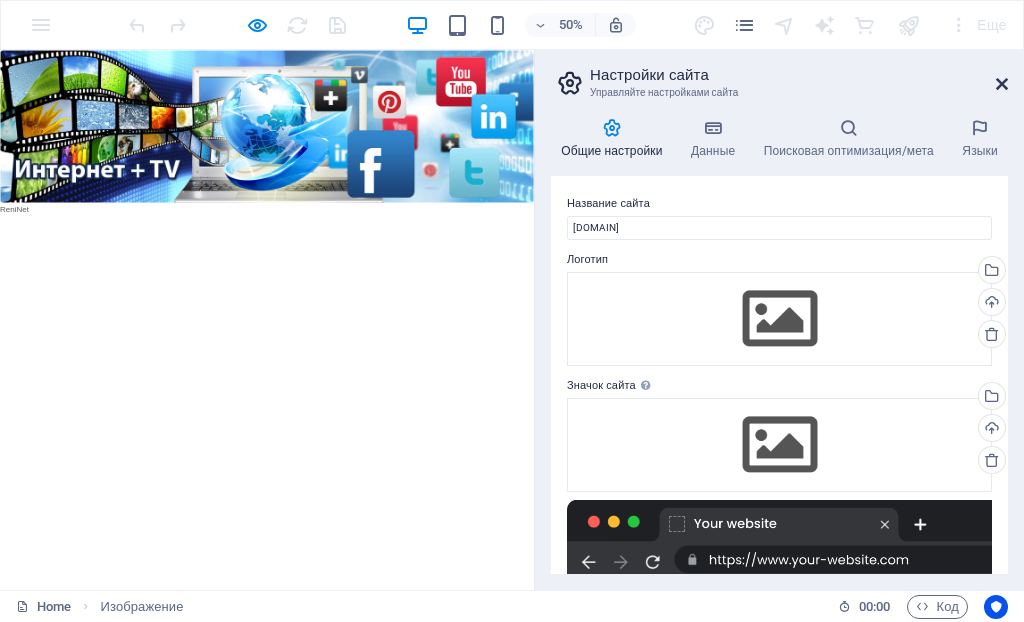 click at bounding box center [1002, 84] 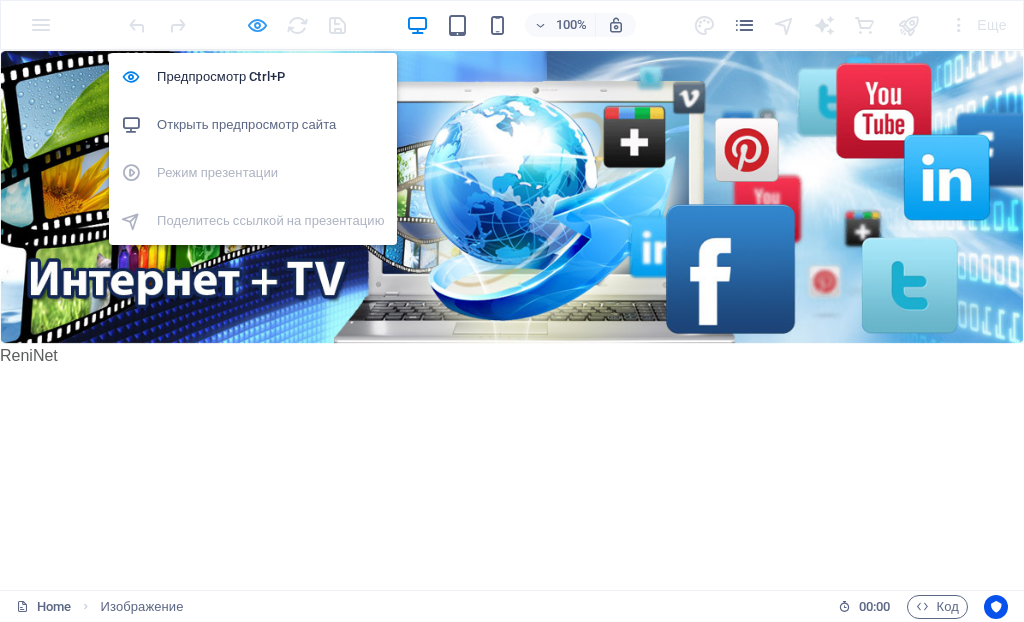 click at bounding box center [257, 25] 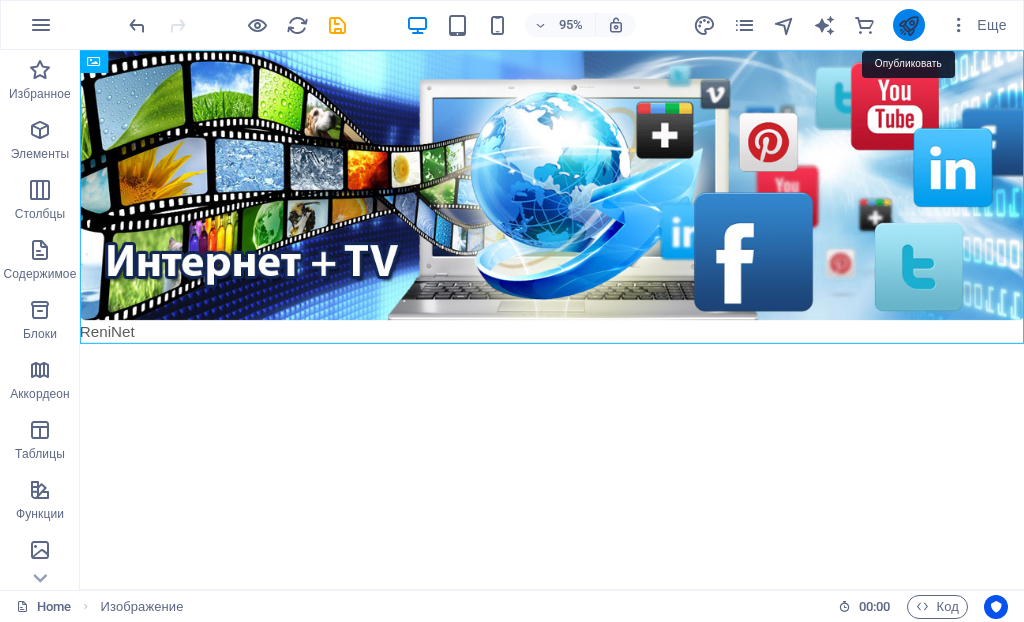 click at bounding box center [908, 25] 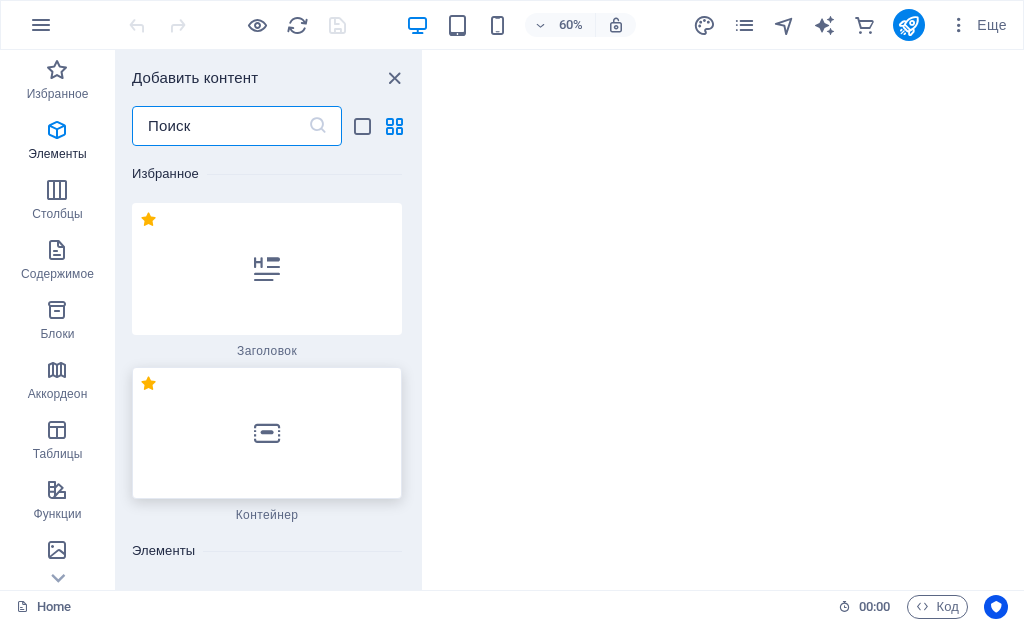scroll, scrollTop: 0, scrollLeft: 0, axis: both 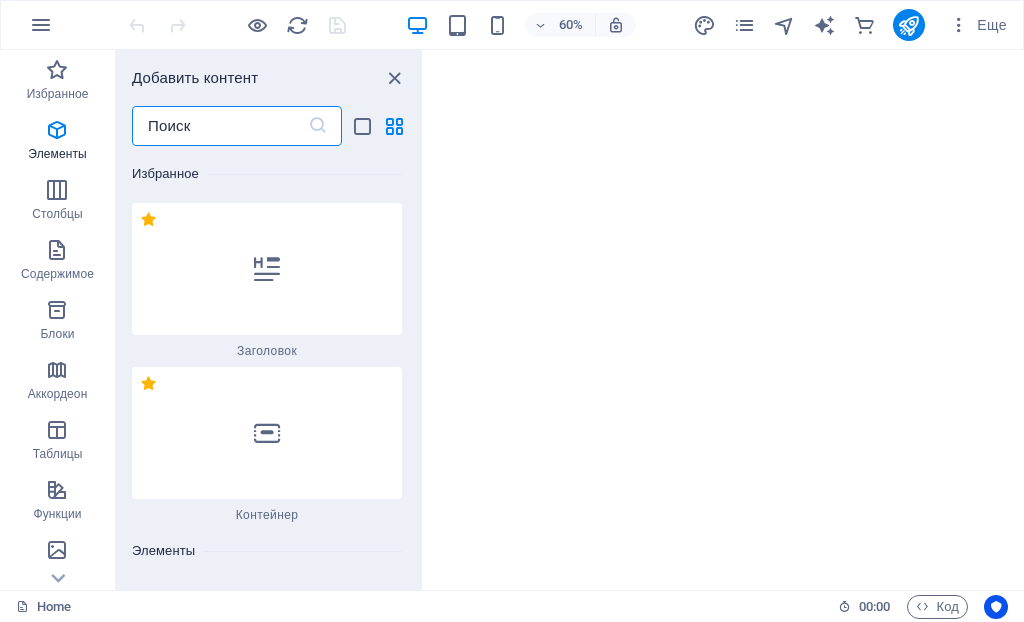click at bounding box center [360, 616] 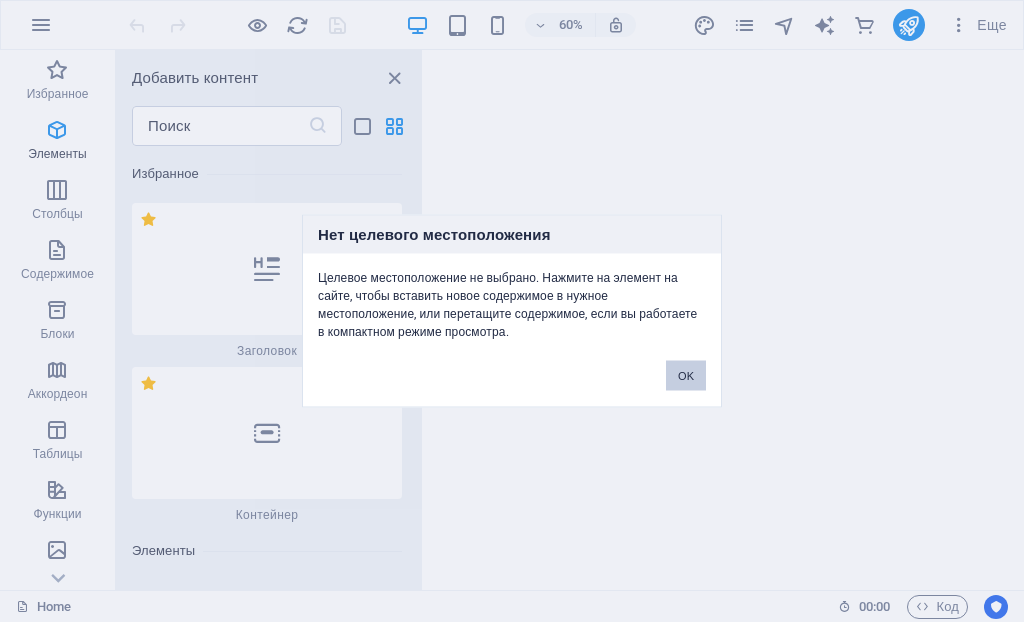 click on "OK" at bounding box center [686, 376] 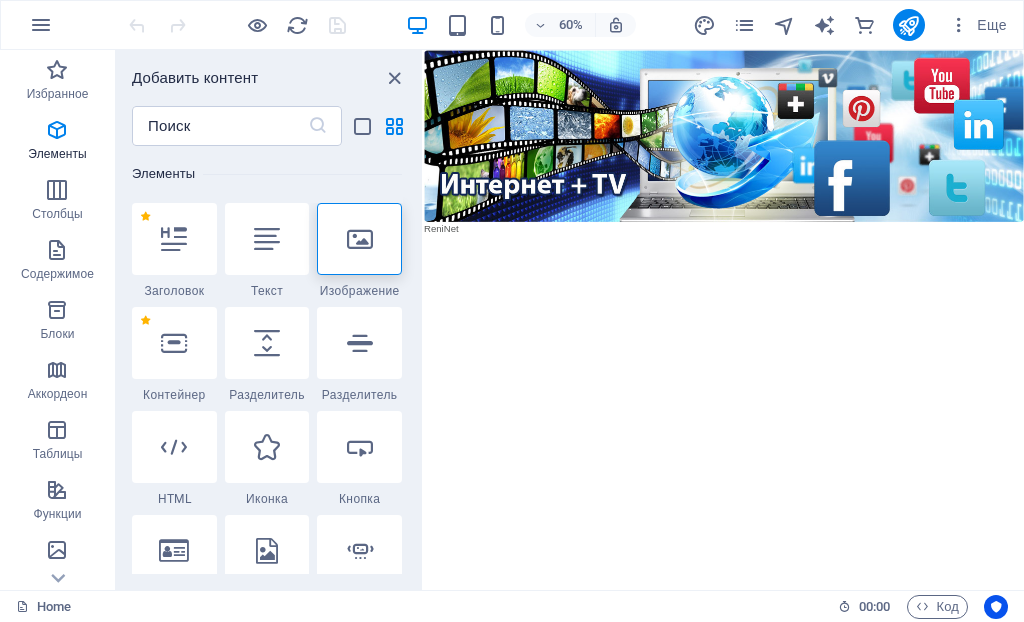 scroll, scrollTop: 0, scrollLeft: 0, axis: both 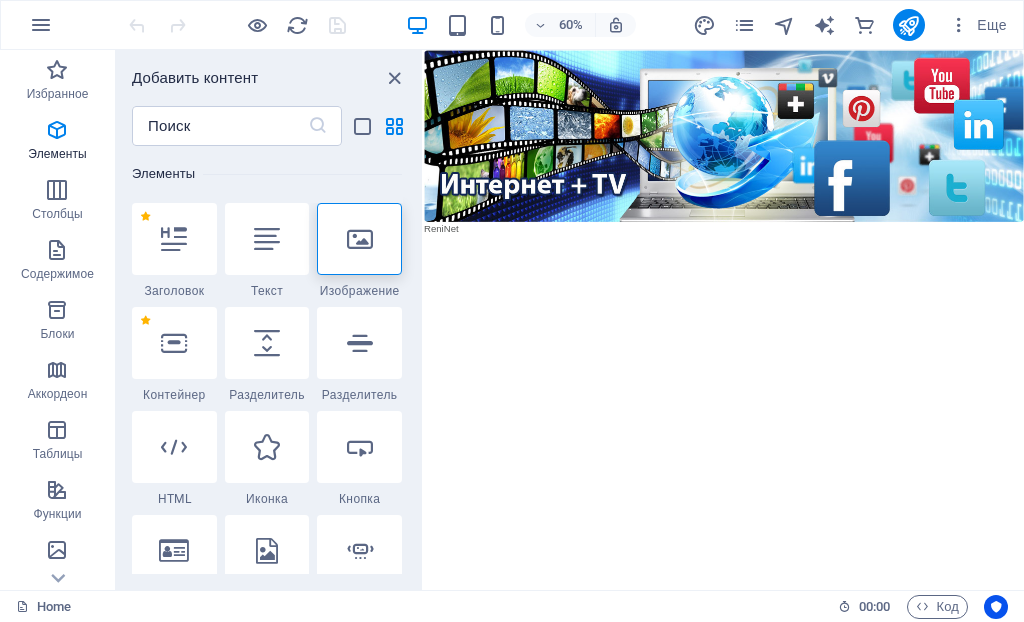 click on "Skip to main content
ReniNet" at bounding box center [924, 205] 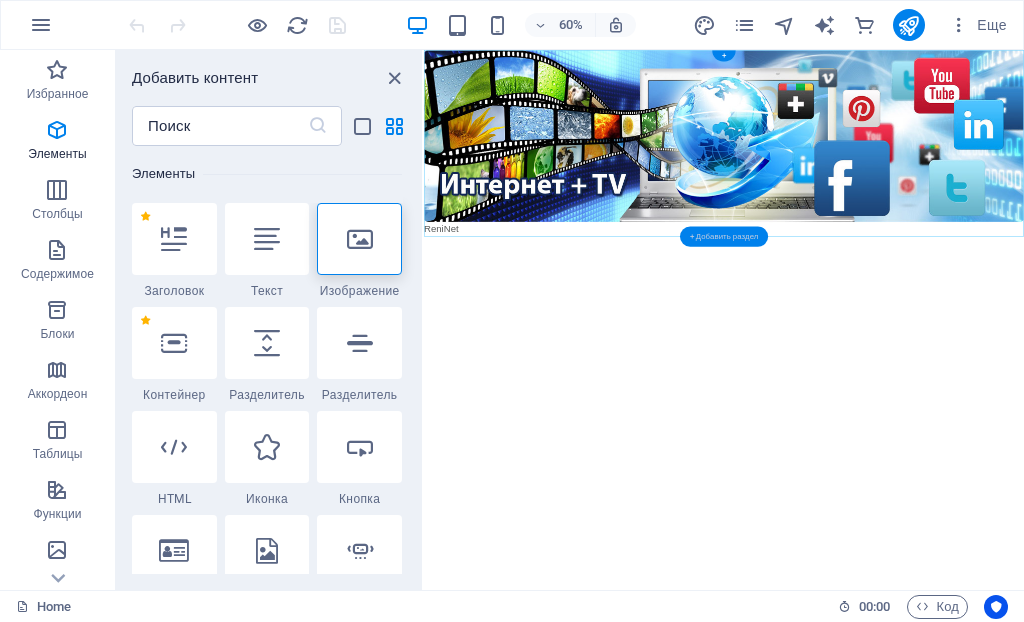 click on "+ Добавить раздел" at bounding box center [724, 236] 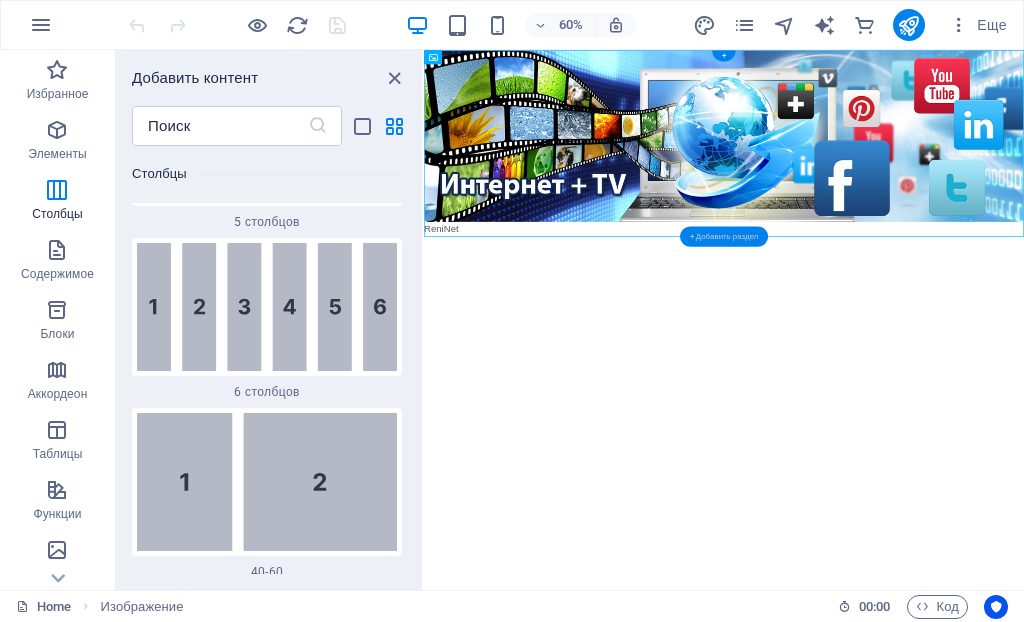 scroll, scrollTop: 6734, scrollLeft: 0, axis: vertical 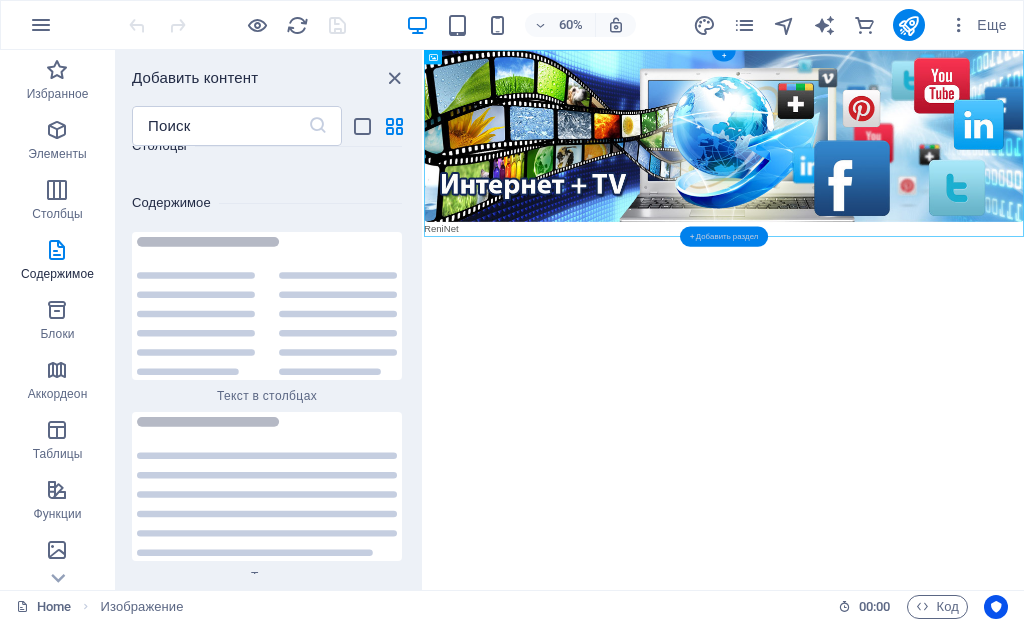 click on "+ Добавить раздел" at bounding box center (724, 236) 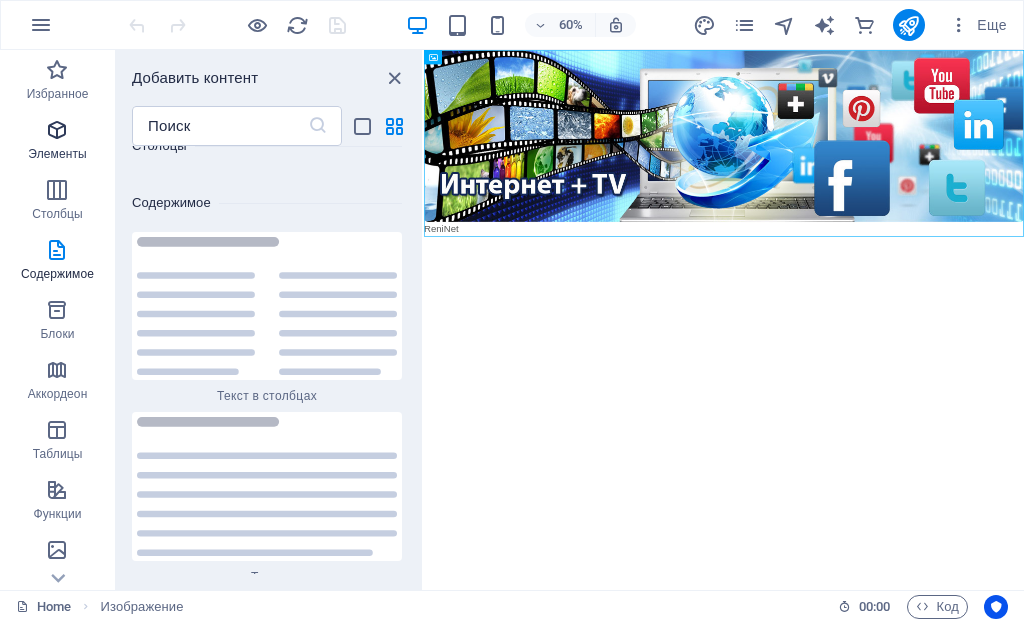 click at bounding box center [57, 130] 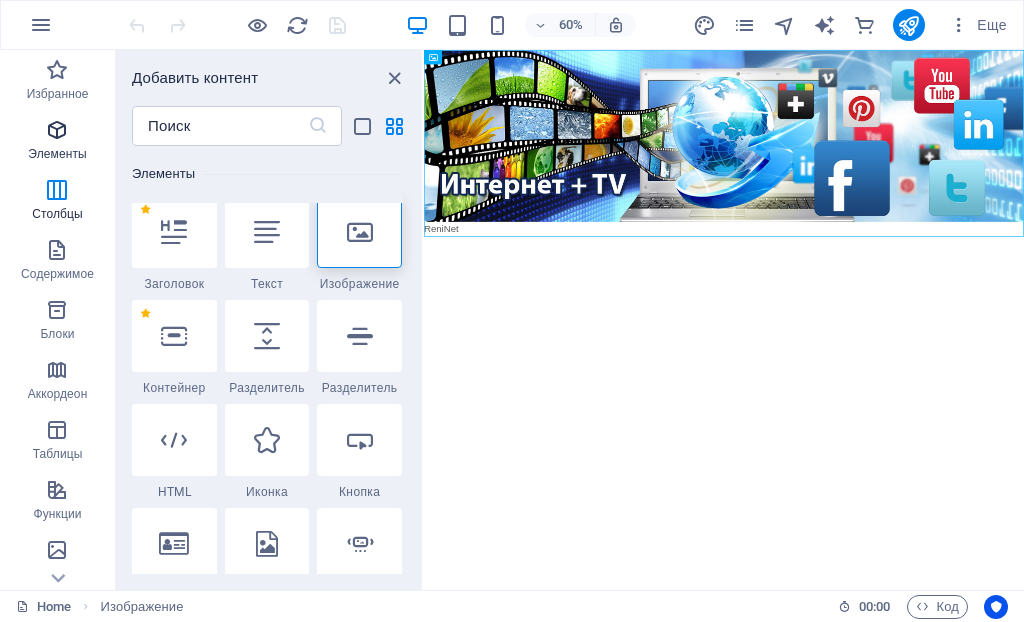 scroll, scrollTop: 377, scrollLeft: 0, axis: vertical 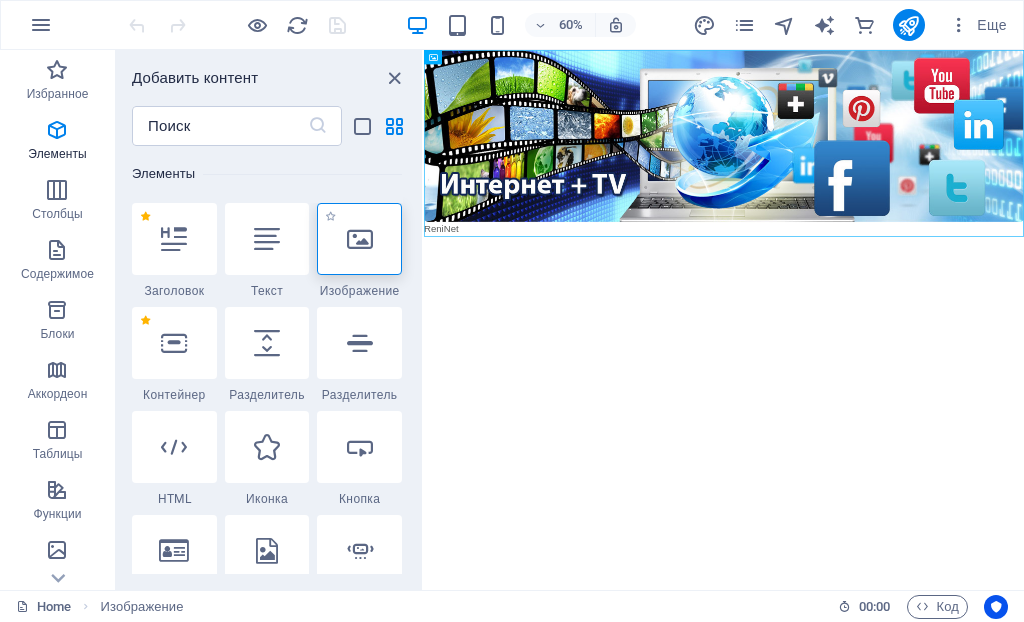 click at bounding box center (360, 239) 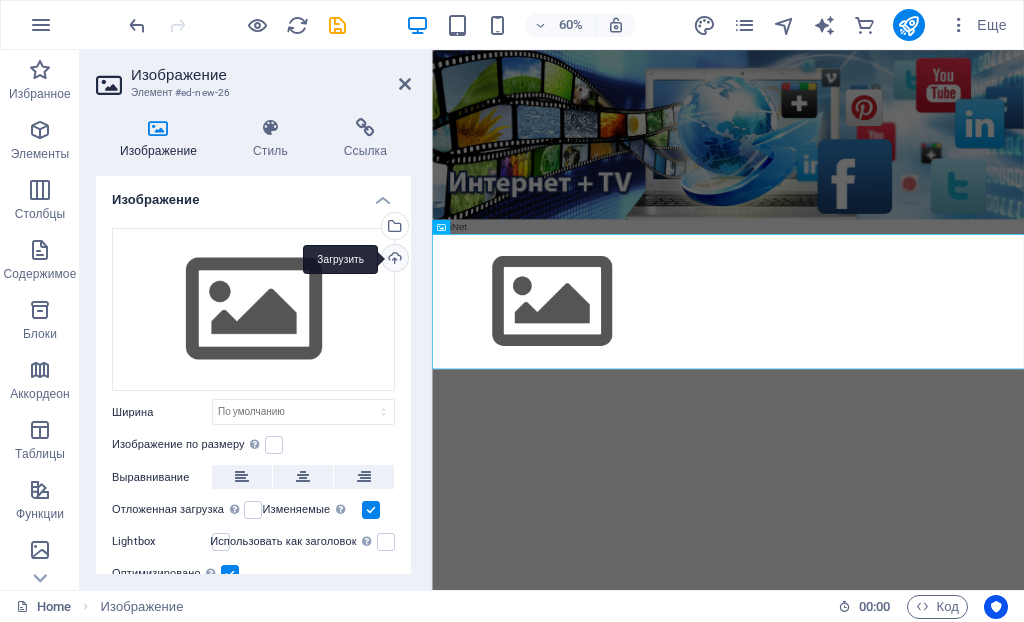 click on "Загрузить" at bounding box center [393, 260] 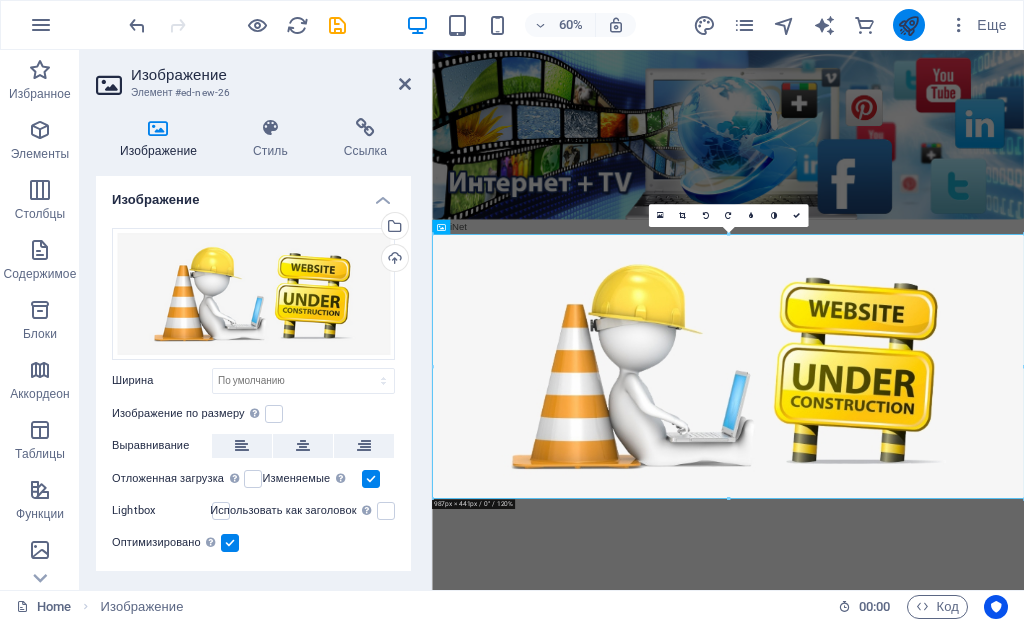 click at bounding box center [908, 25] 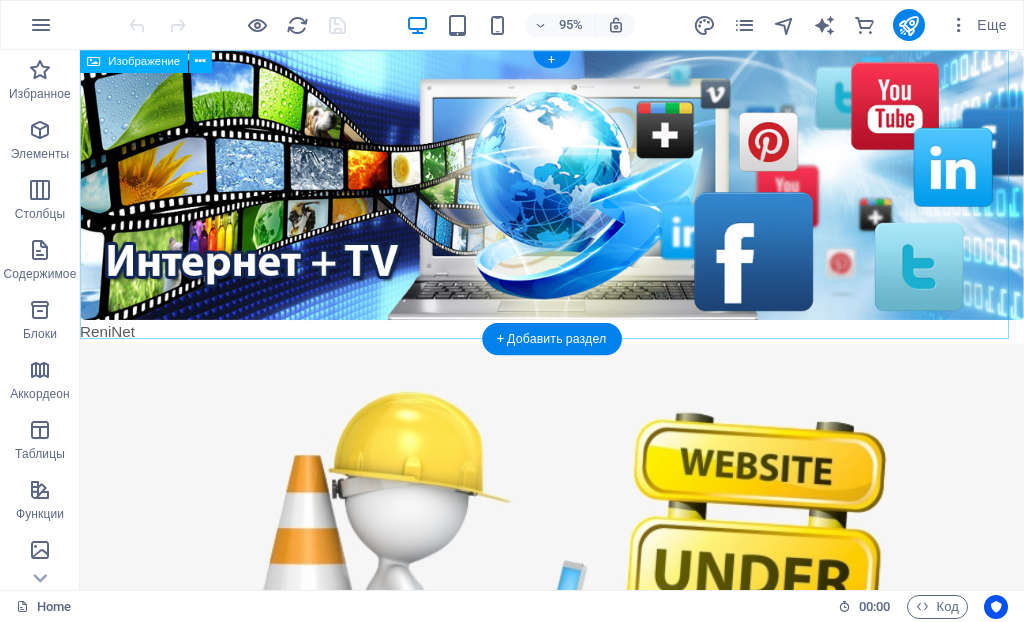 scroll, scrollTop: 0, scrollLeft: 0, axis: both 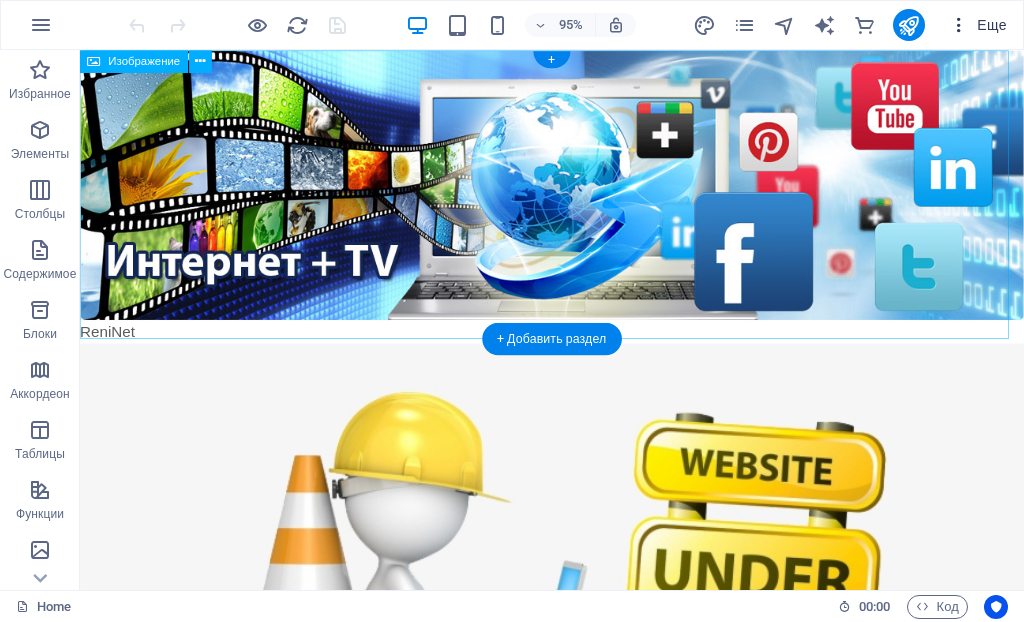 click on "Еще" at bounding box center [978, 25] 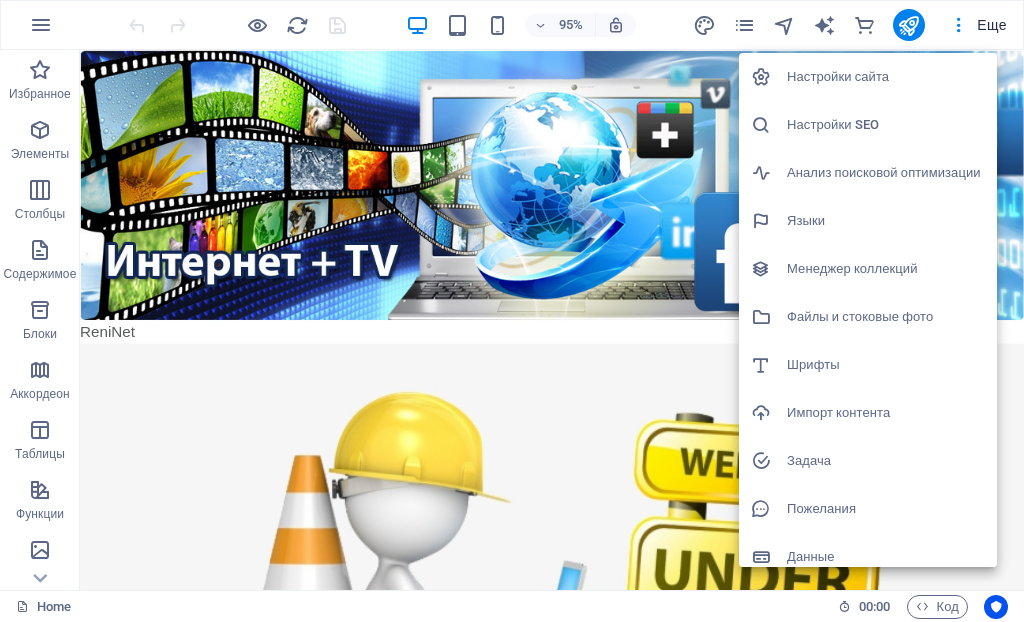 click on "Настройки сайта" at bounding box center [886, 77] 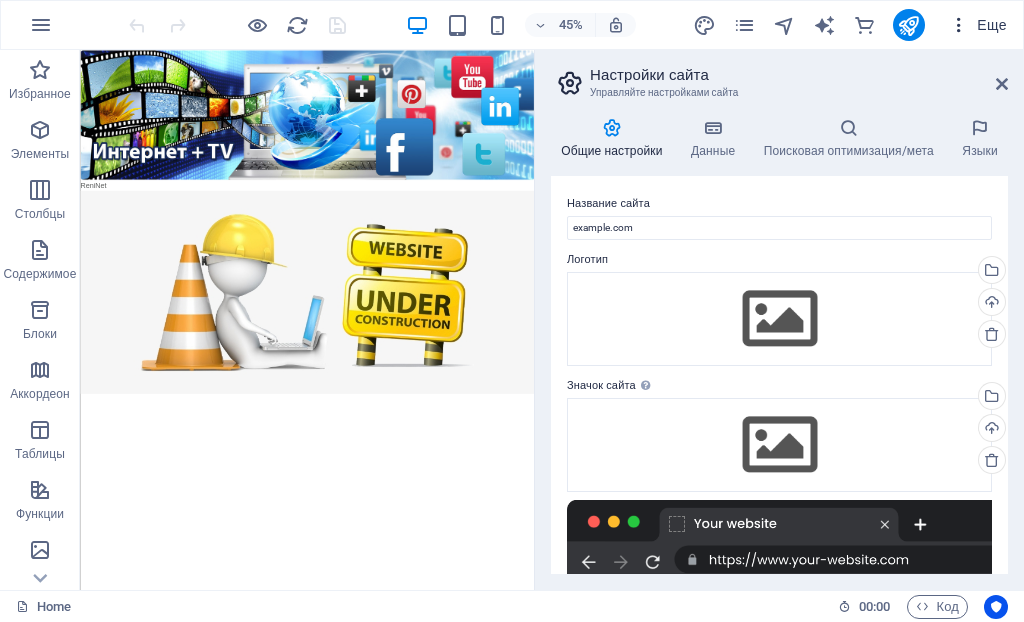click on "Еще" at bounding box center [978, 25] 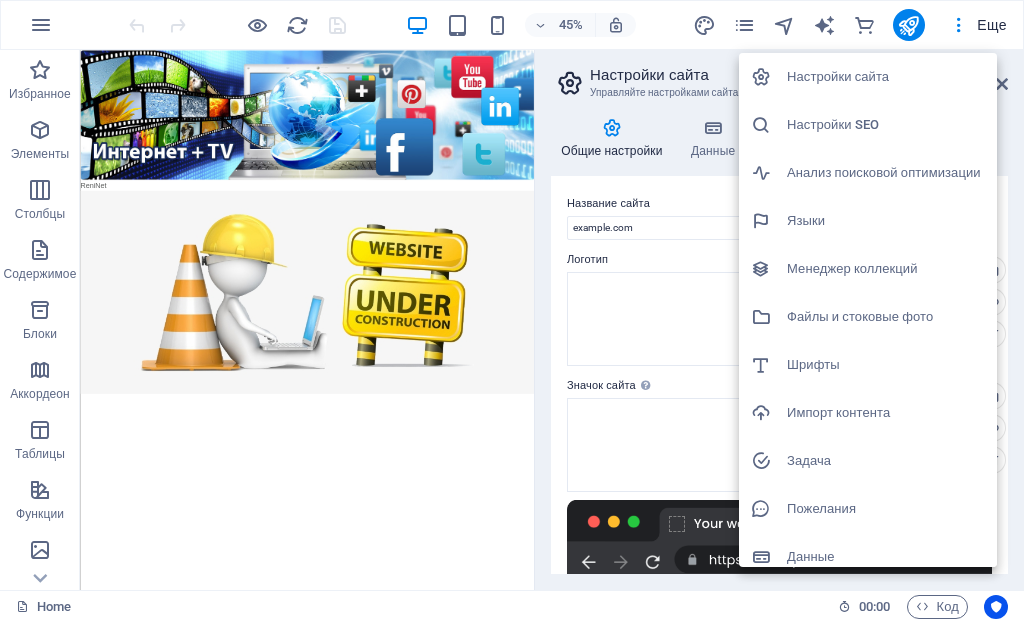 click on "Языки" at bounding box center [886, 221] 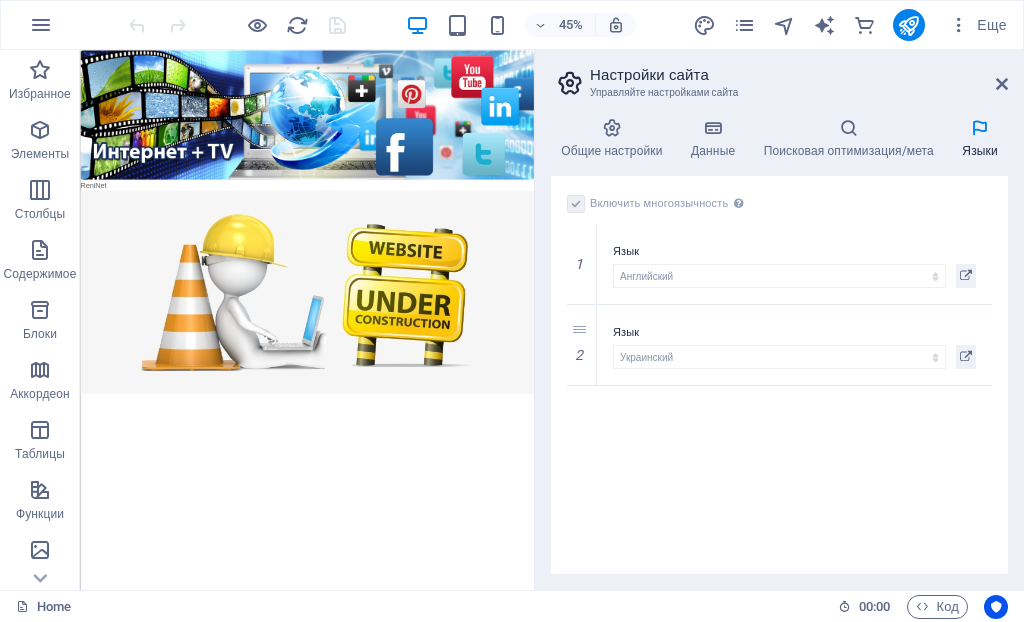click at bounding box center [576, 204] 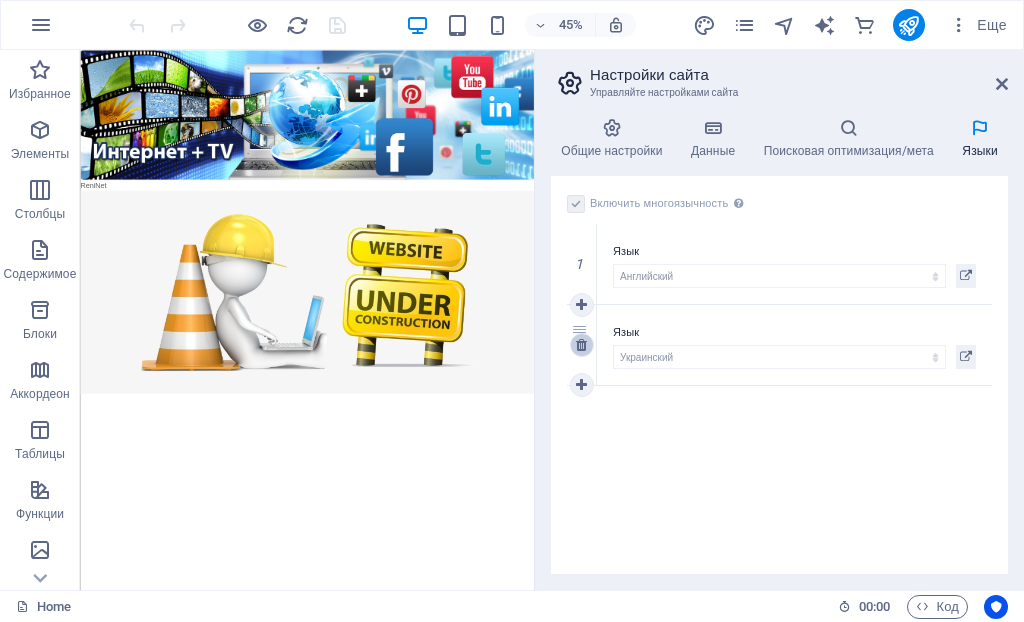 click at bounding box center [581, 345] 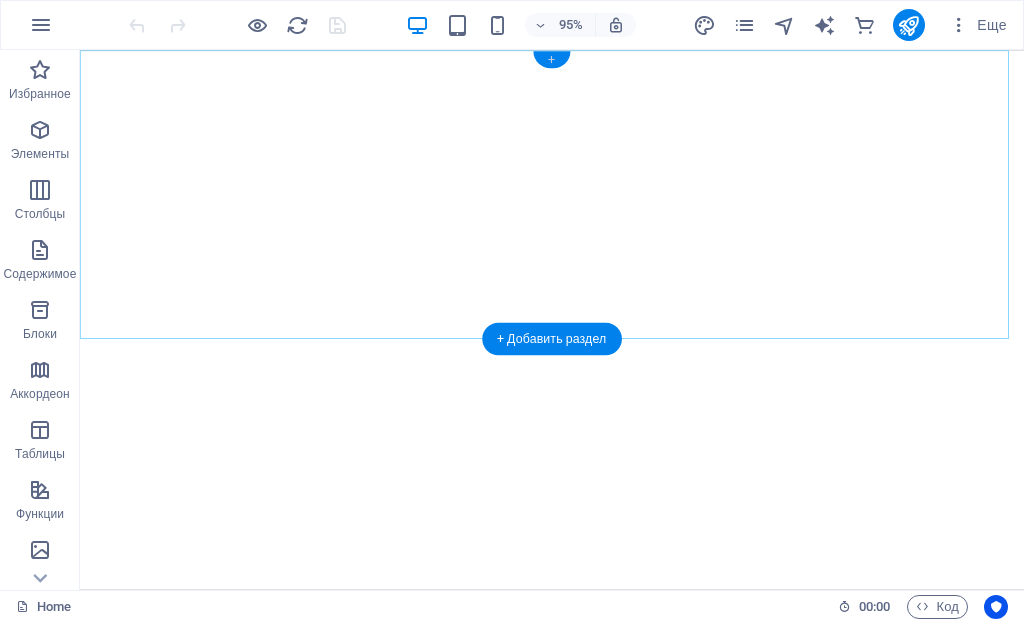 scroll, scrollTop: 0, scrollLeft: 0, axis: both 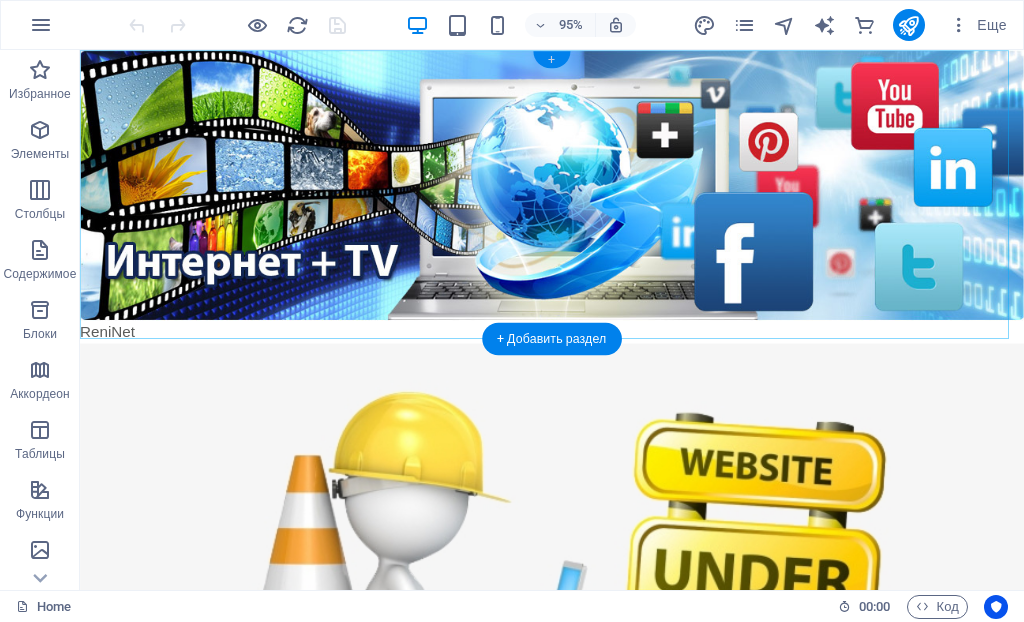 click on "+" at bounding box center [551, 59] 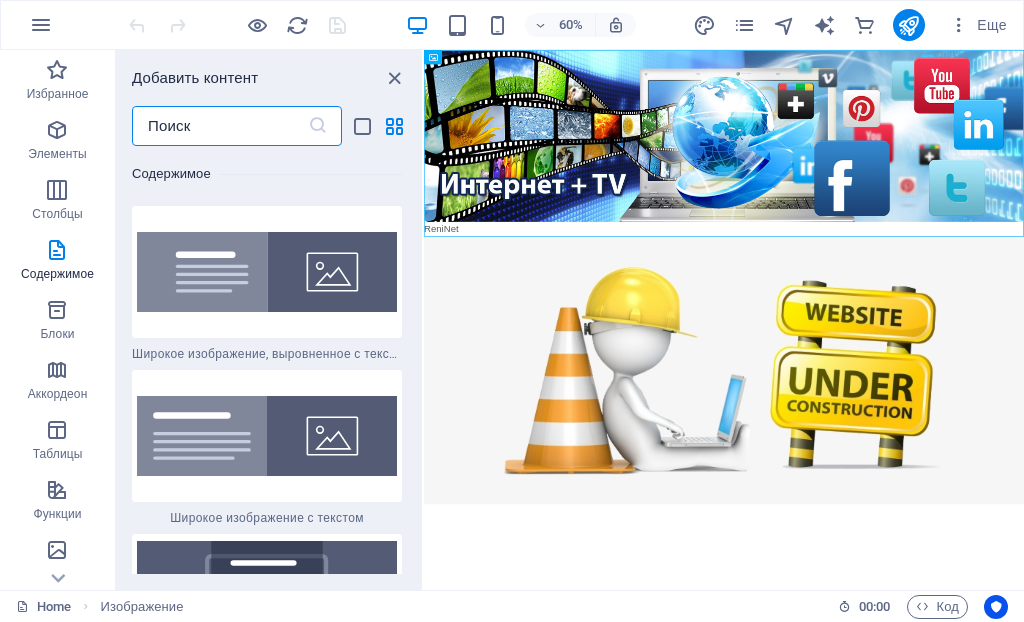 scroll, scrollTop: 8094, scrollLeft: 0, axis: vertical 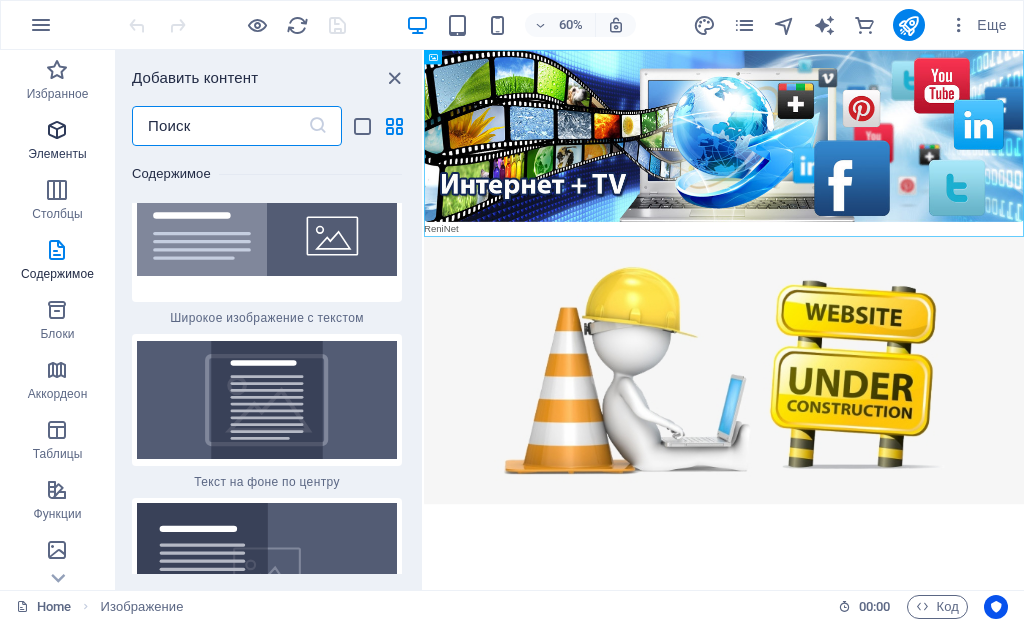 click at bounding box center (57, 130) 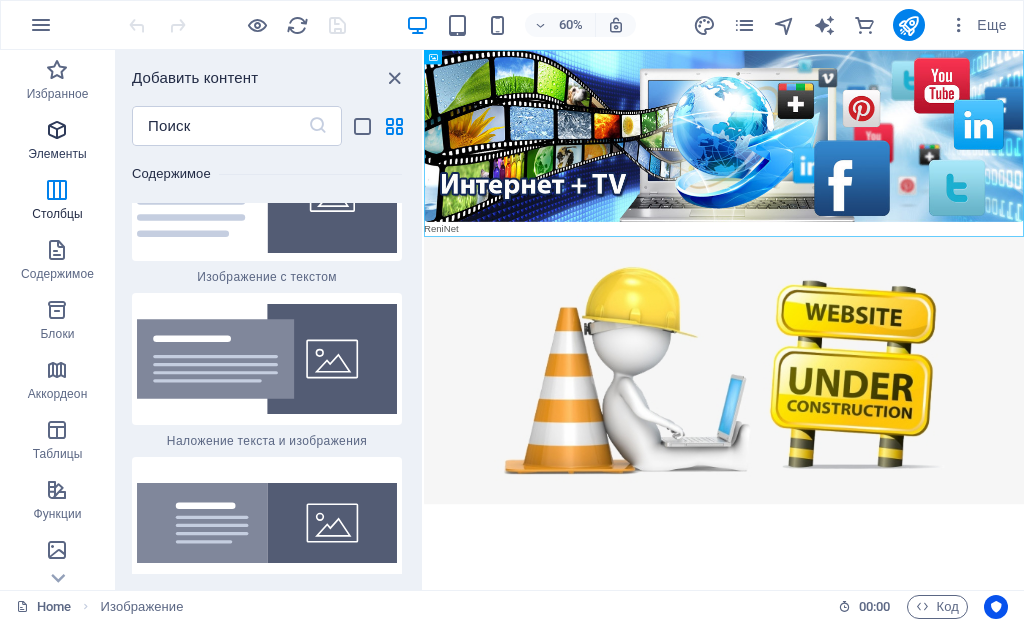 scroll, scrollTop: 377, scrollLeft: 0, axis: vertical 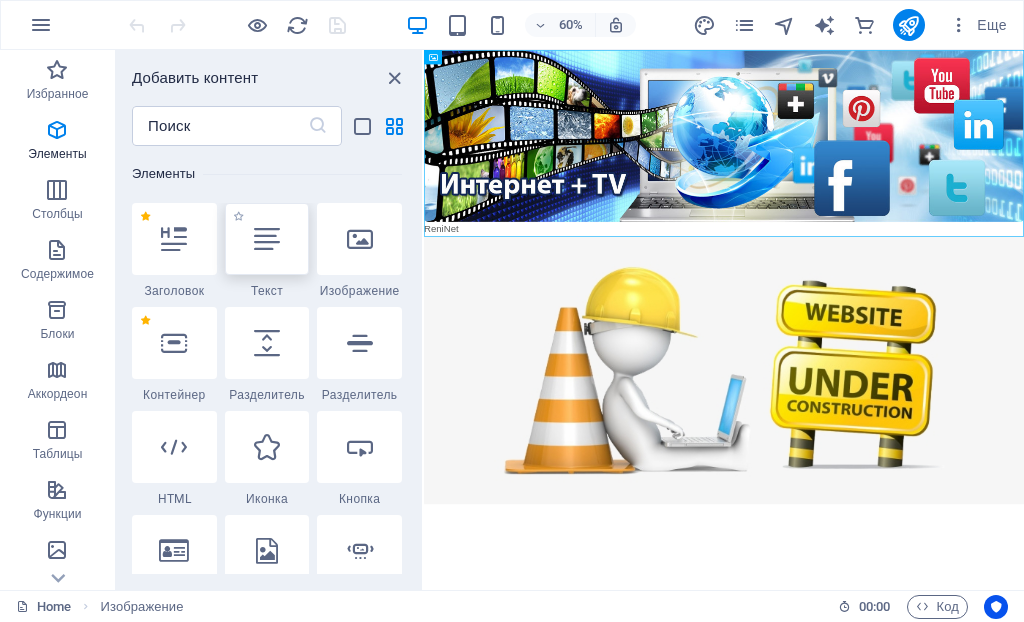 click at bounding box center (267, 239) 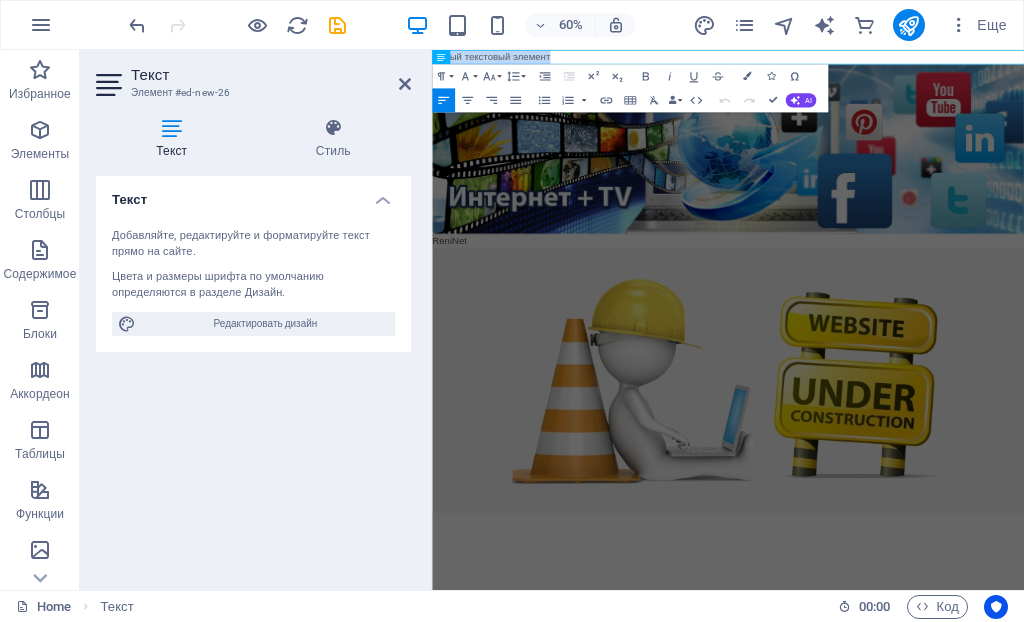 type 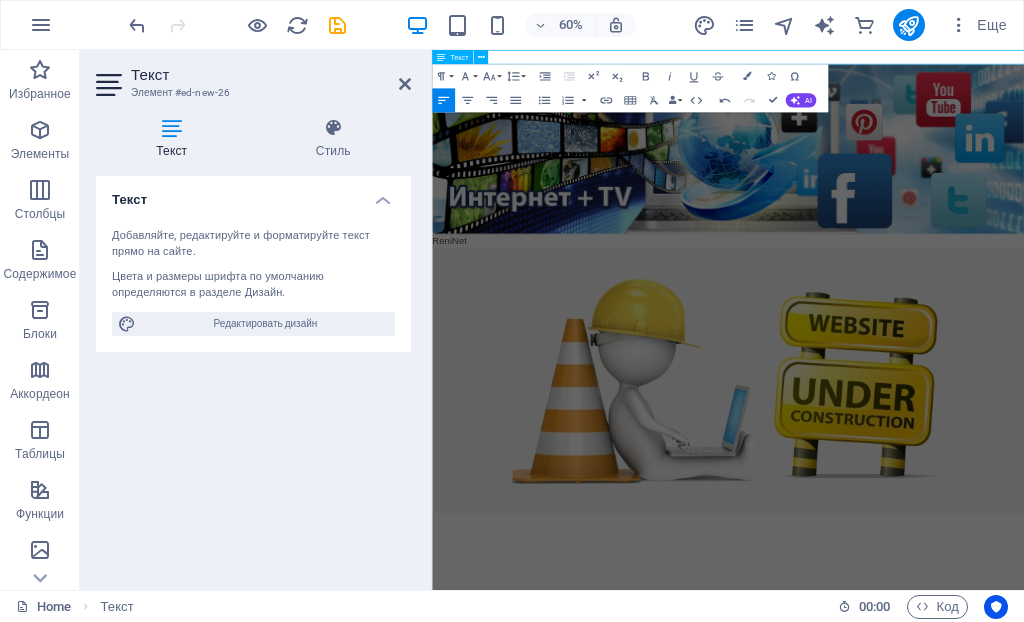 click on "Re" at bounding box center [925, 62] 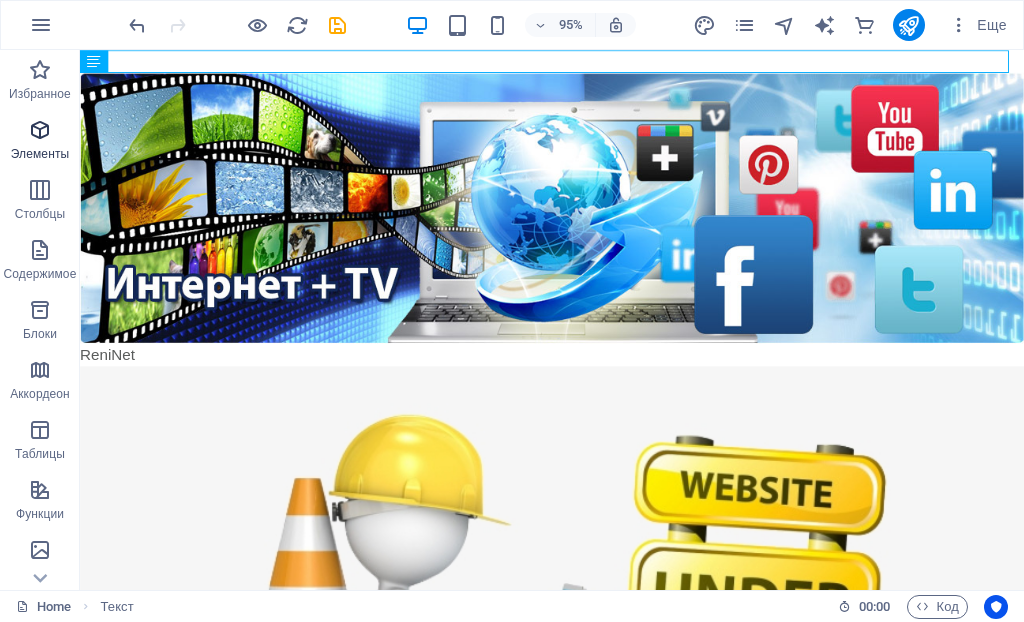click at bounding box center [40, 130] 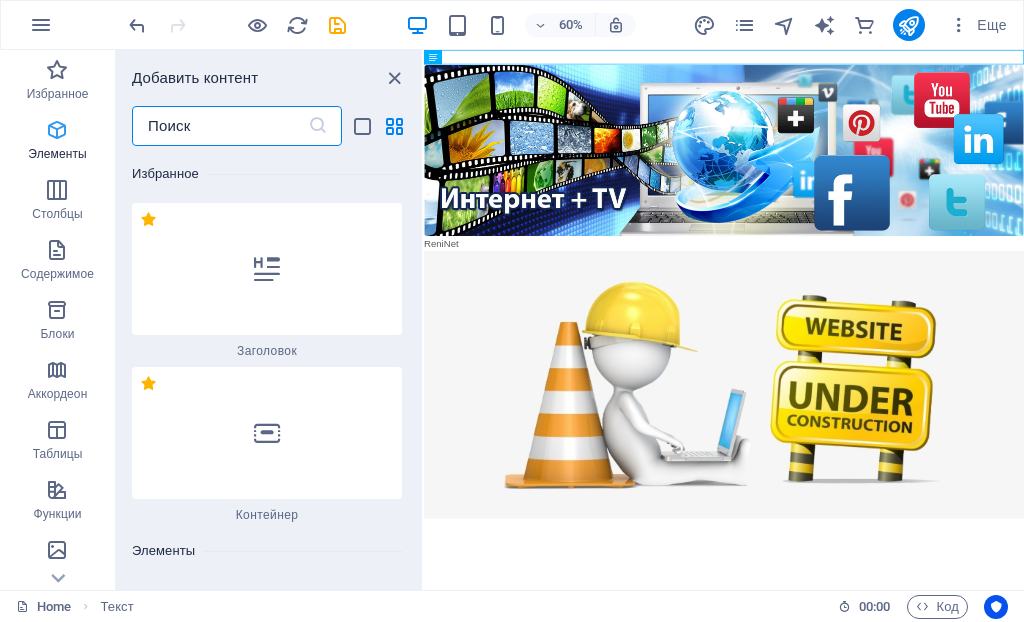 scroll, scrollTop: 377, scrollLeft: 0, axis: vertical 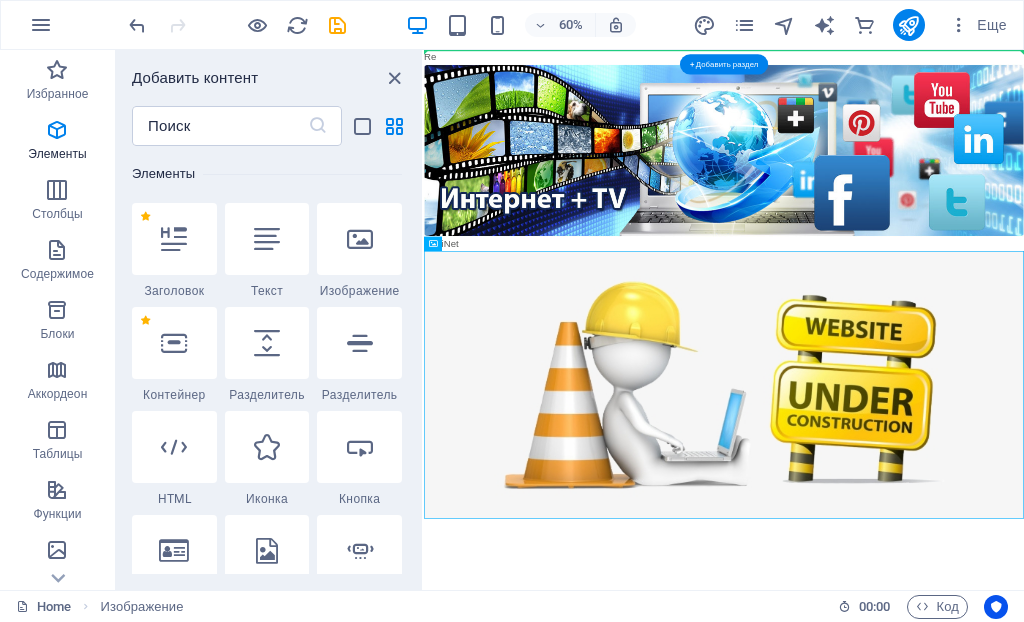 drag, startPoint x: 875, startPoint y: 295, endPoint x: 760, endPoint y: 53, distance: 267.9347 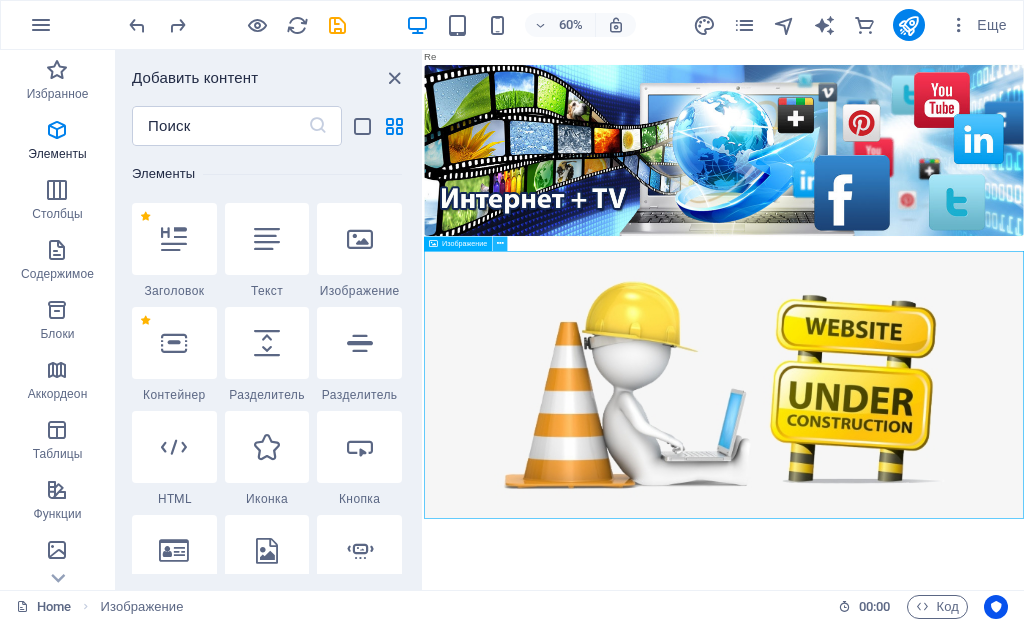 click at bounding box center (500, 243) 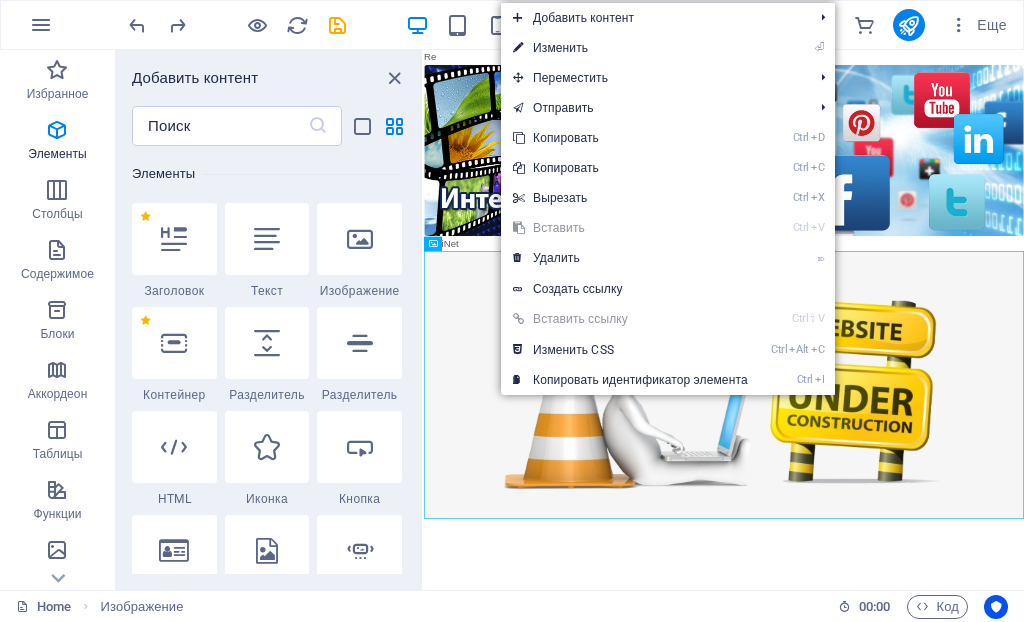 click on "Skip to main content
Re ReniNet" at bounding box center (924, 440) 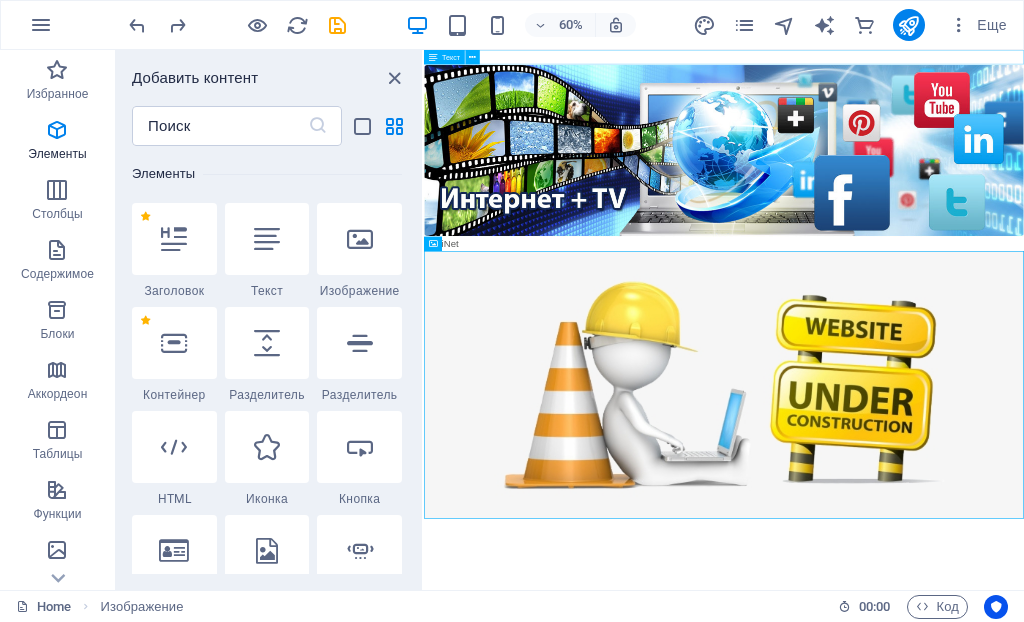 click on "Текст" at bounding box center [451, 57] 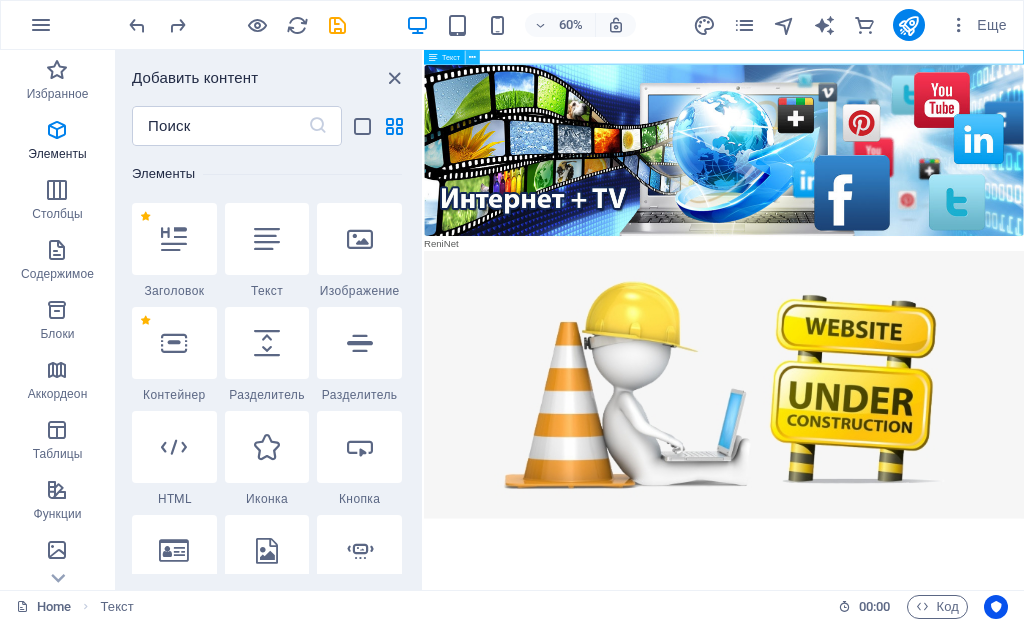 click at bounding box center (472, 57) 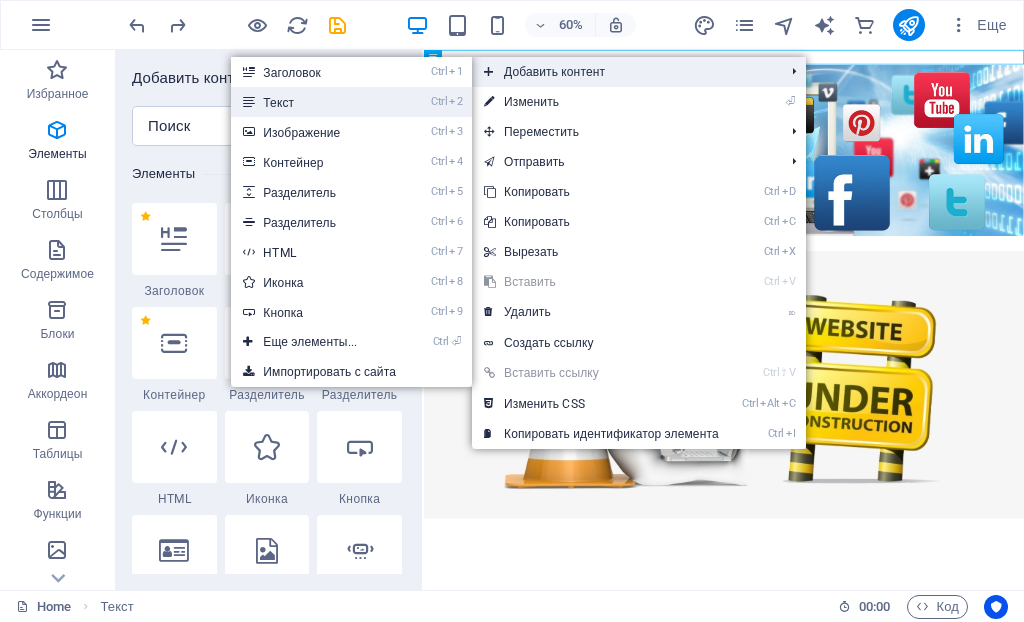 click on "Ctrl 2  Текст" at bounding box center (314, 102) 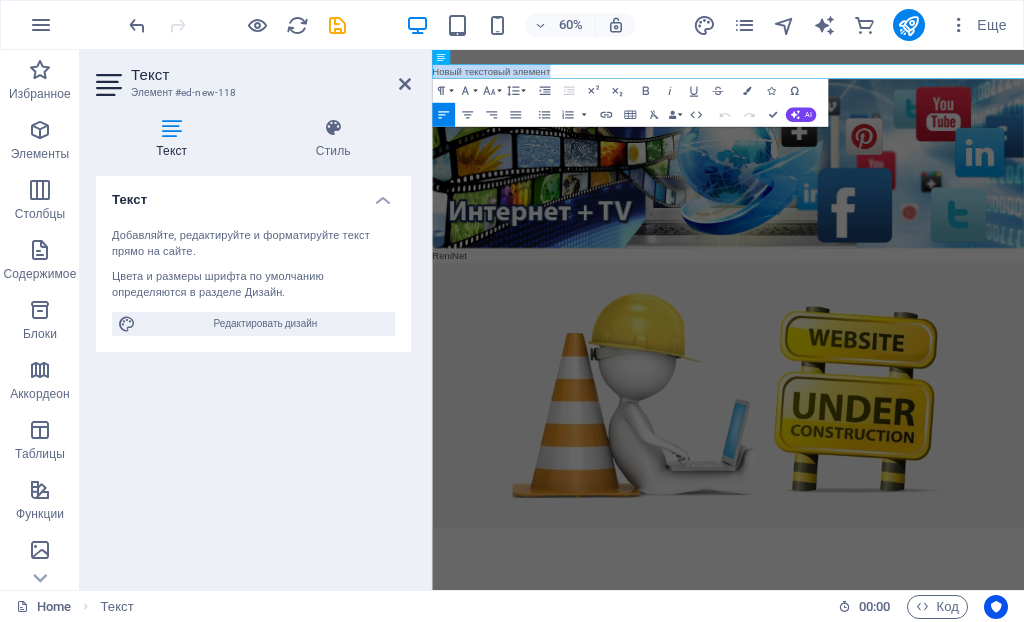 type 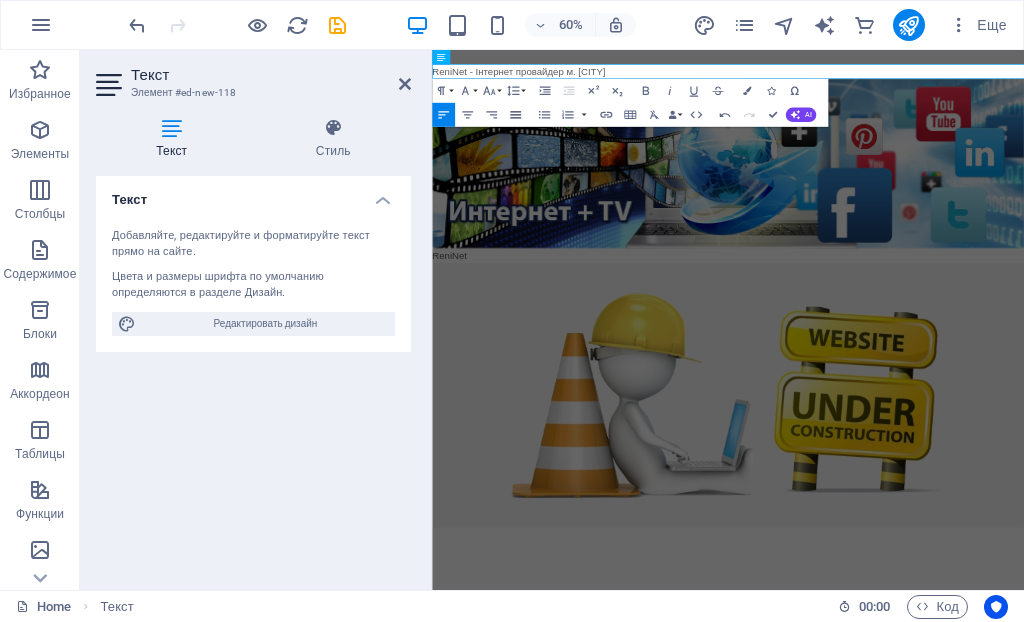 click 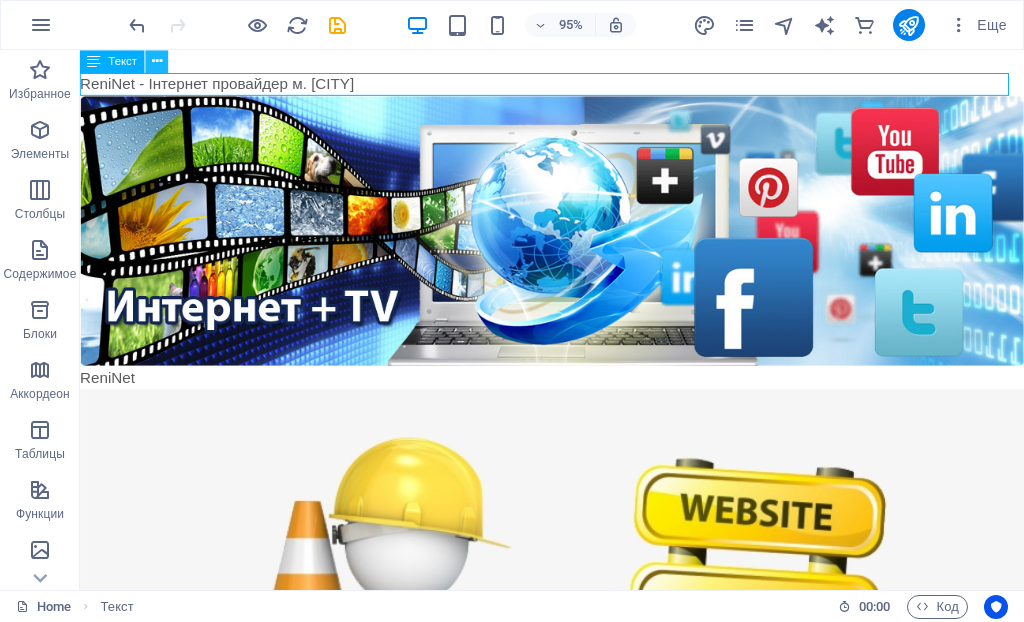 click at bounding box center [157, 61] 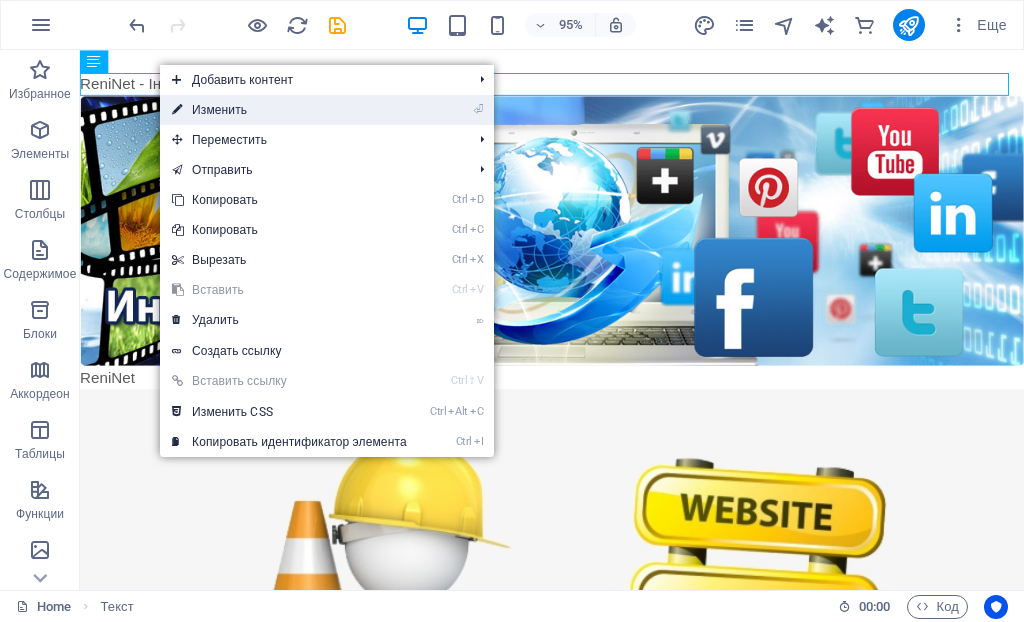click on "⏎  Изменить" at bounding box center (289, 110) 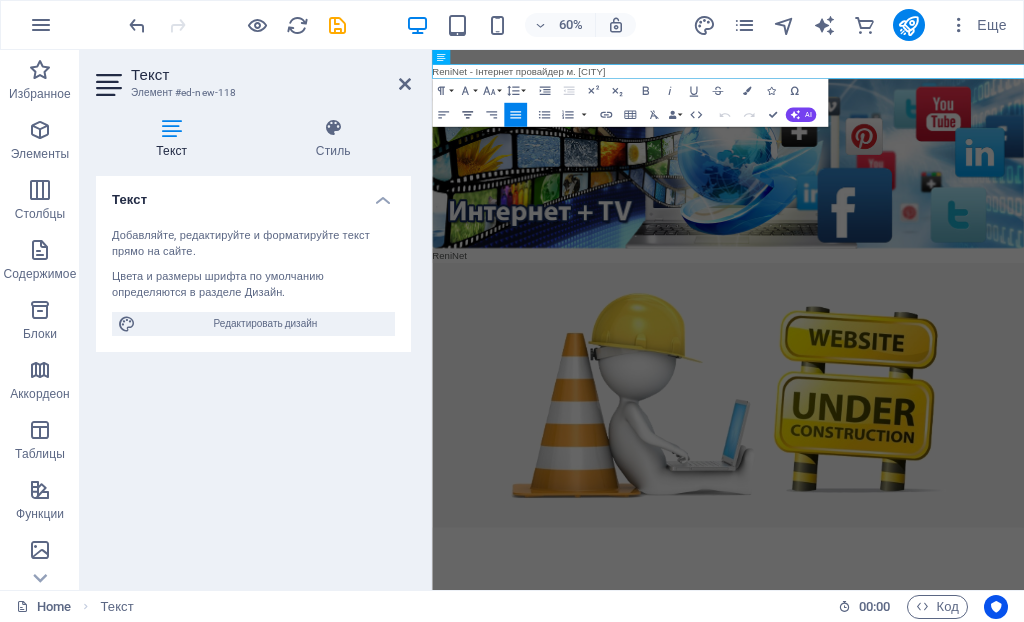 click 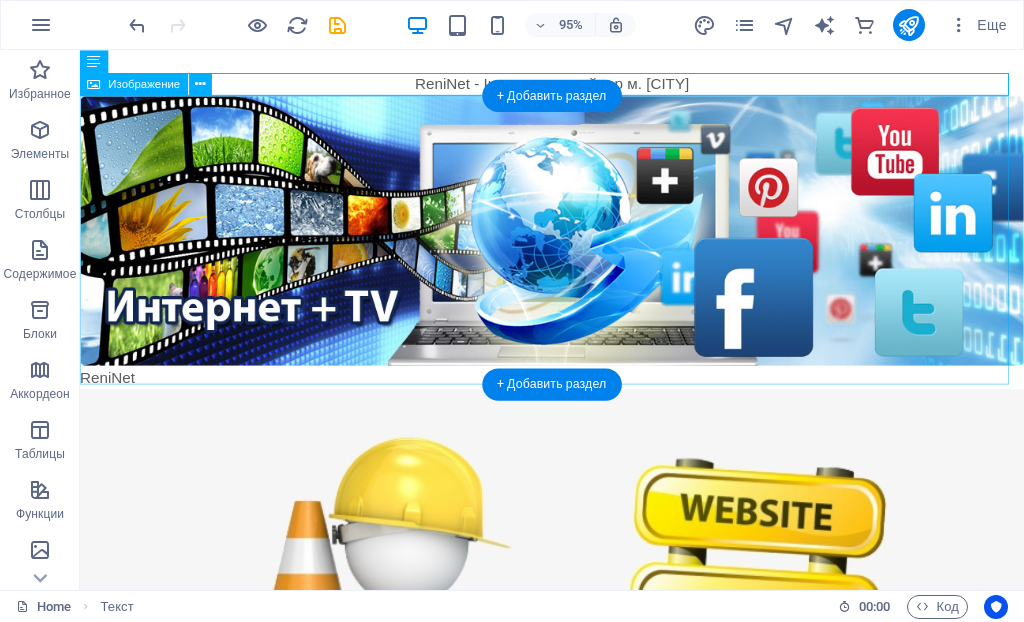 click on "ReniNet" at bounding box center (577, 252) 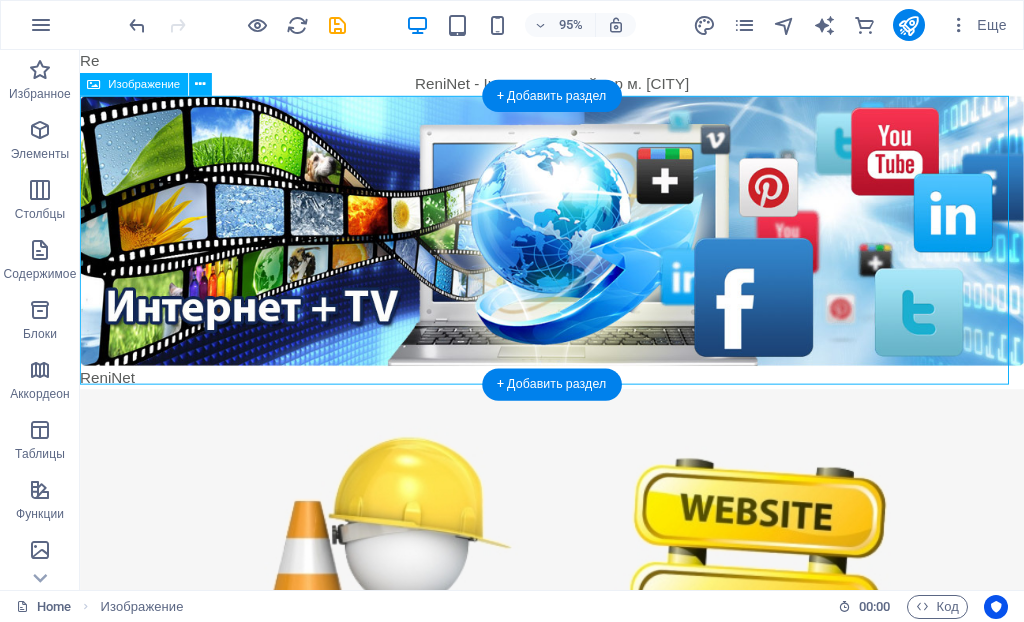 click on "ReniNet" at bounding box center (577, 252) 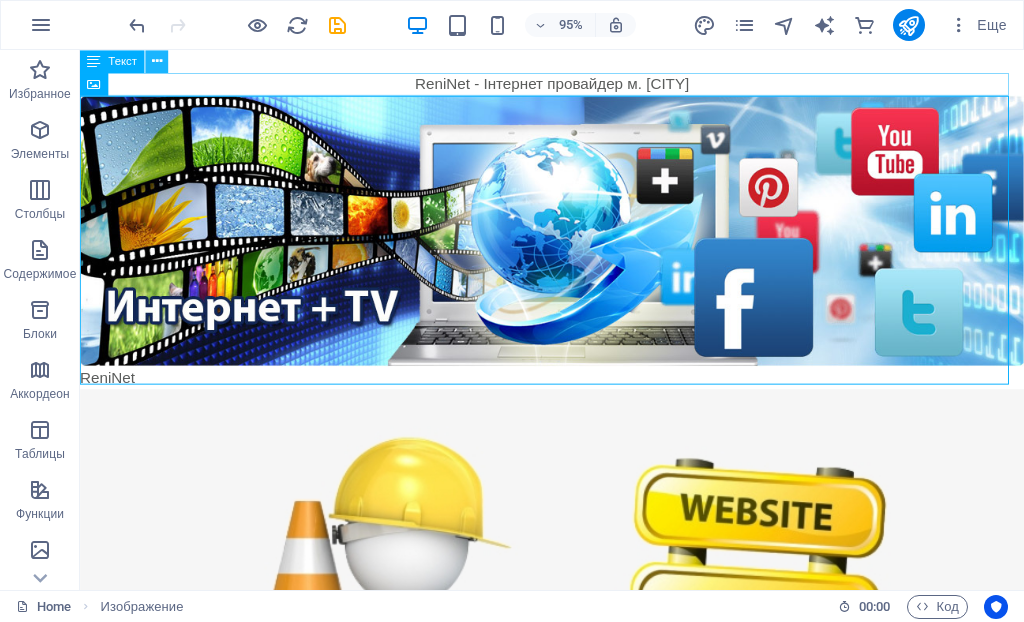 click at bounding box center [157, 61] 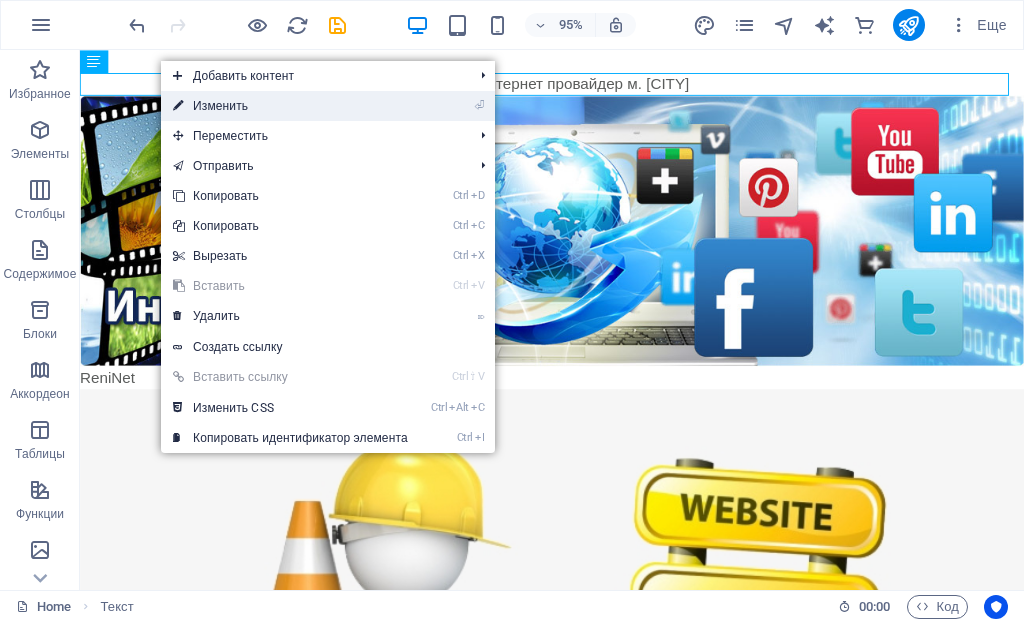 click on "⏎  Изменить" at bounding box center (290, 106) 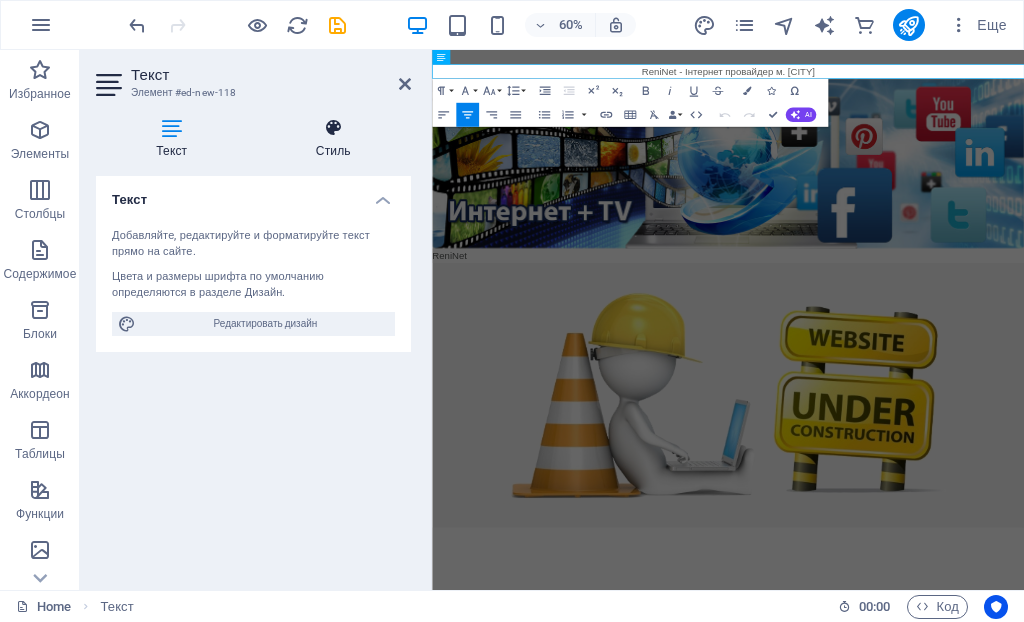 drag, startPoint x: 298, startPoint y: 329, endPoint x: 332, endPoint y: 133, distance: 198.92712 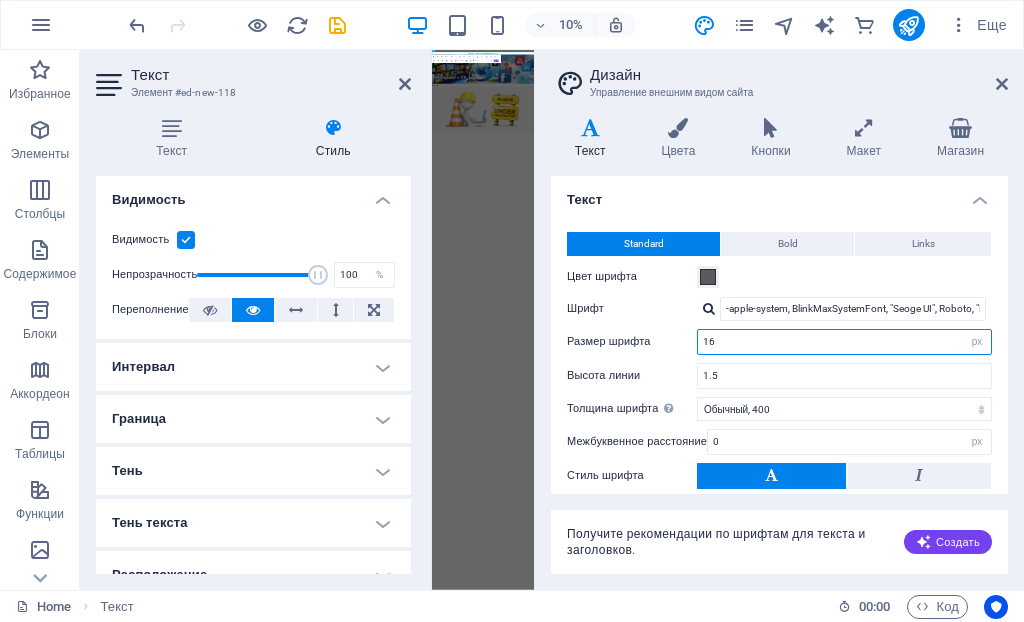 click on "16" at bounding box center (844, 342) 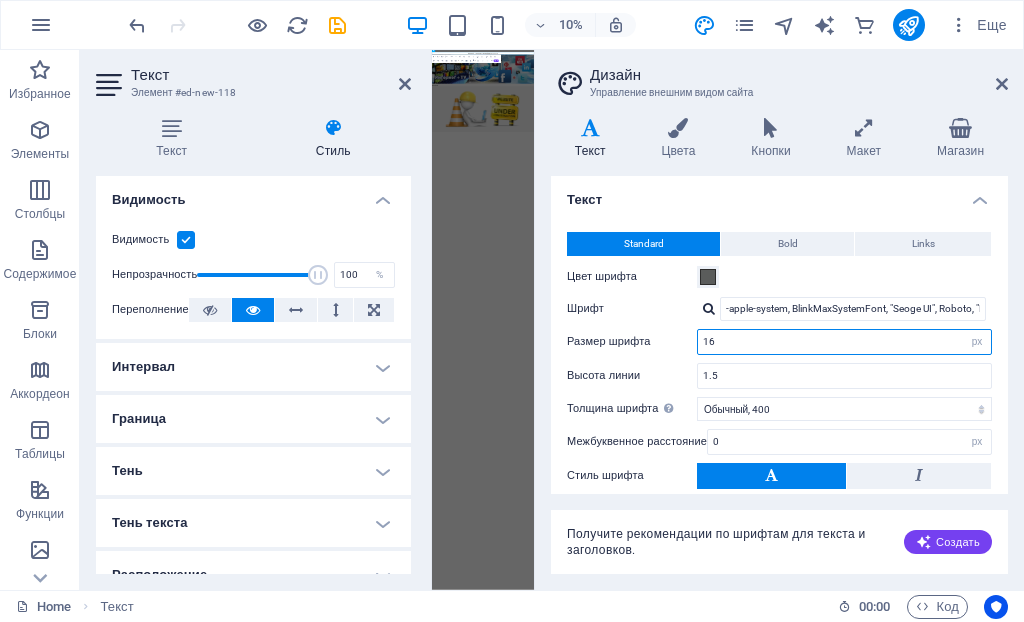 type on "1" 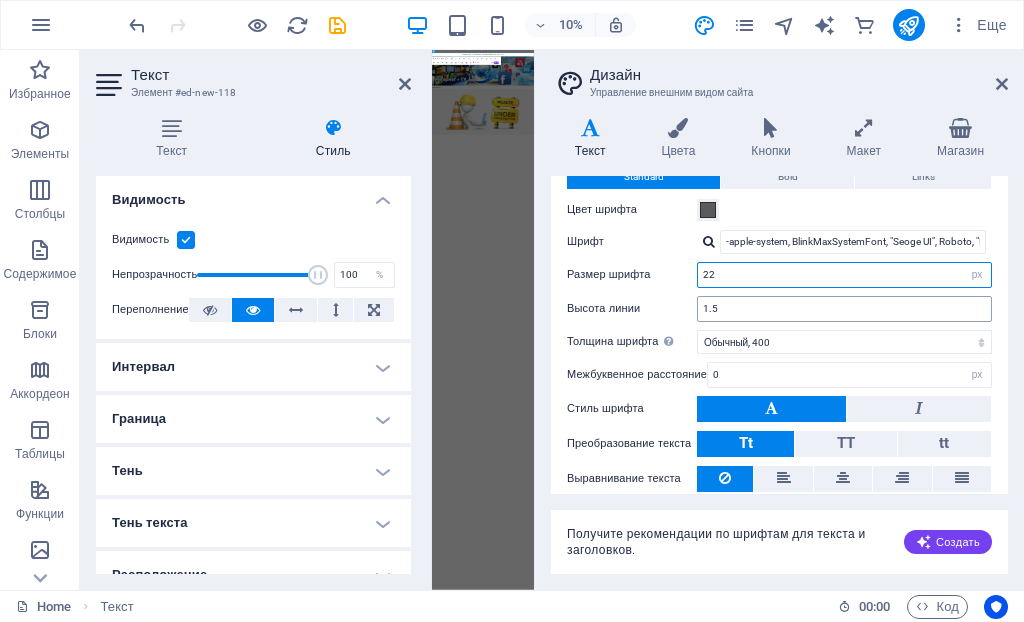 scroll, scrollTop: 100, scrollLeft: 0, axis: vertical 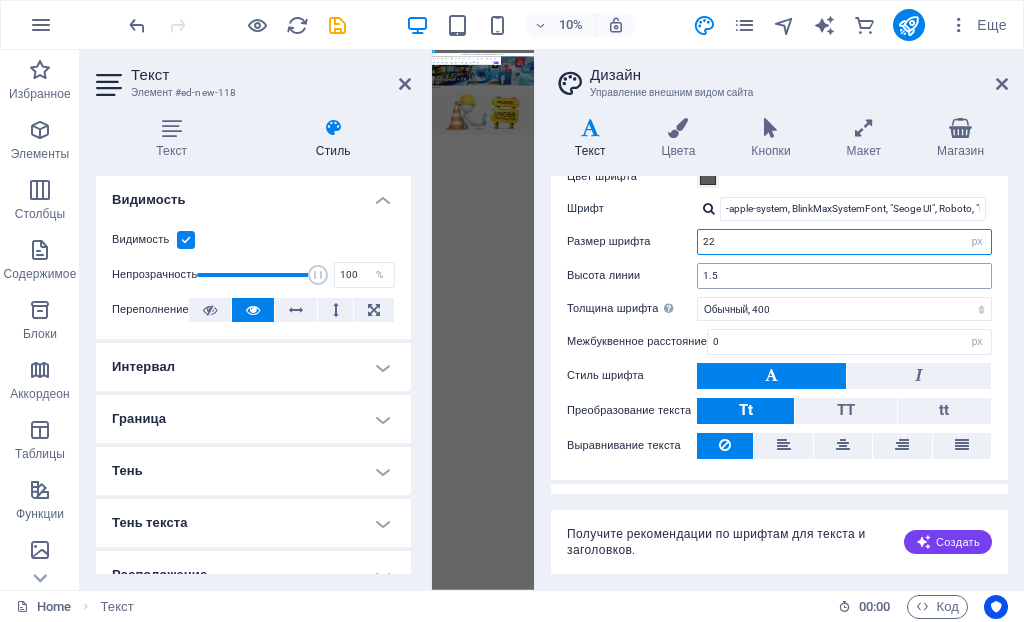 type on "22" 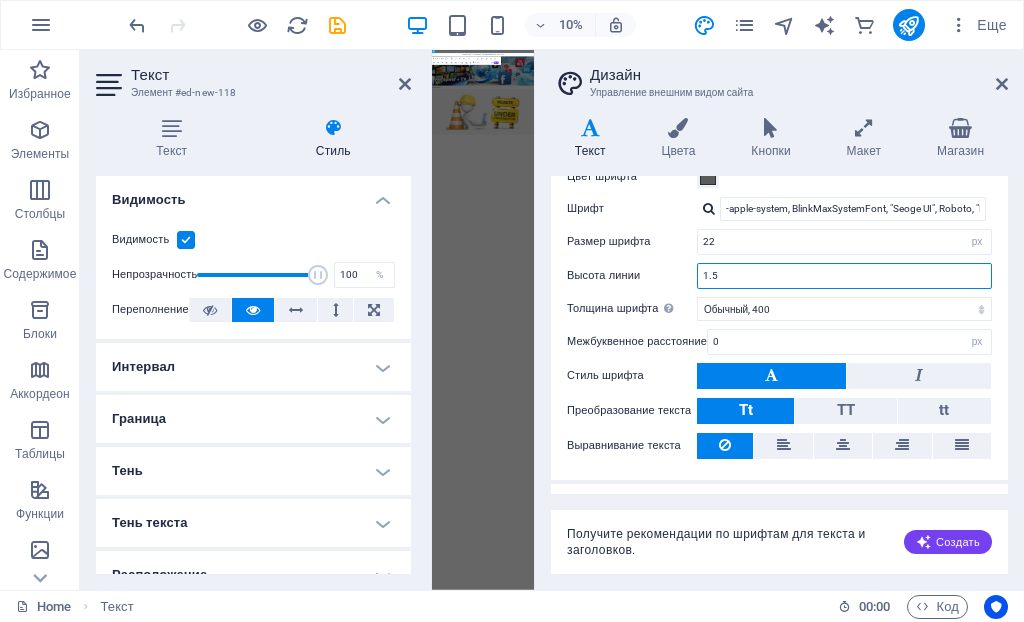 click on "1.5" at bounding box center (844, 276) 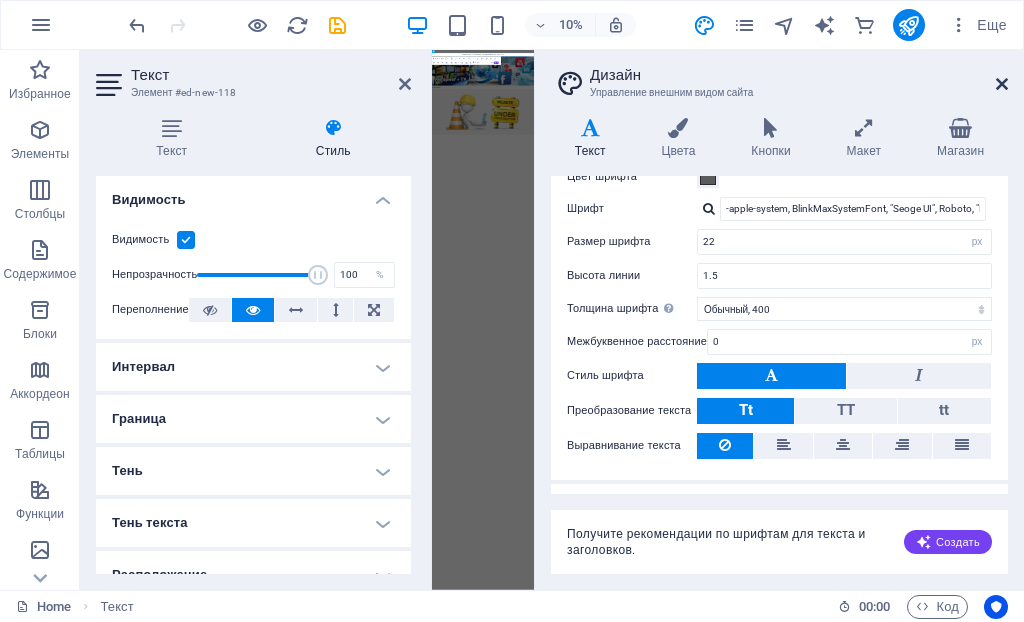 drag, startPoint x: 1006, startPoint y: 82, endPoint x: 953, endPoint y: 55, distance: 59.48109 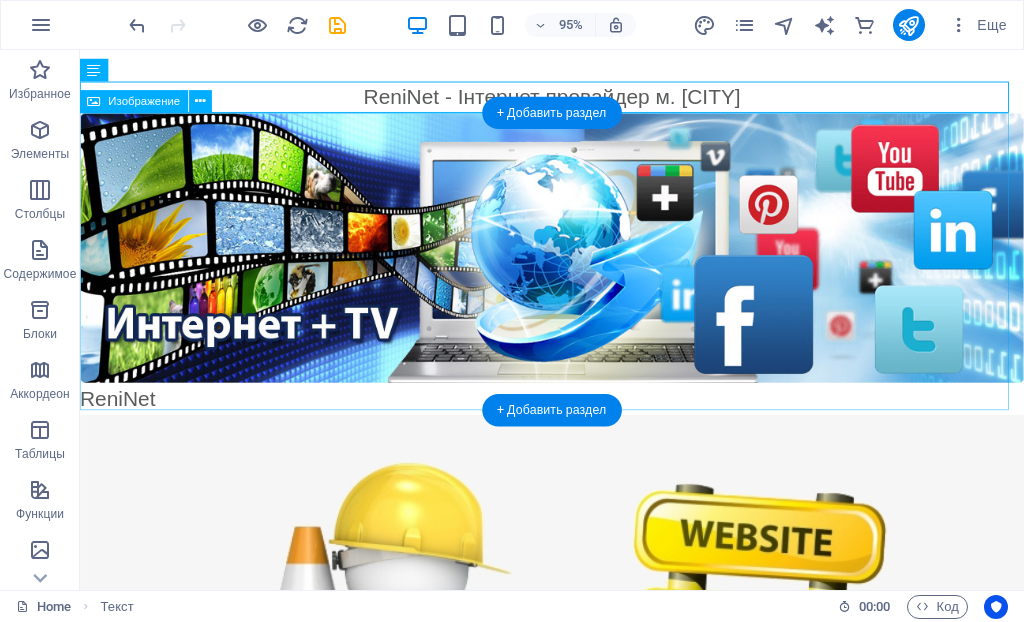 click on "ReniNet" at bounding box center [577, 275] 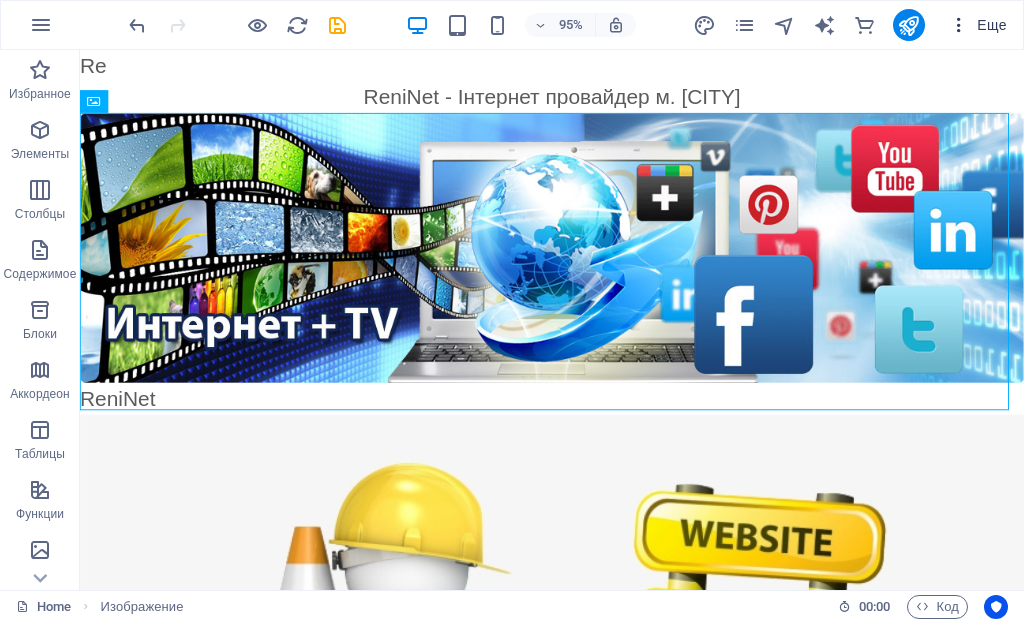 click on "Еще" at bounding box center [978, 25] 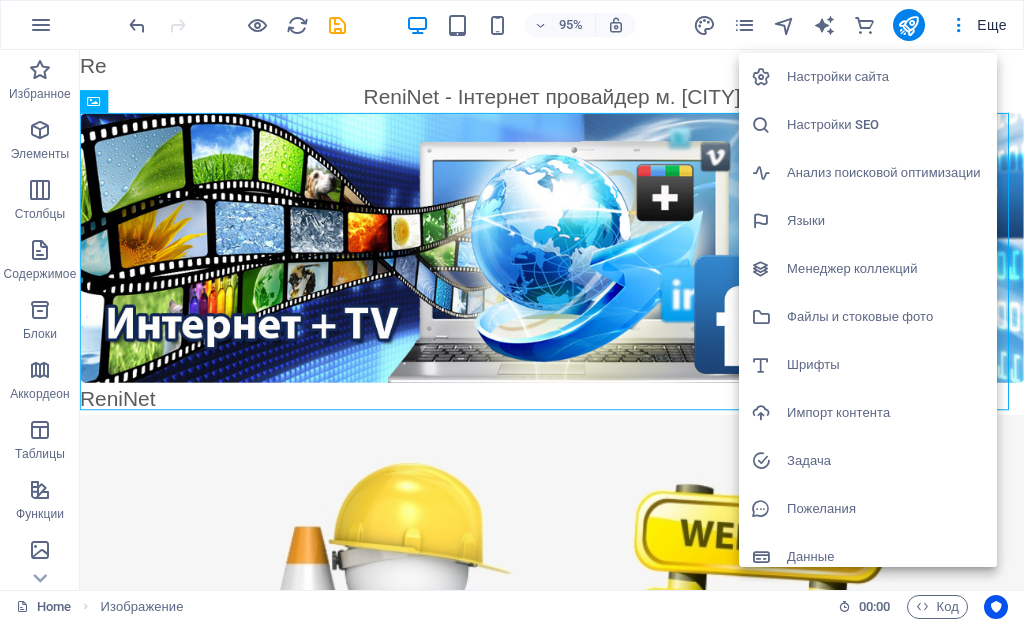 click on "Настройки сайта" at bounding box center [886, 77] 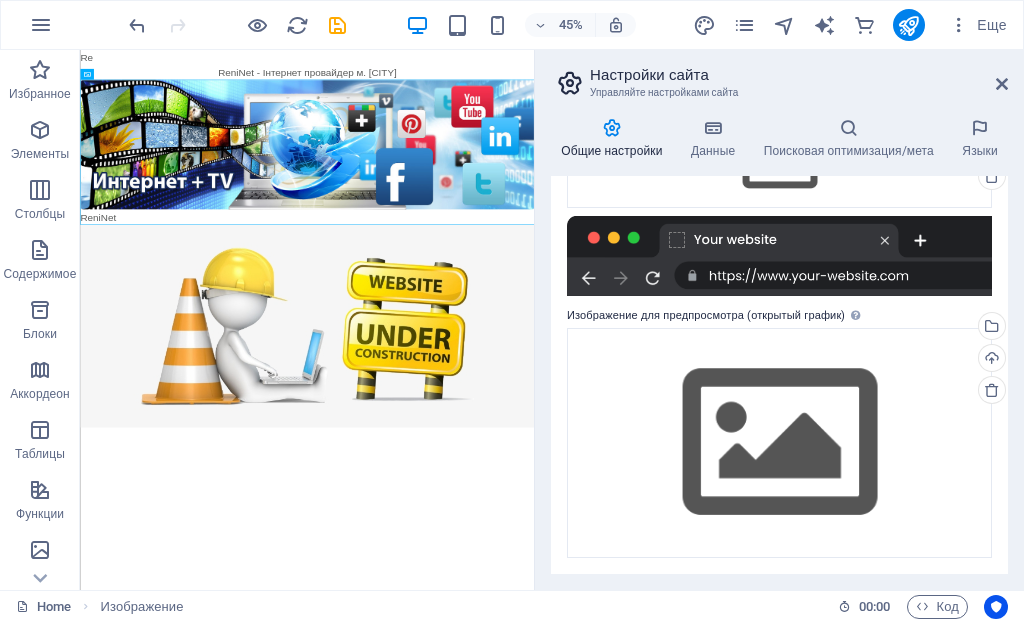 scroll, scrollTop: 0, scrollLeft: 0, axis: both 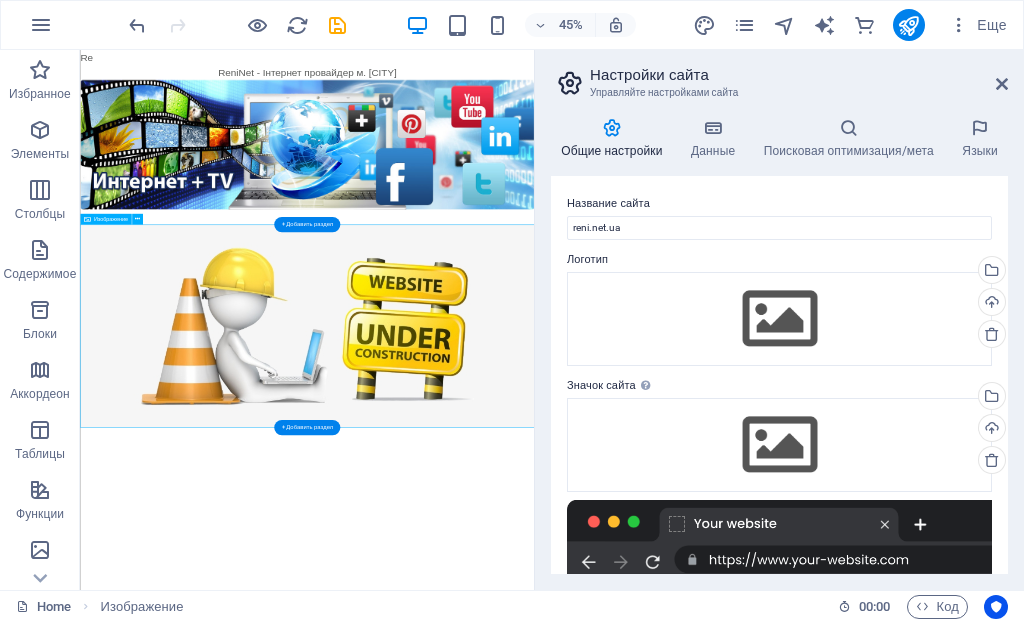 drag, startPoint x: 535, startPoint y: 505, endPoint x: 513, endPoint y: 632, distance: 128.89143 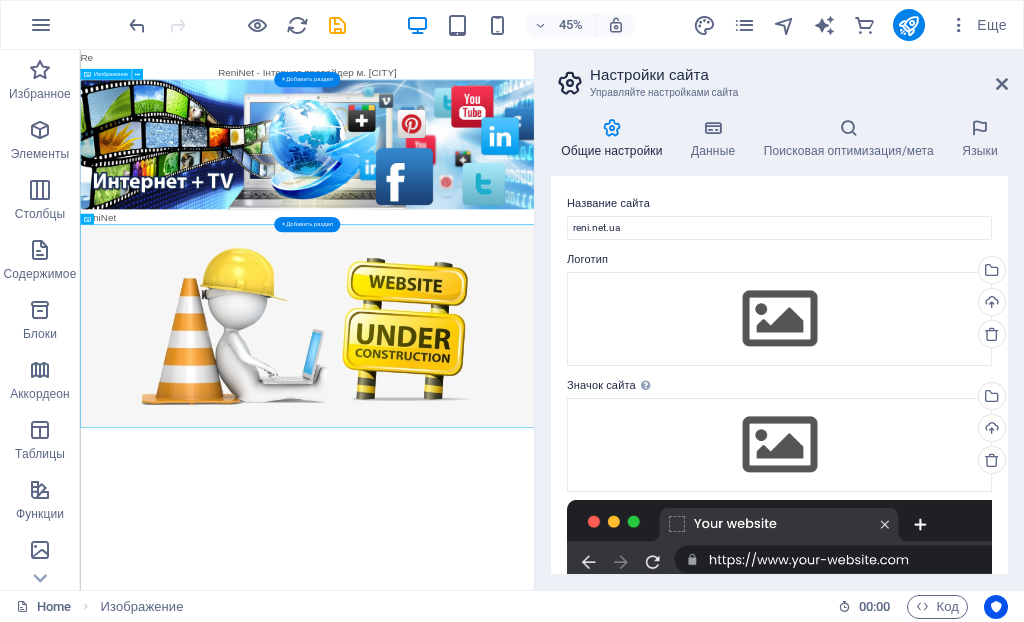 click on "ReniNet" at bounding box center [584, 277] 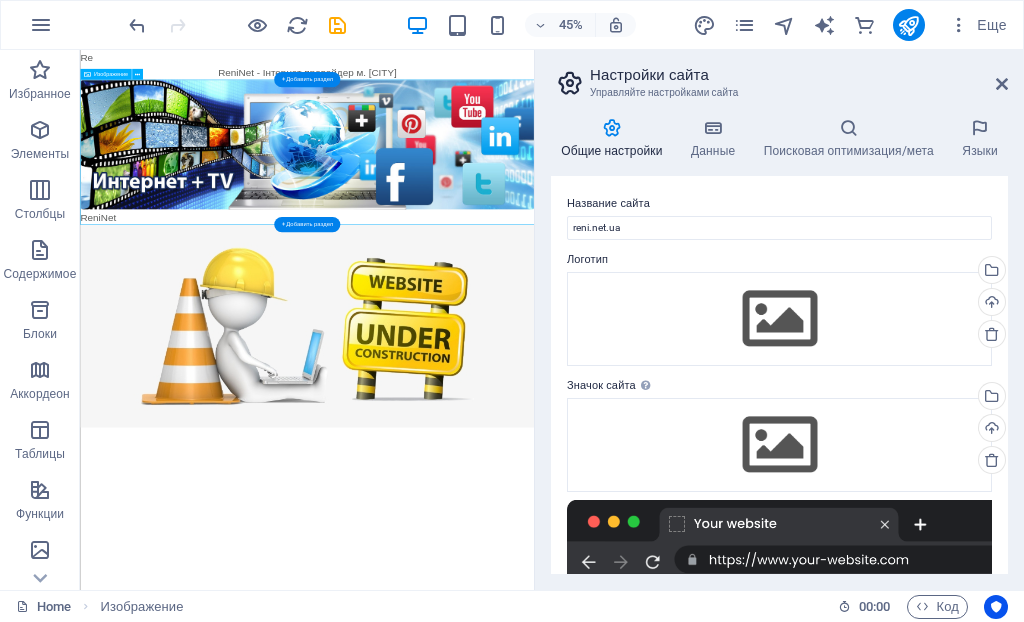 click on "ReniNet" at bounding box center (584, 277) 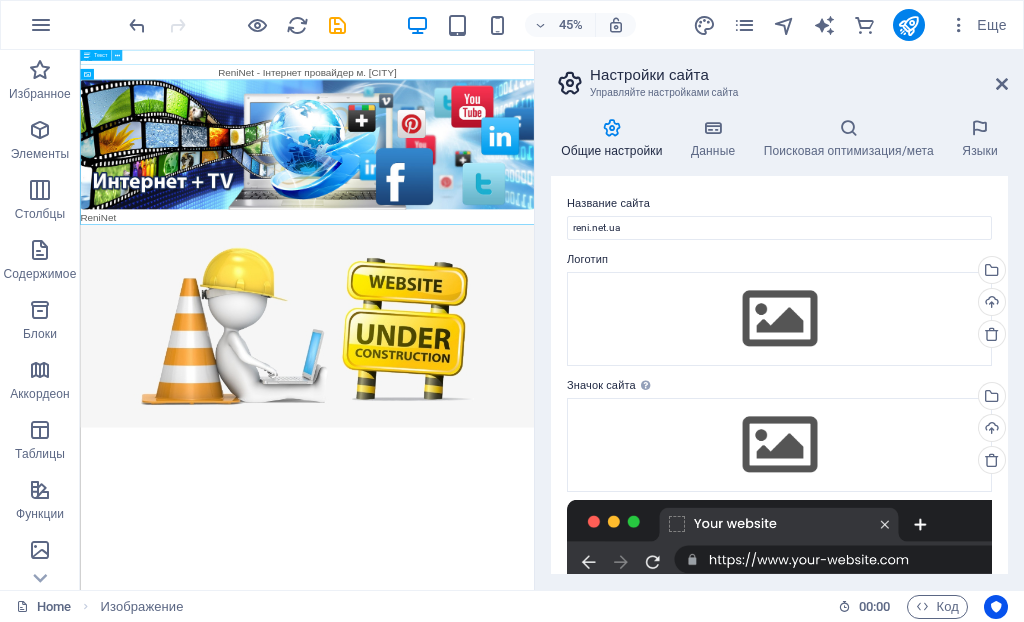 click at bounding box center (116, 55) 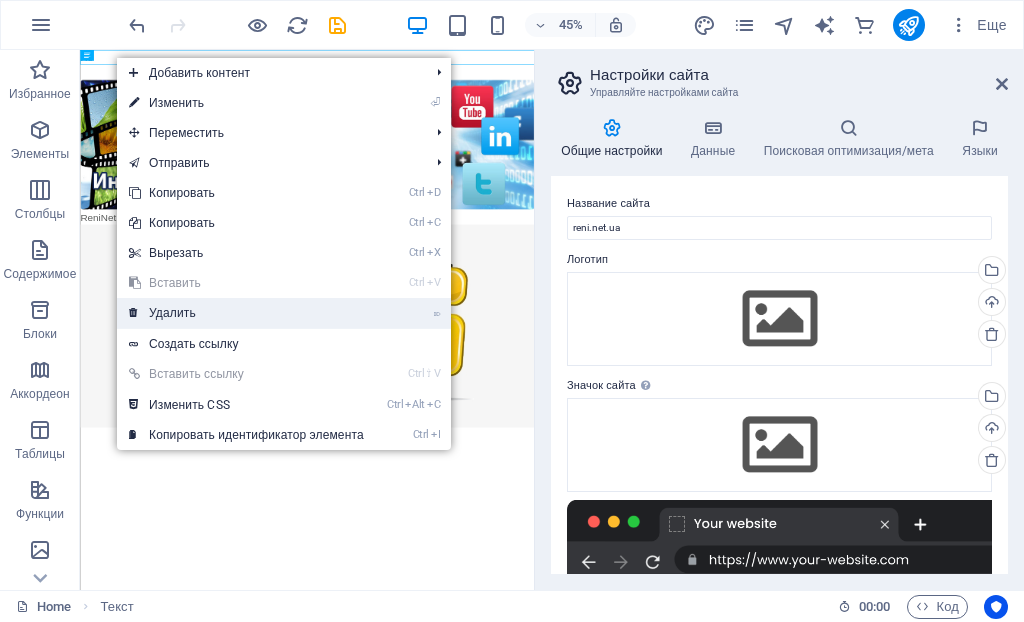 click on "⌦  Удалить" at bounding box center [246, 313] 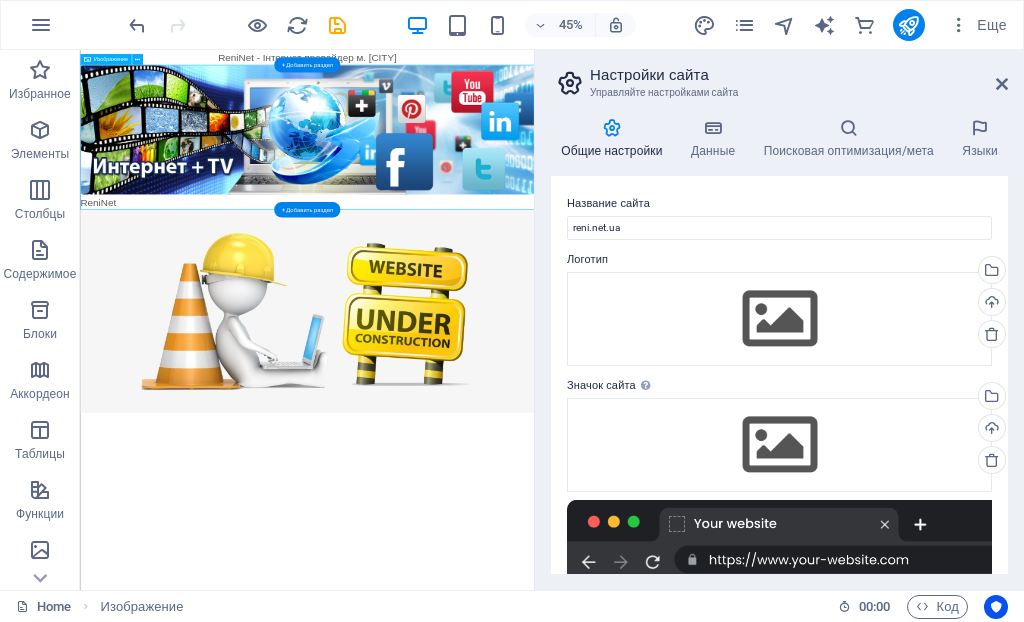 drag, startPoint x: 108, startPoint y: 278, endPoint x: 291, endPoint y: 292, distance: 183.53474 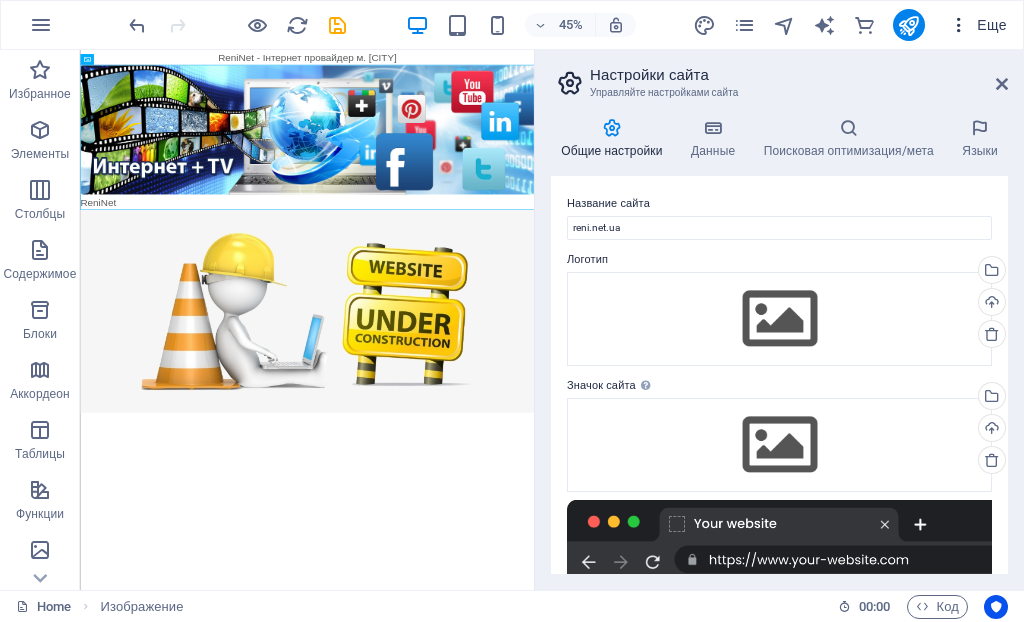 click on "Еще" at bounding box center [978, 25] 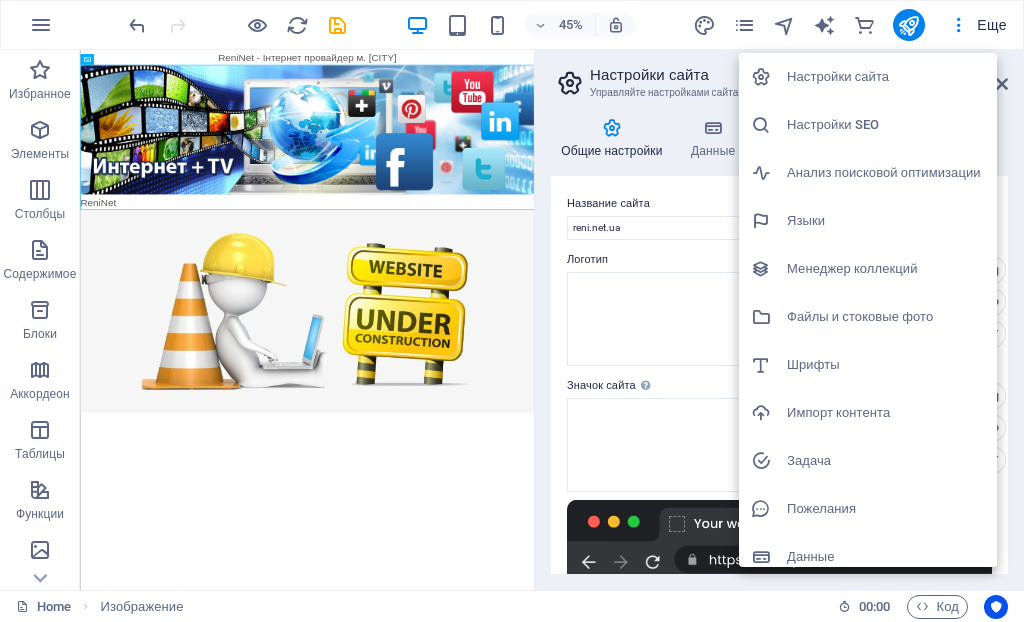 click on "Языки" at bounding box center [886, 221] 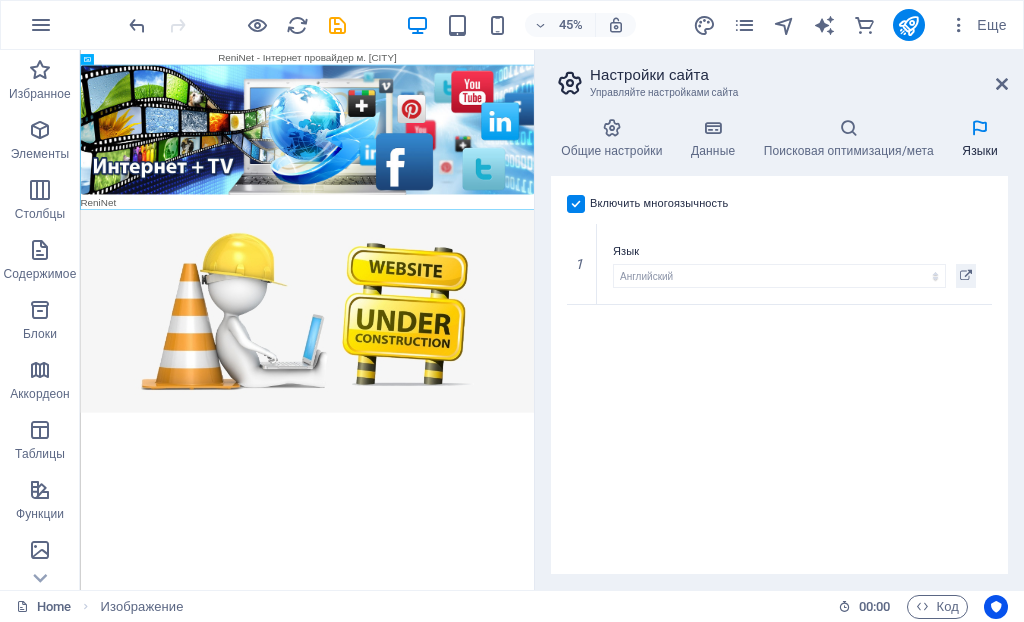 click at bounding box center [576, 204] 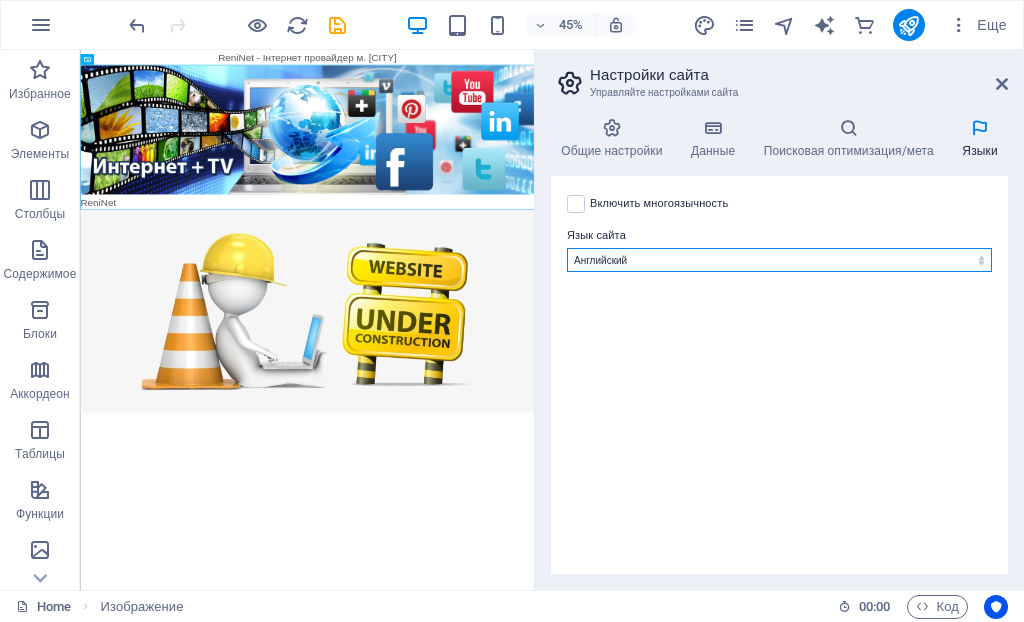 click on "Албанский Английский Арабский Бенгальский Болгарский Венгерский Вьетнамский Голландский Греческий Датский Иврит Индонезийский Испанский Итальянский Канури Каталонский Китайский Корейский Латвийский Латинский Литовский Македонский Мальтийский Немецкий Норвежский Пенджабский Польский Португальский Румынский Русский Сербский Словацкий Словенский Тайский Турецкий Украинский Урду Фарси (Персидский) Финский Французский Хинди Хорватский Чешский Японский Abkhazian Afar Afrikaans Akan Amharic Aragonese Armenian Assamese Avaric Avestan Aymara Azerbaijani Bambara Bashkir Basque Belarusian Bihari languages Bislama Bokmål" at bounding box center [779, 260] 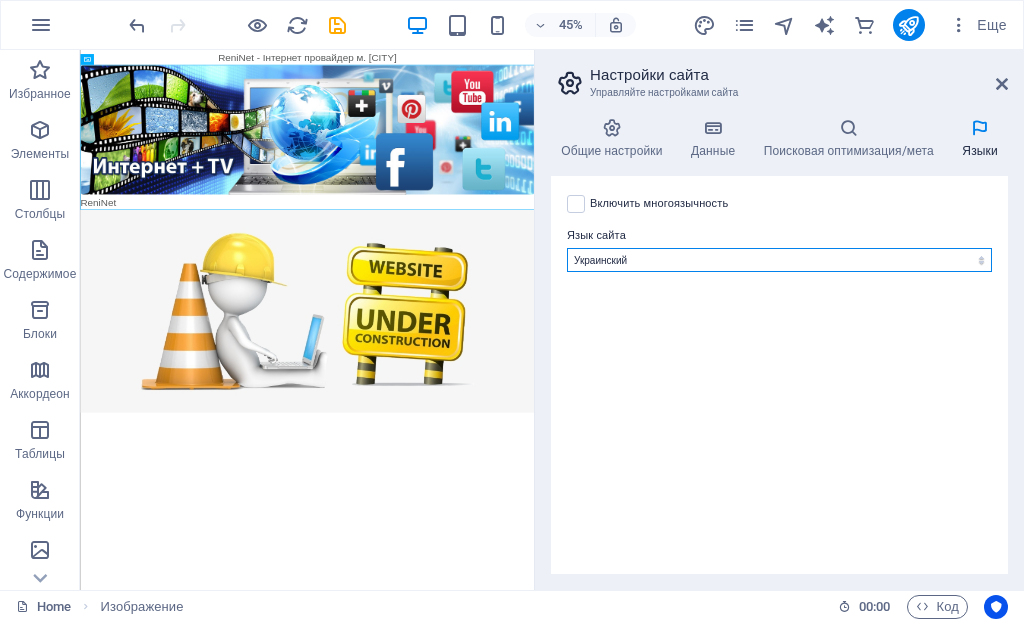click on "Албанский Английский Арабский Бенгальский Болгарский Венгерский Вьетнамский Голландский Греческий Датский Иврит Индонезийский Испанский Итальянский Канури Каталонский Китайский Корейский Латвийский Латинский Литовский Македонский Мальтийский Немецкий Норвежский Пенджабский Польский Португальский Румынский Русский Сербский Словацкий Словенский Тайский Турецкий Украинский Урду Фарси (Персидский) Финский Французский Хинди Хорватский Чешский Японский Abkhazian Afar Afrikaans Akan Amharic Aragonese Armenian Assamese Avaric Avestan Aymara Azerbaijani Bambara Bashkir Basque Belarusian Bihari languages Bislama Bokmål" at bounding box center [779, 260] 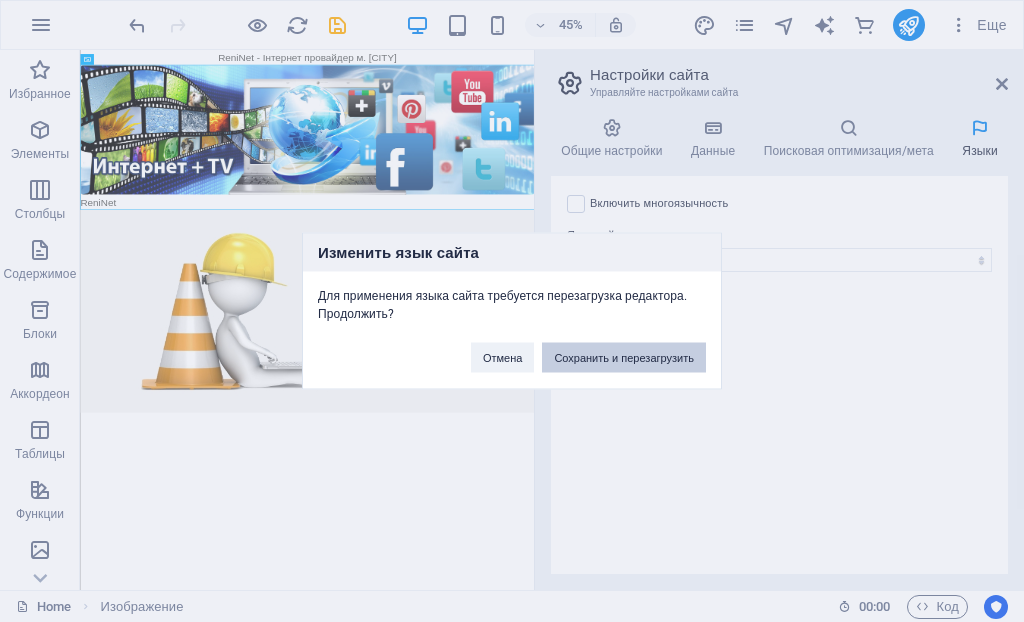 click on "Сохранить и перезагрузить" at bounding box center [624, 358] 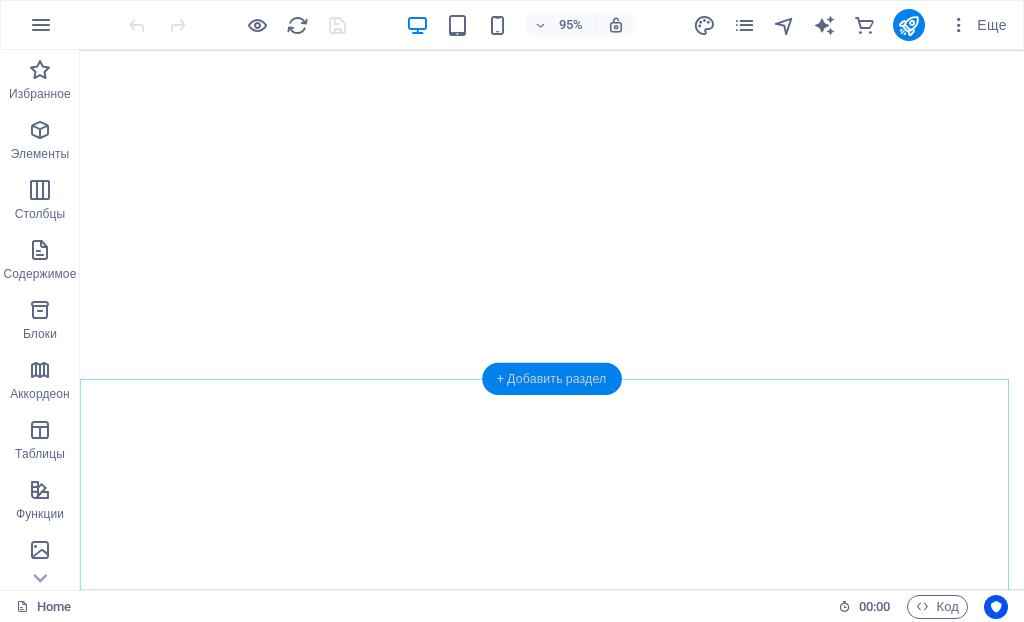 scroll, scrollTop: 0, scrollLeft: 0, axis: both 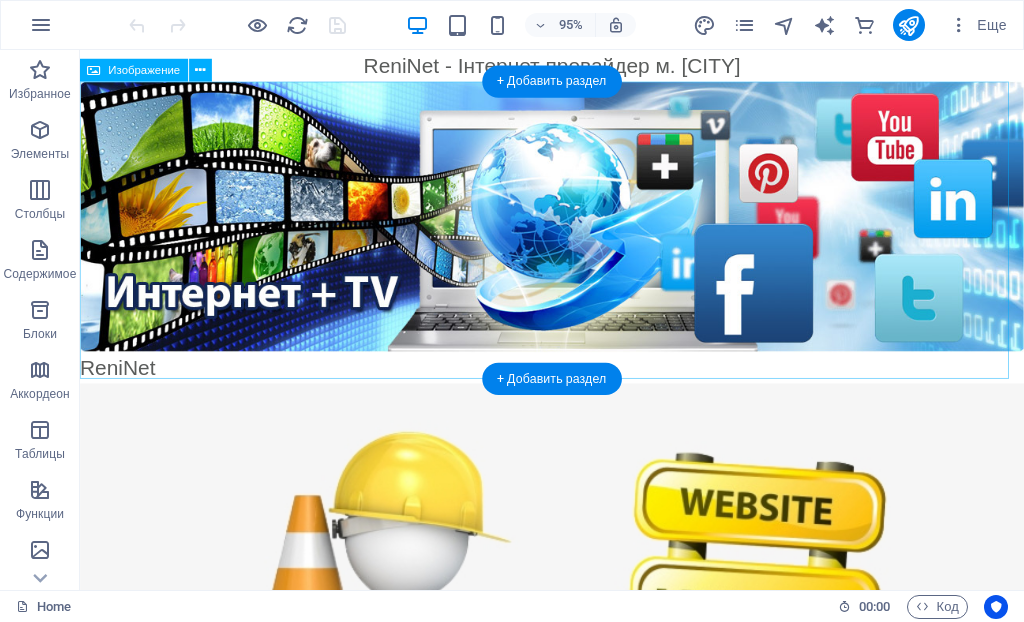 click on "ReniNet" at bounding box center [577, 242] 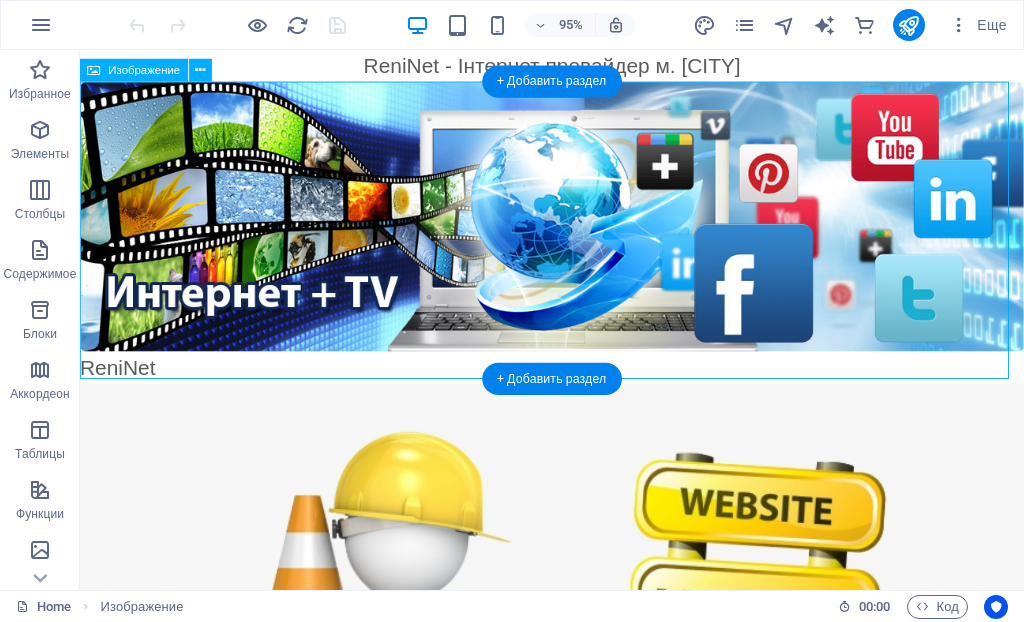 click on "ReniNet" at bounding box center (577, 242) 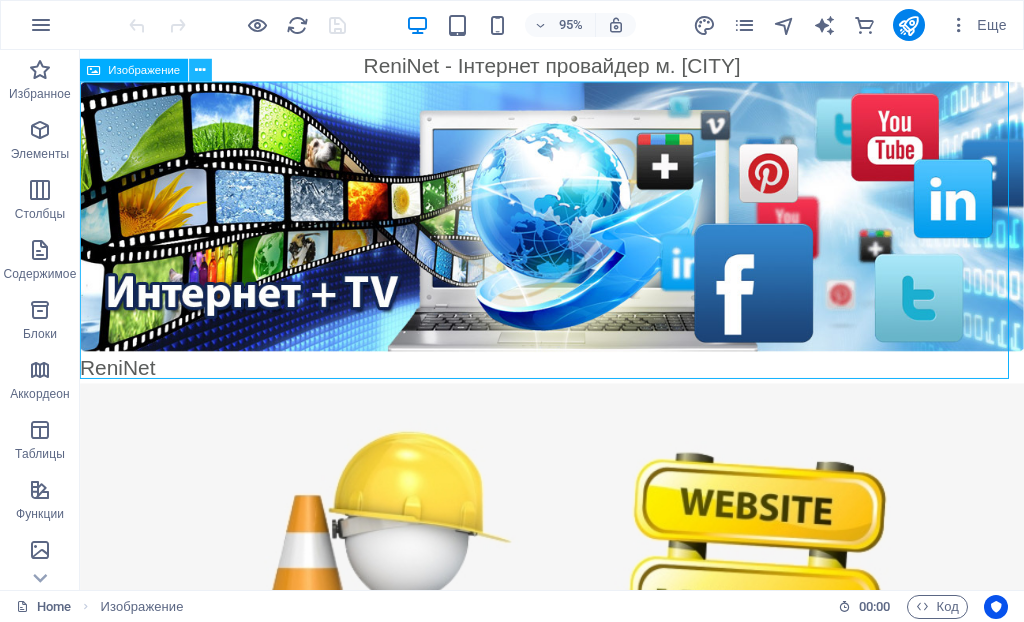 click at bounding box center (200, 70) 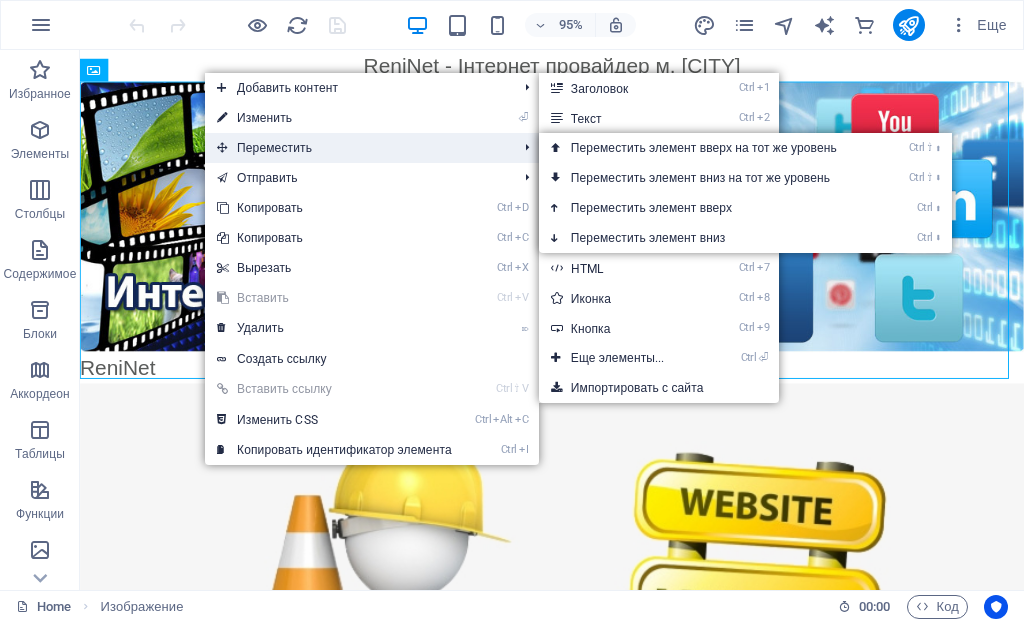 click on "Переместить" at bounding box center (357, 148) 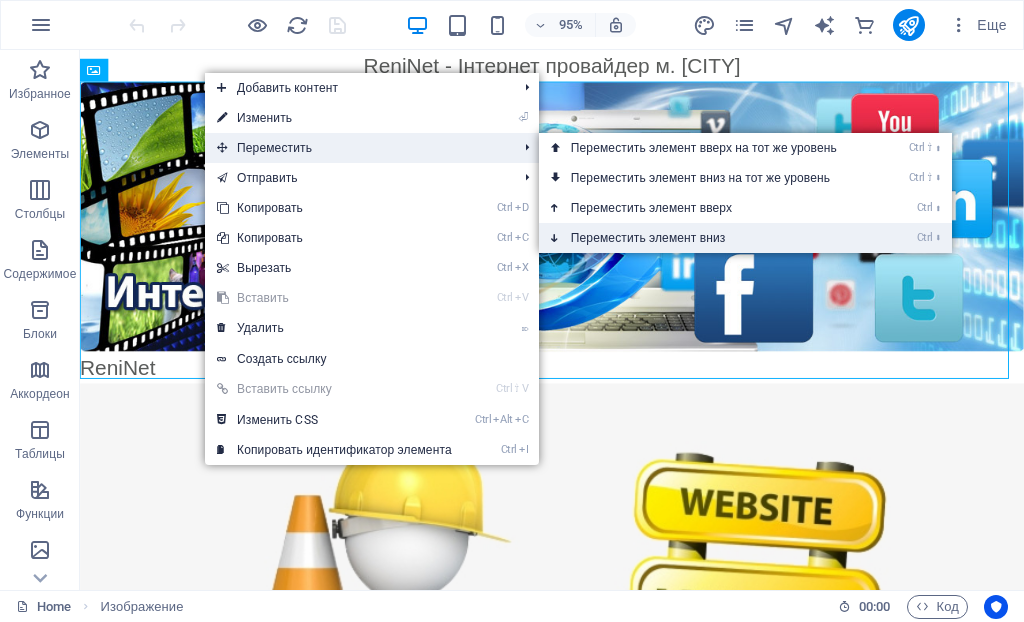click on "Ctrl ⬇  Переместить элемент вниз" at bounding box center (708, 238) 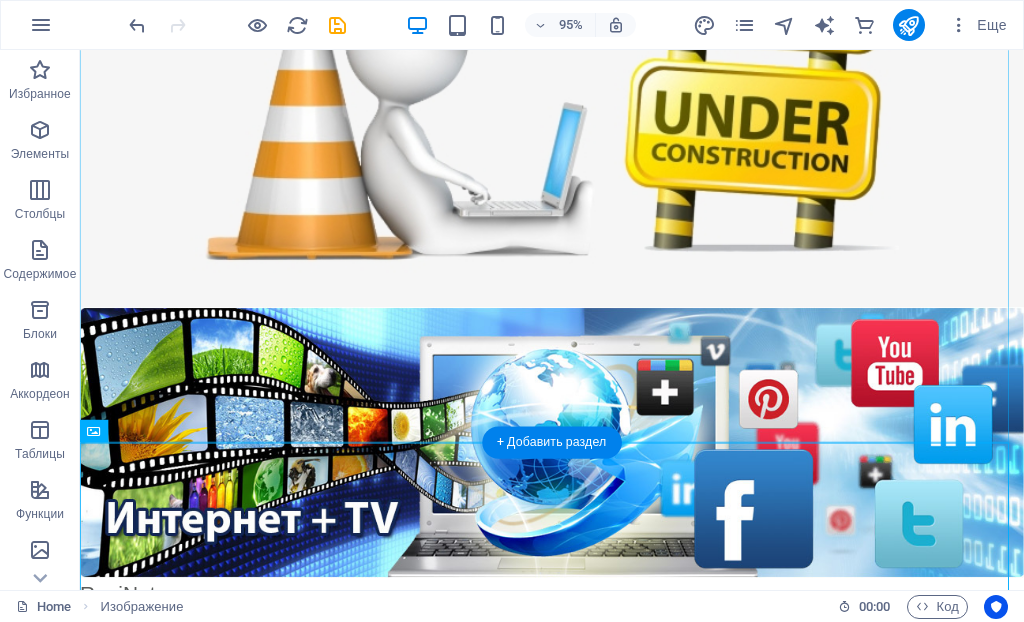 scroll, scrollTop: 215, scrollLeft: 0, axis: vertical 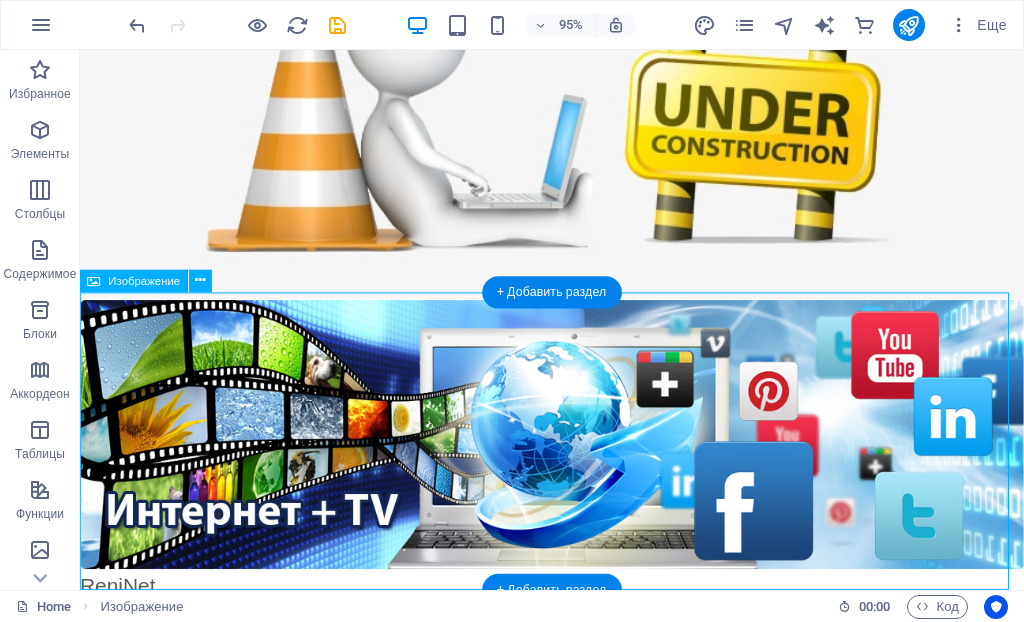 click on "ReniNet" at bounding box center [577, 471] 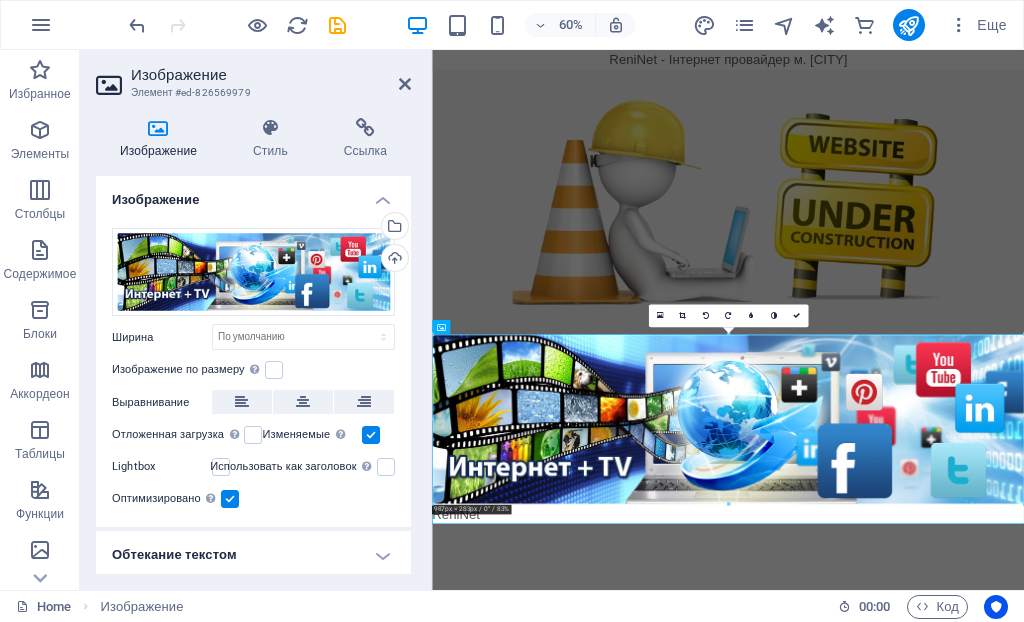 scroll, scrollTop: 0, scrollLeft: 0, axis: both 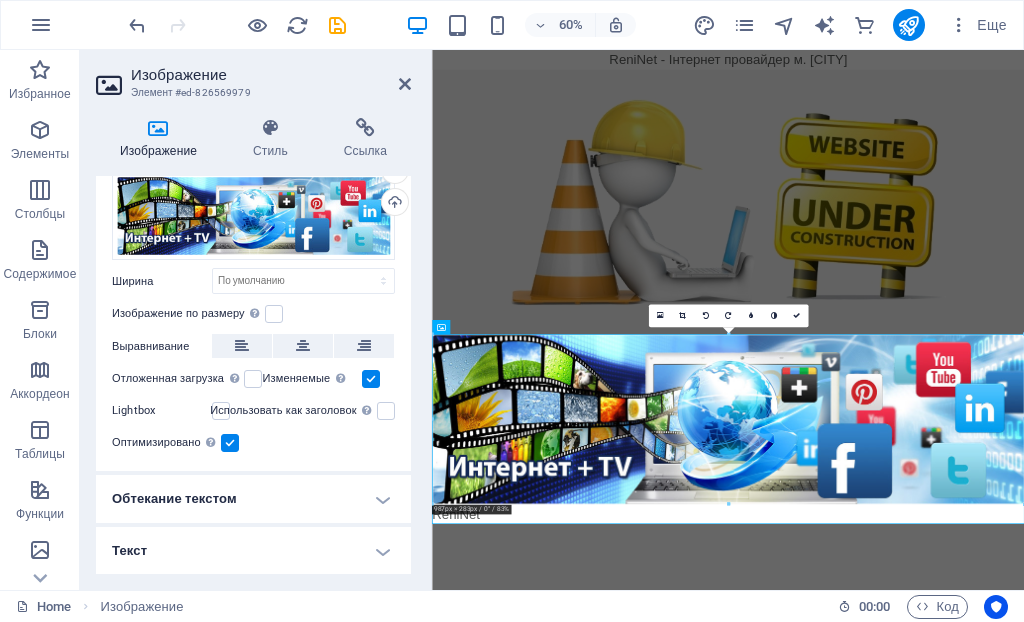 click on "Текст" at bounding box center (253, 551) 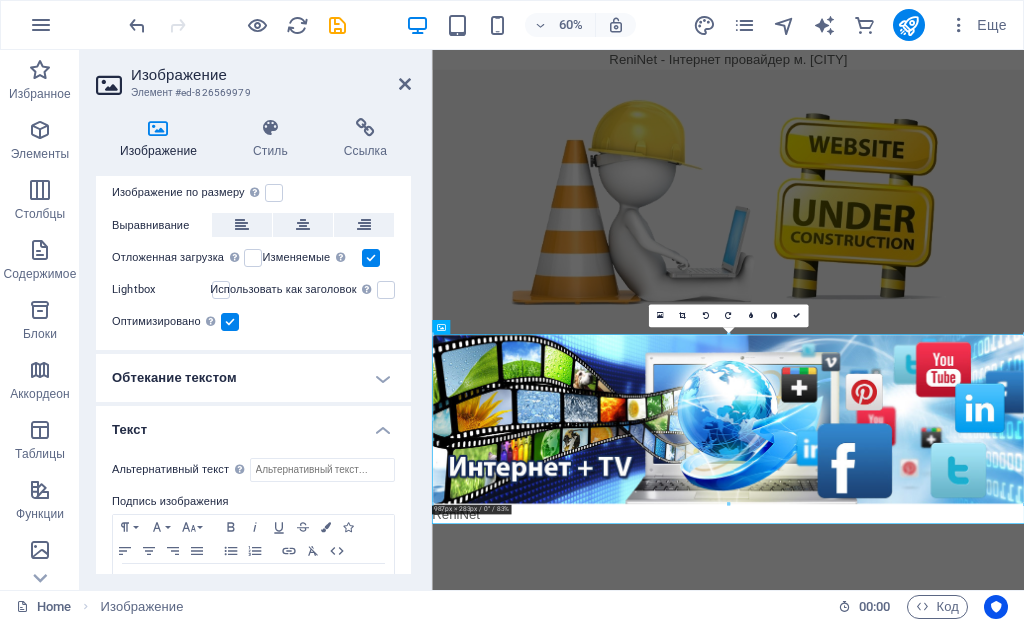 scroll, scrollTop: 244, scrollLeft: 0, axis: vertical 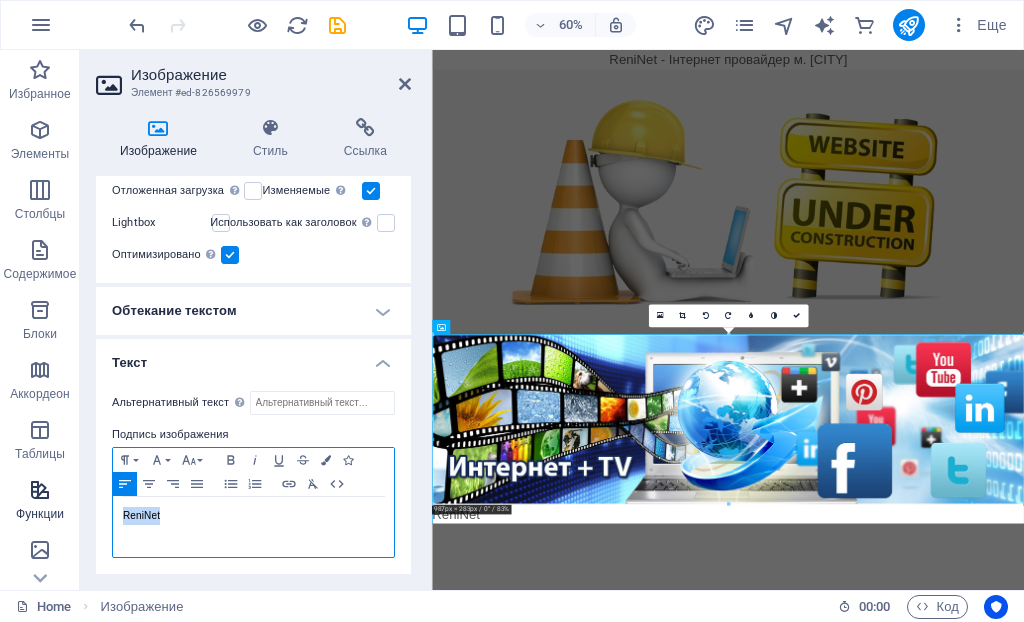 drag, startPoint x: 174, startPoint y: 514, endPoint x: 49, endPoint y: 515, distance: 125.004 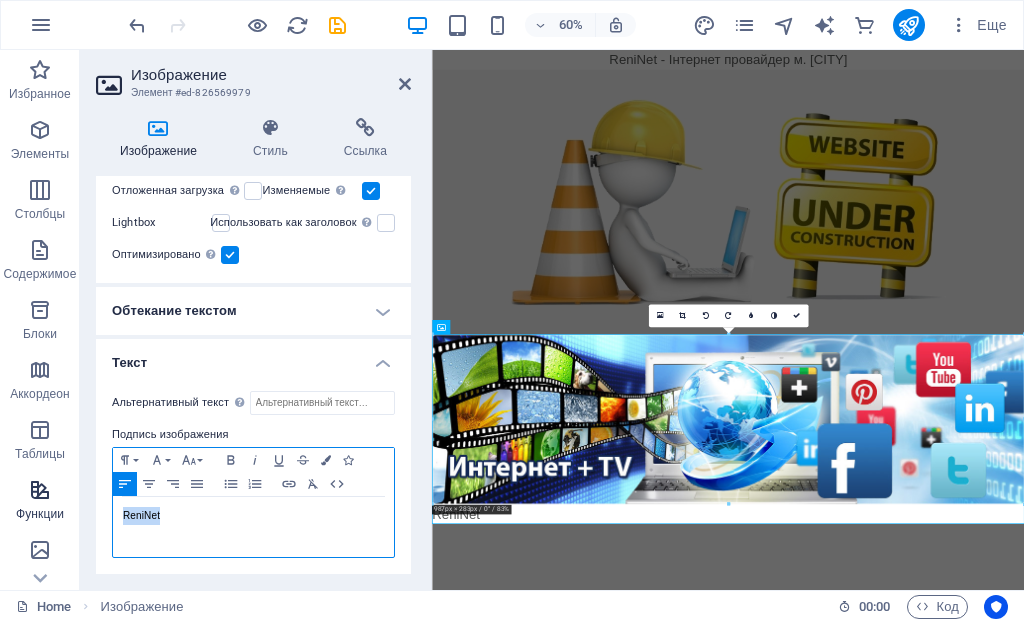 click on "Избранное Элементы Столбцы Содержимое Блоки Аккордеон Таблицы Функции Изображения Слайдер верхний колонтитул Нижний колонтитул Формы Маркетинг Коллекции Коммерция Изображение Элемент #[HASH] Изображение Стиль Ссылка Изображение Перетащите файлы сюда, нажмите, чтобы выбрать файлы, или выберите файлы из раздела "Файлы" или из бесплатных стоковых фото и видео Выберите файлы из менеджера файлов или из стоковых фото либо загрузите файлы Загрузить Ширина По умолчанию автоматически px rem % em vh vw Изображение по размеру Высота По умолчанию автоматически px 50 %" at bounding box center [512, 320] 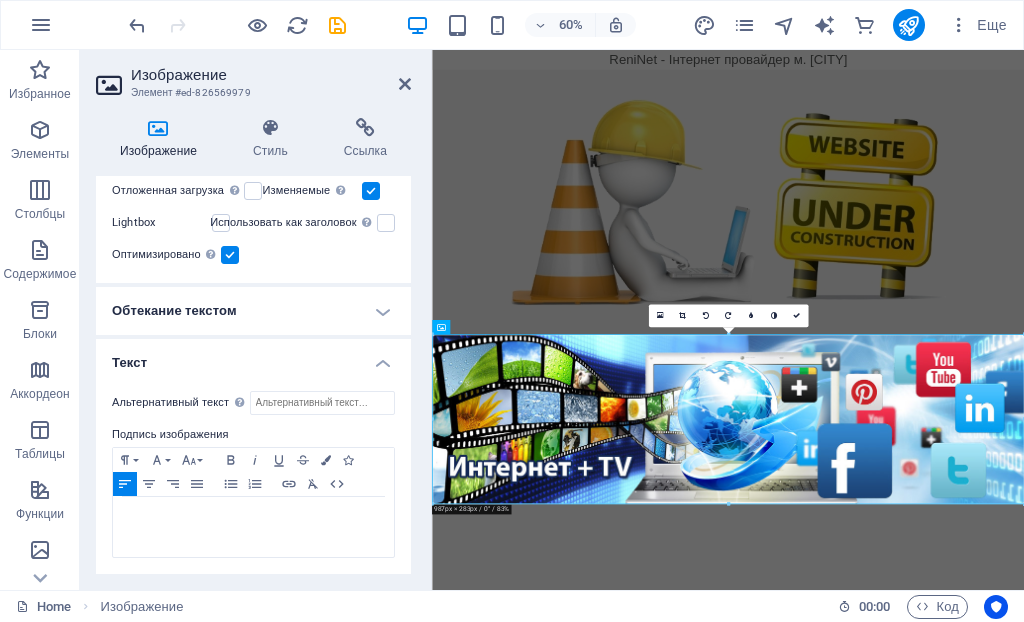 click on "Текст" at bounding box center (253, 357) 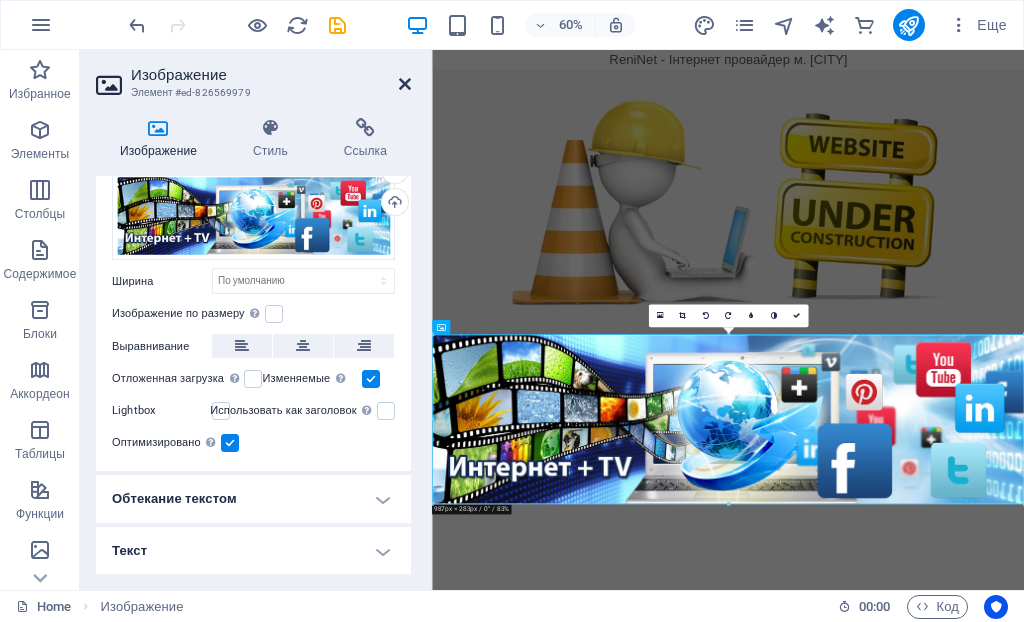 click at bounding box center (405, 84) 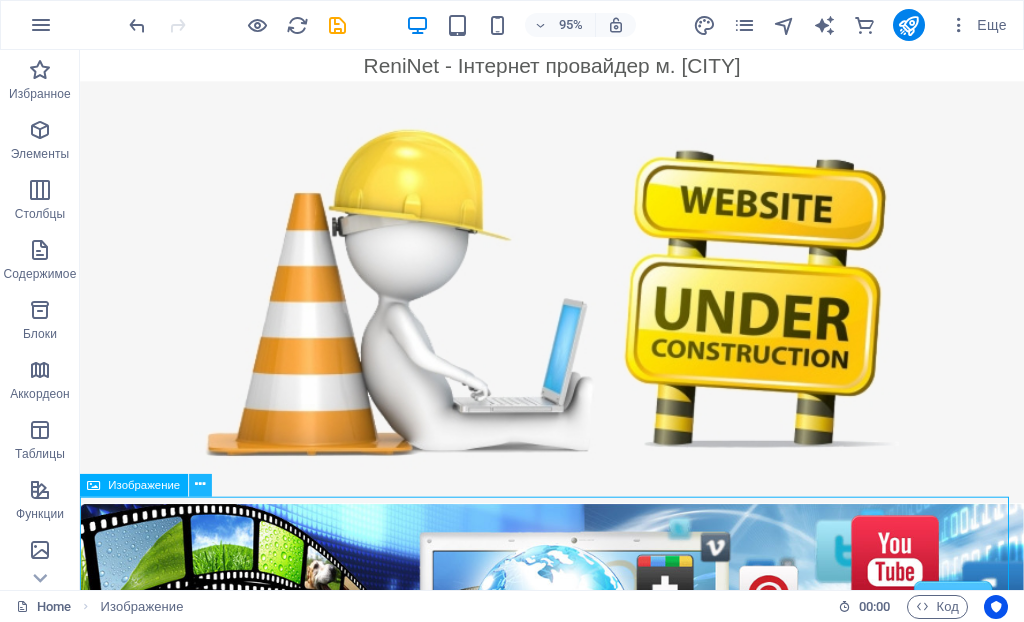 click at bounding box center [200, 485] 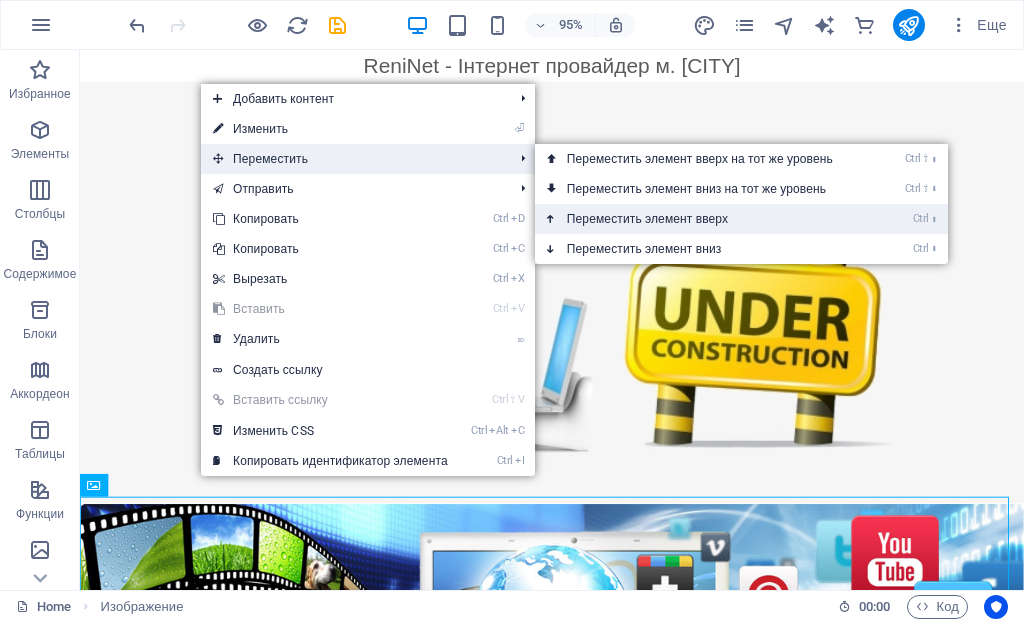 click on "Ctrl ⬆  Переместить элемент вверх" at bounding box center (704, 219) 